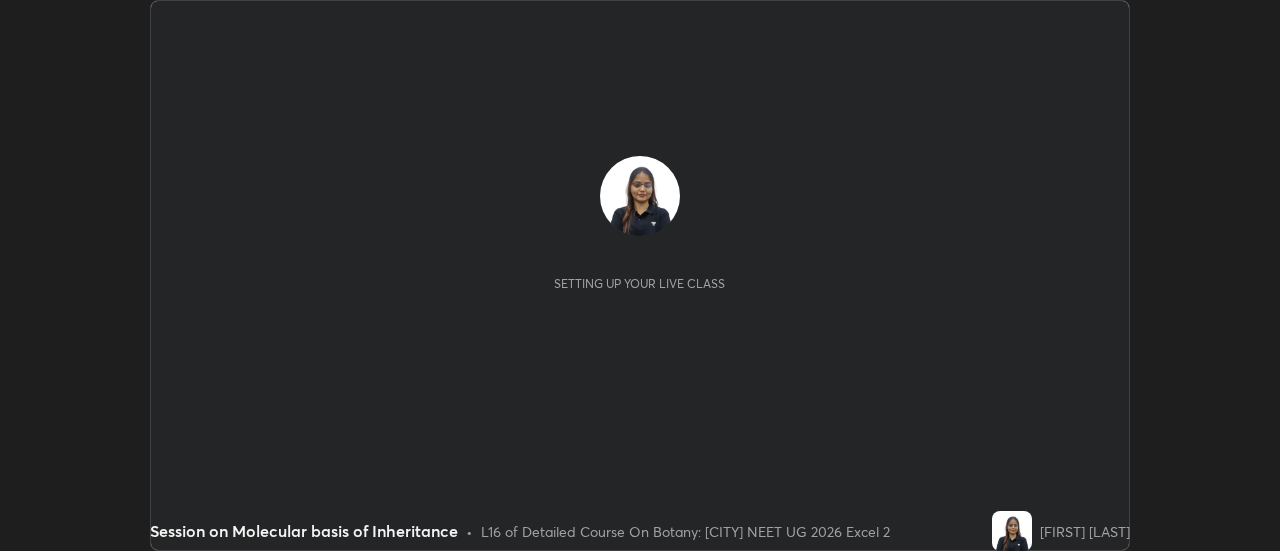 scroll, scrollTop: 0, scrollLeft: 0, axis: both 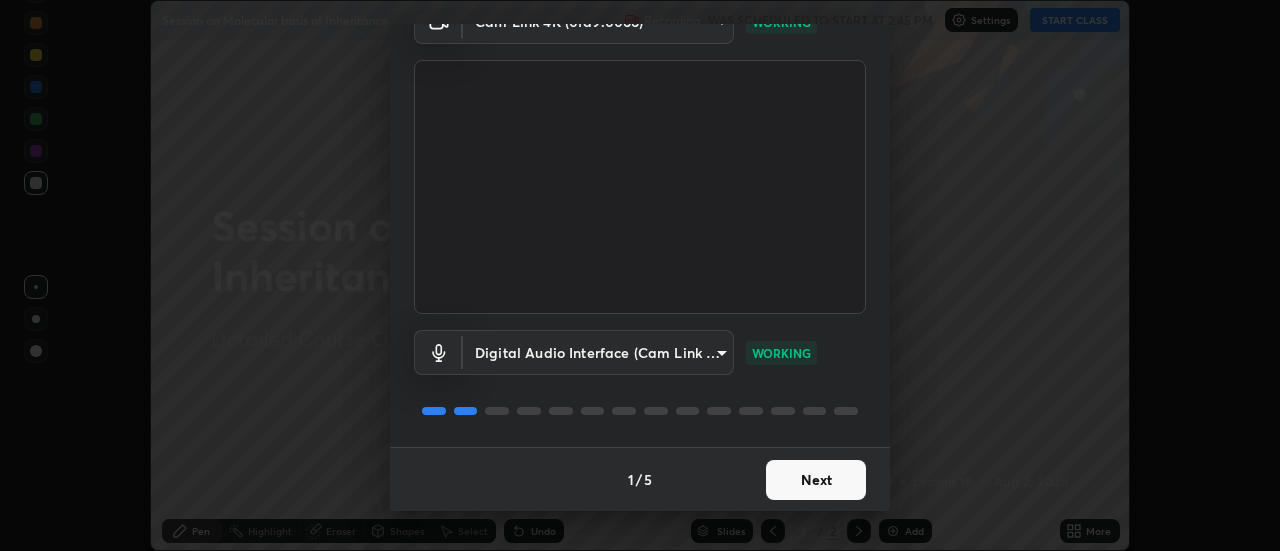 click on "Next" at bounding box center (816, 480) 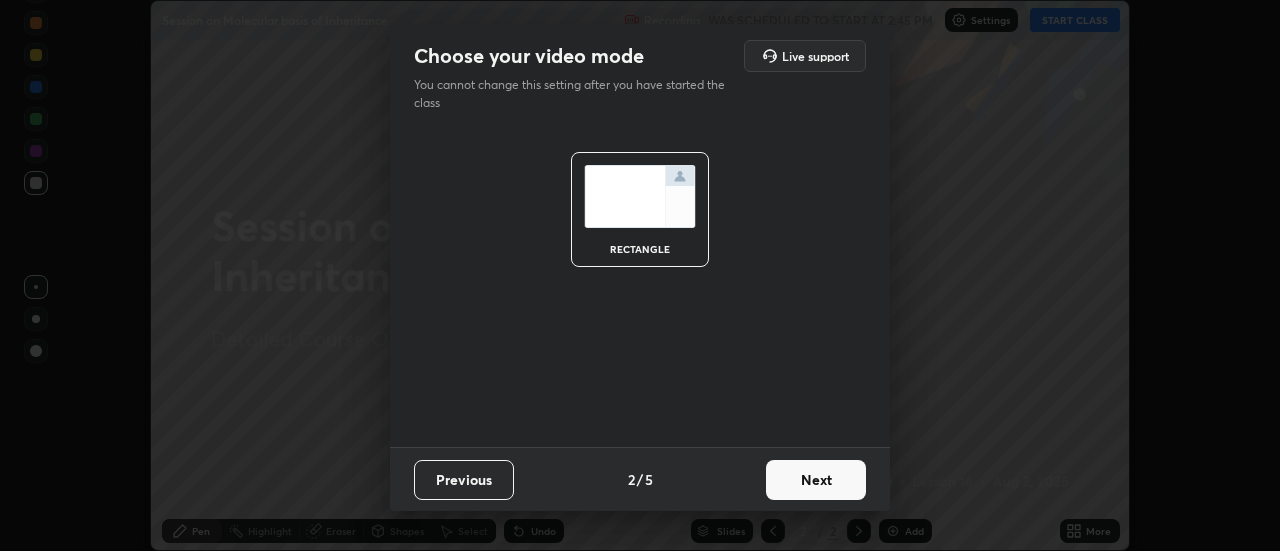 scroll, scrollTop: 0, scrollLeft: 0, axis: both 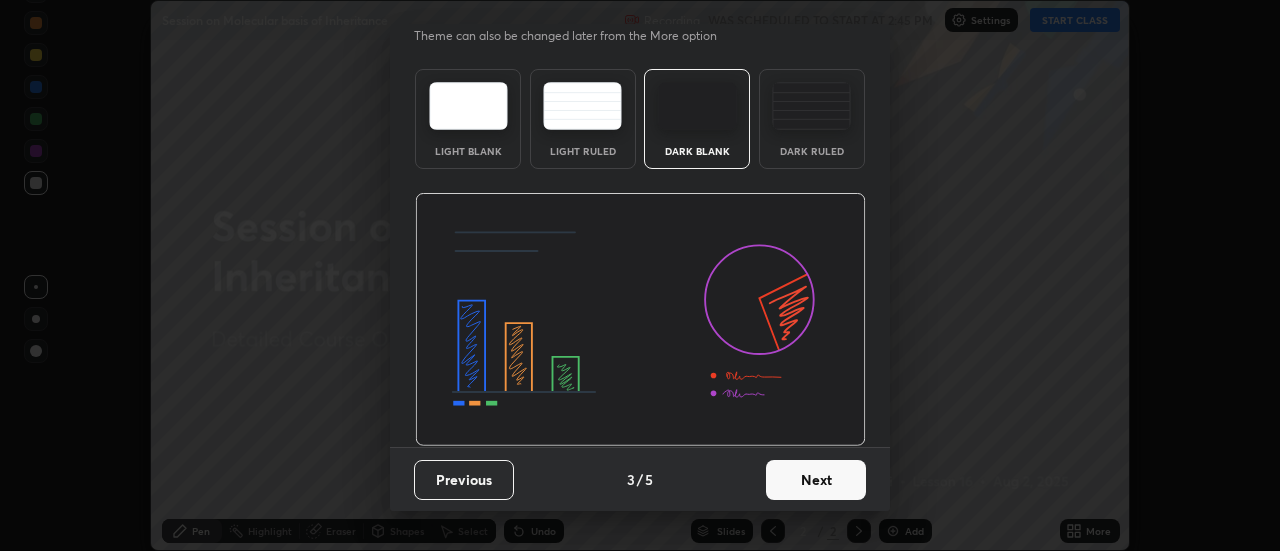 click on "Next" at bounding box center (816, 480) 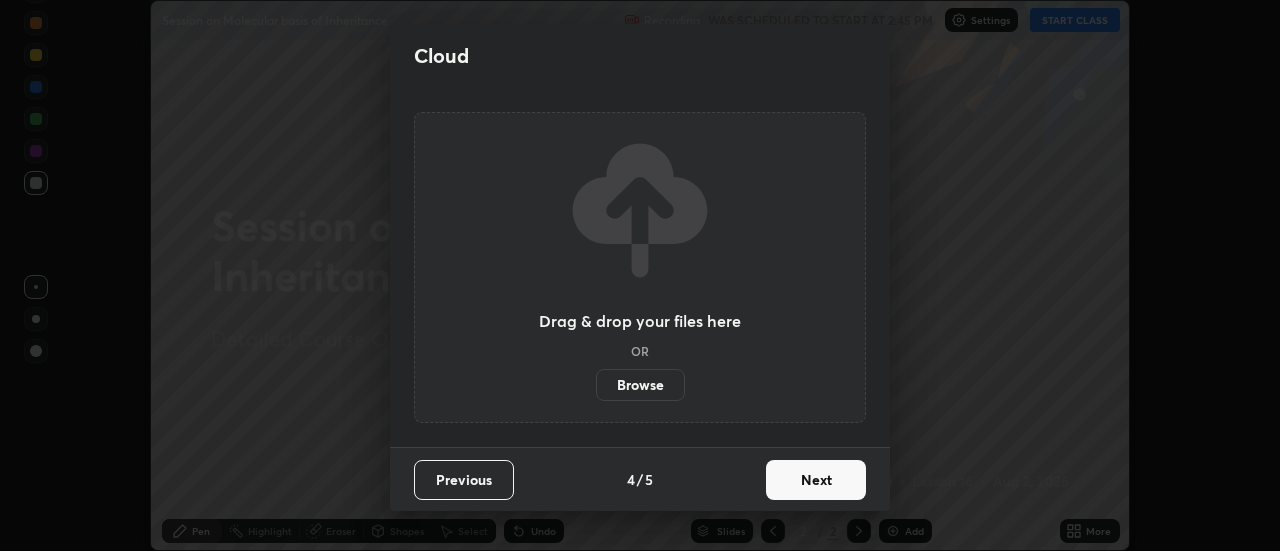 click on "Next" at bounding box center [816, 480] 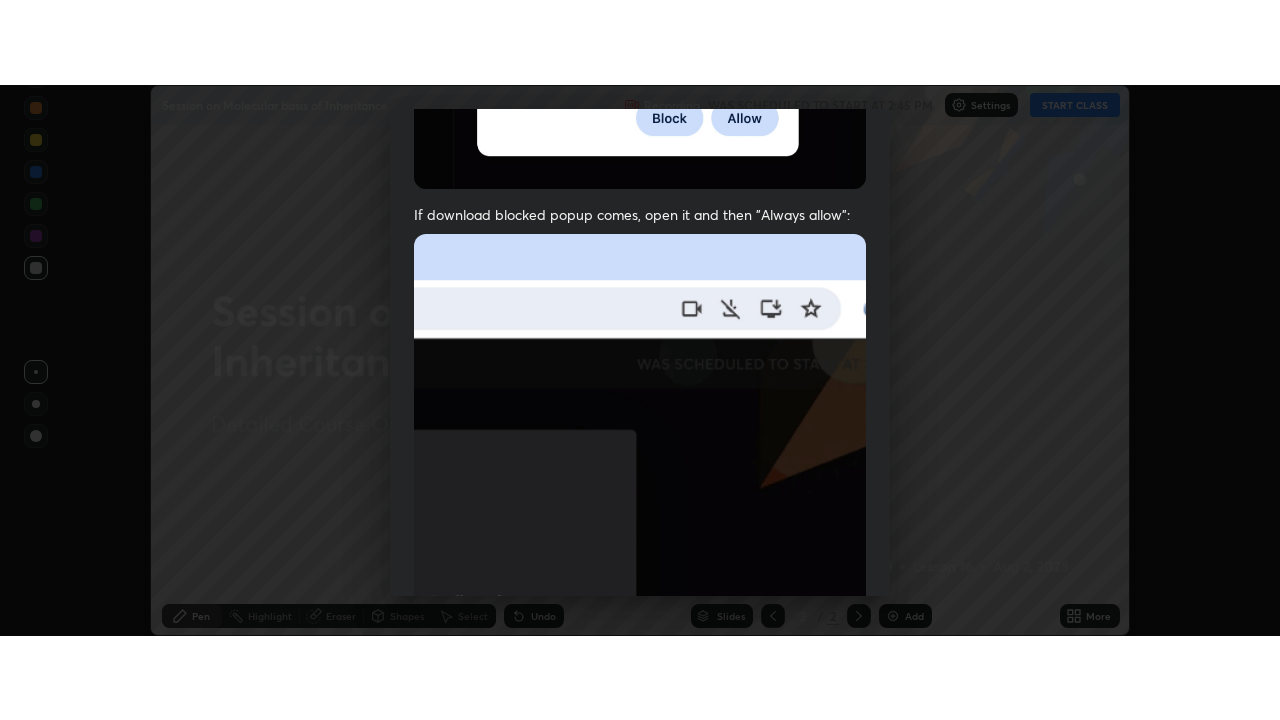 scroll, scrollTop: 513, scrollLeft: 0, axis: vertical 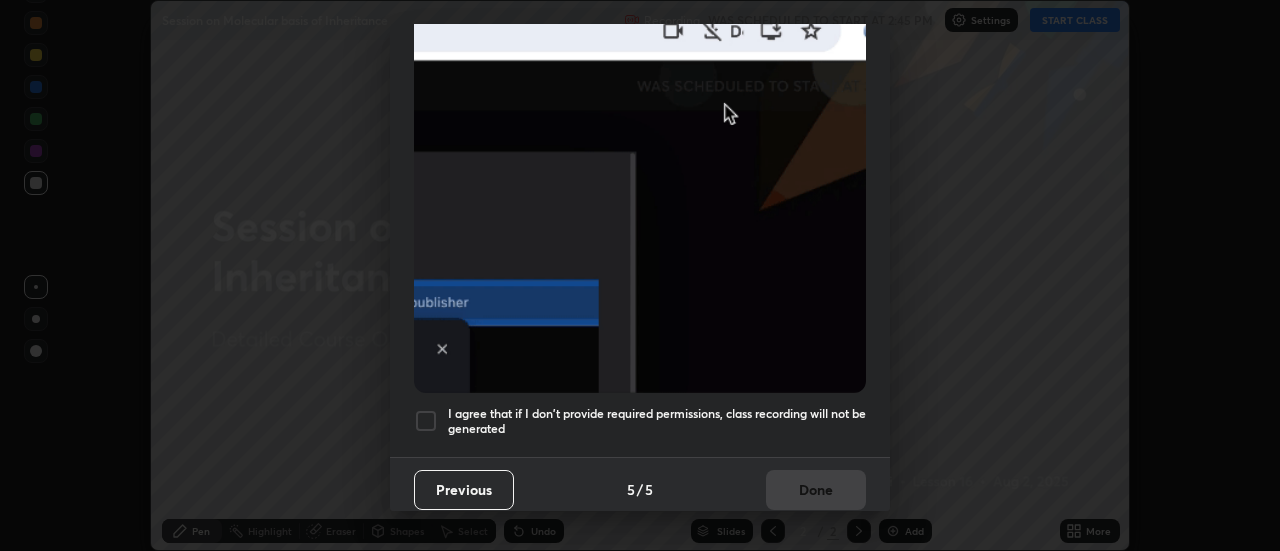 click at bounding box center [426, 421] 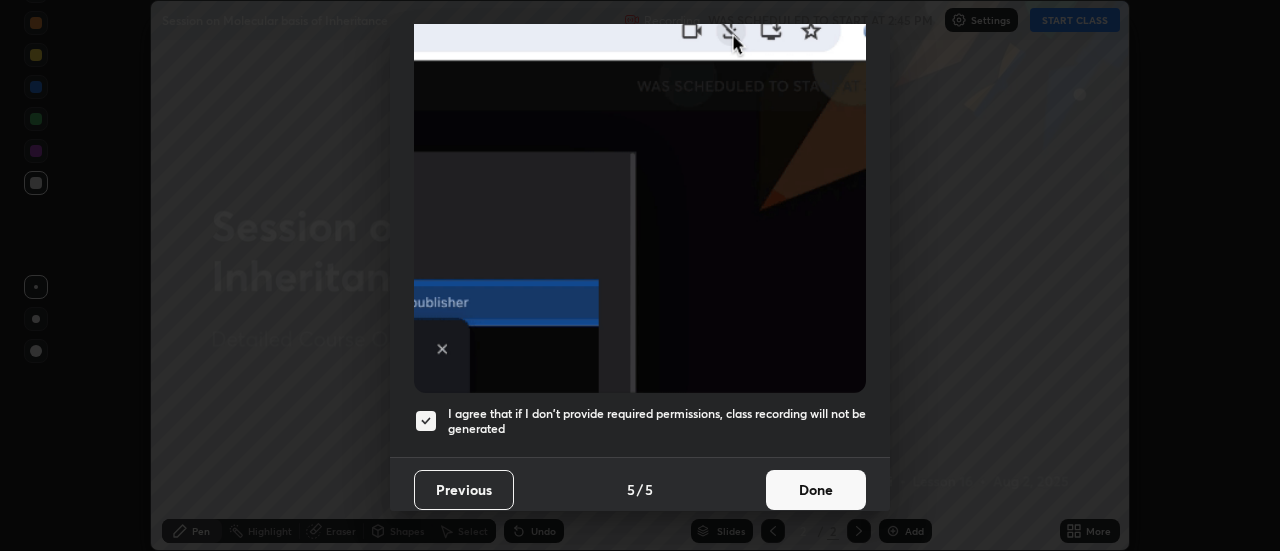 click on "Done" at bounding box center [816, 490] 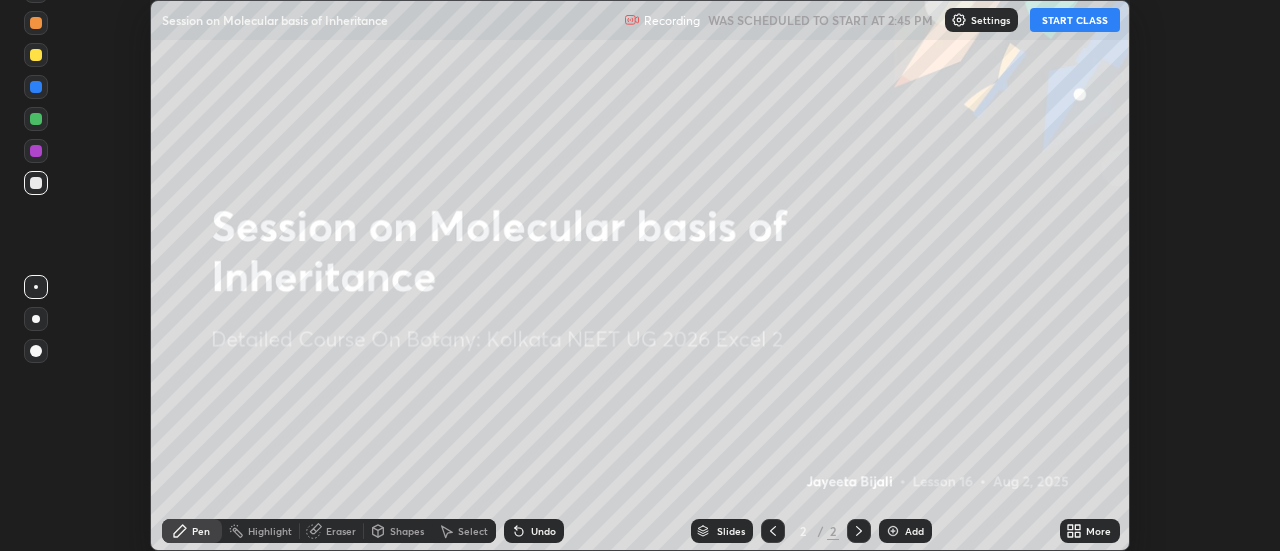 click on "Add" at bounding box center (905, 531) 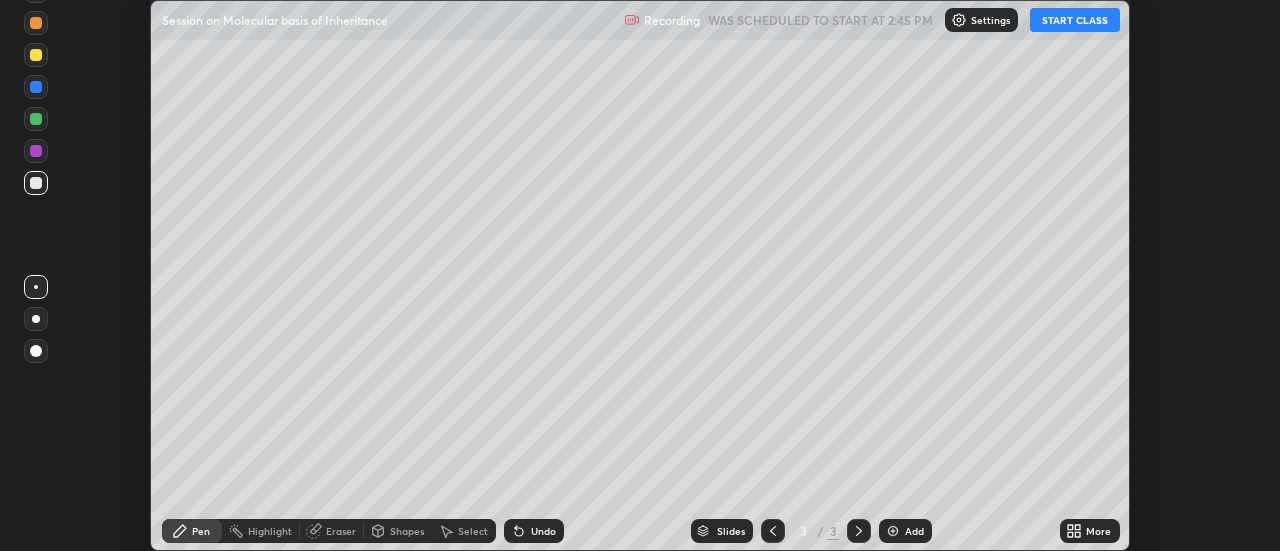 click on "START CLASS" at bounding box center [1075, 20] 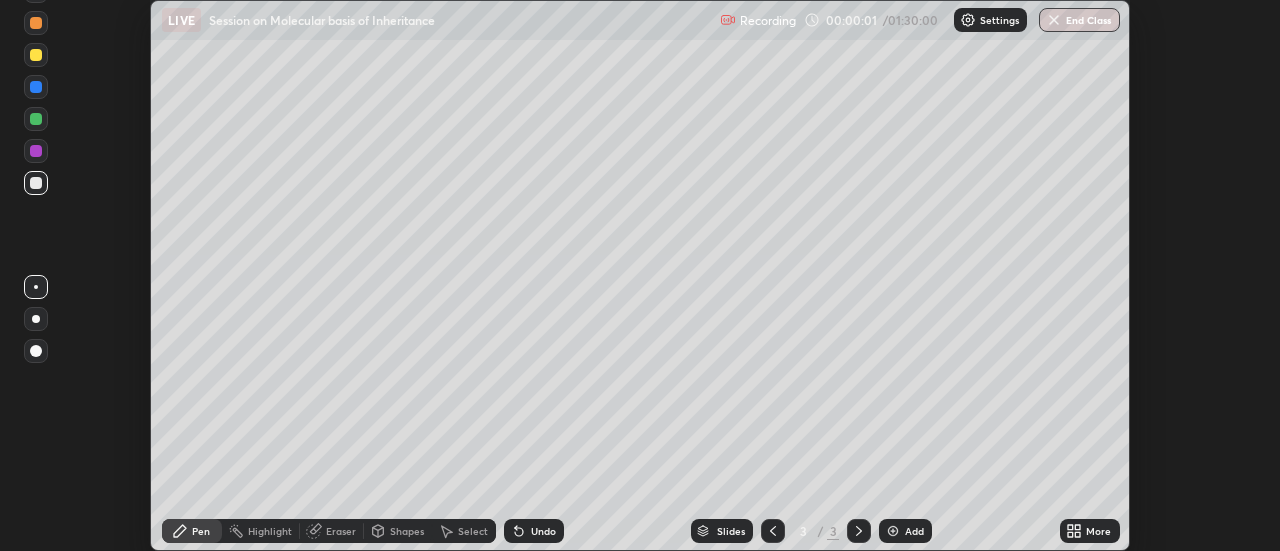 click 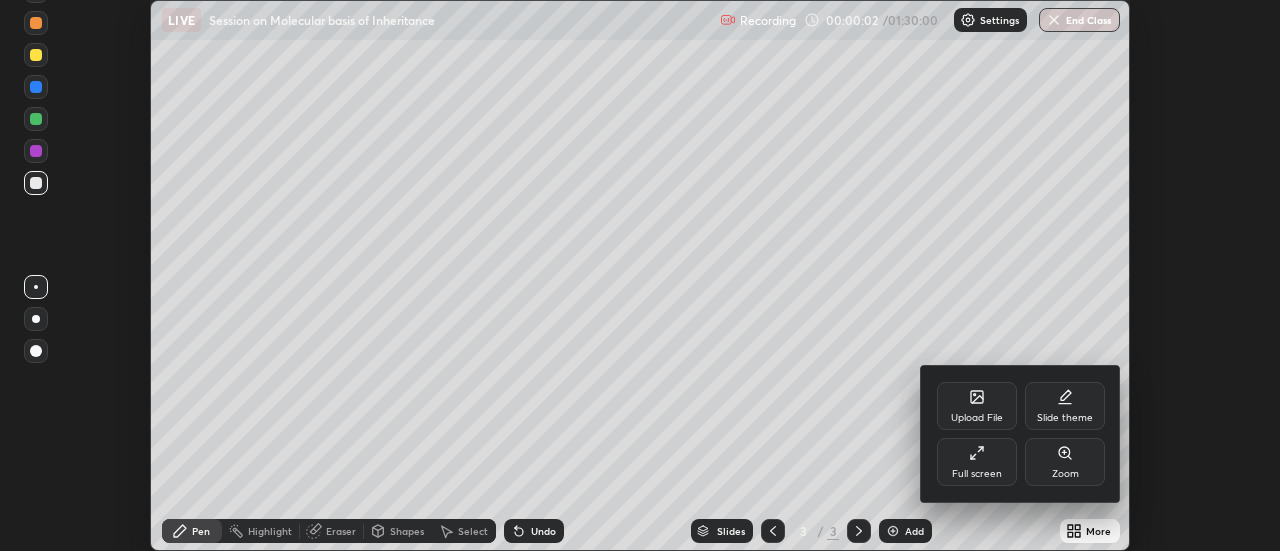click 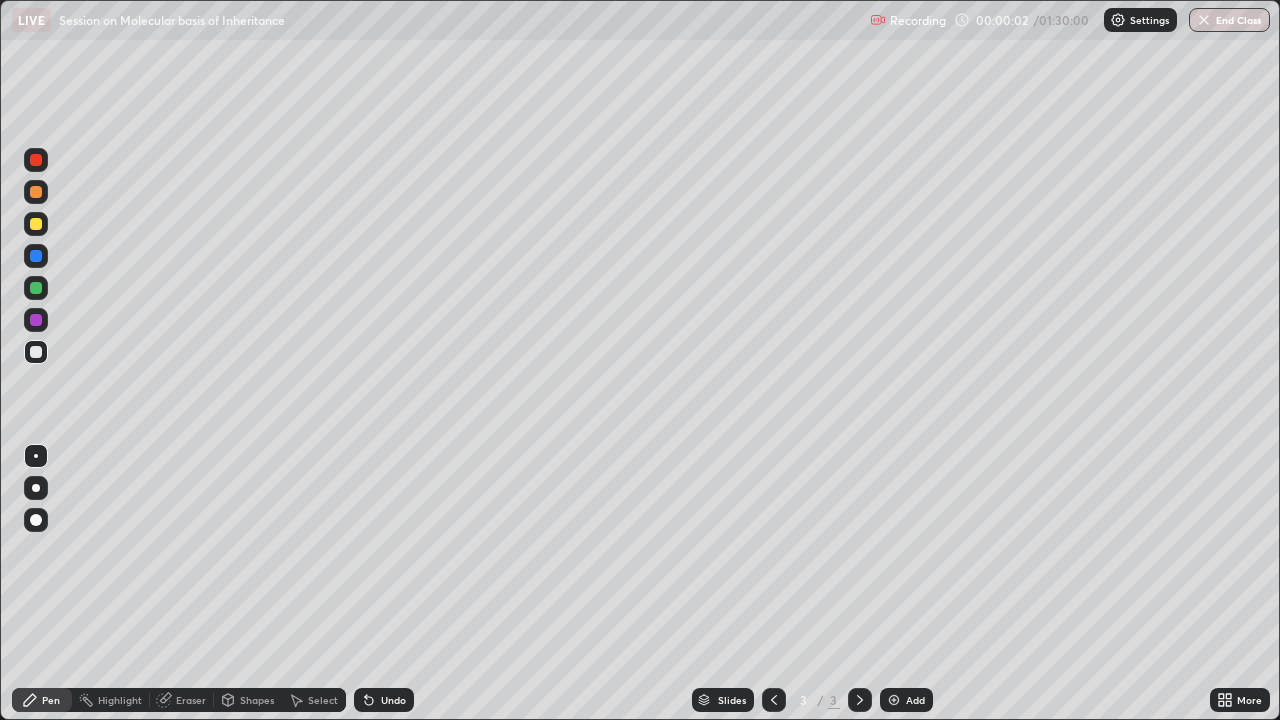 scroll, scrollTop: 99280, scrollLeft: 98720, axis: both 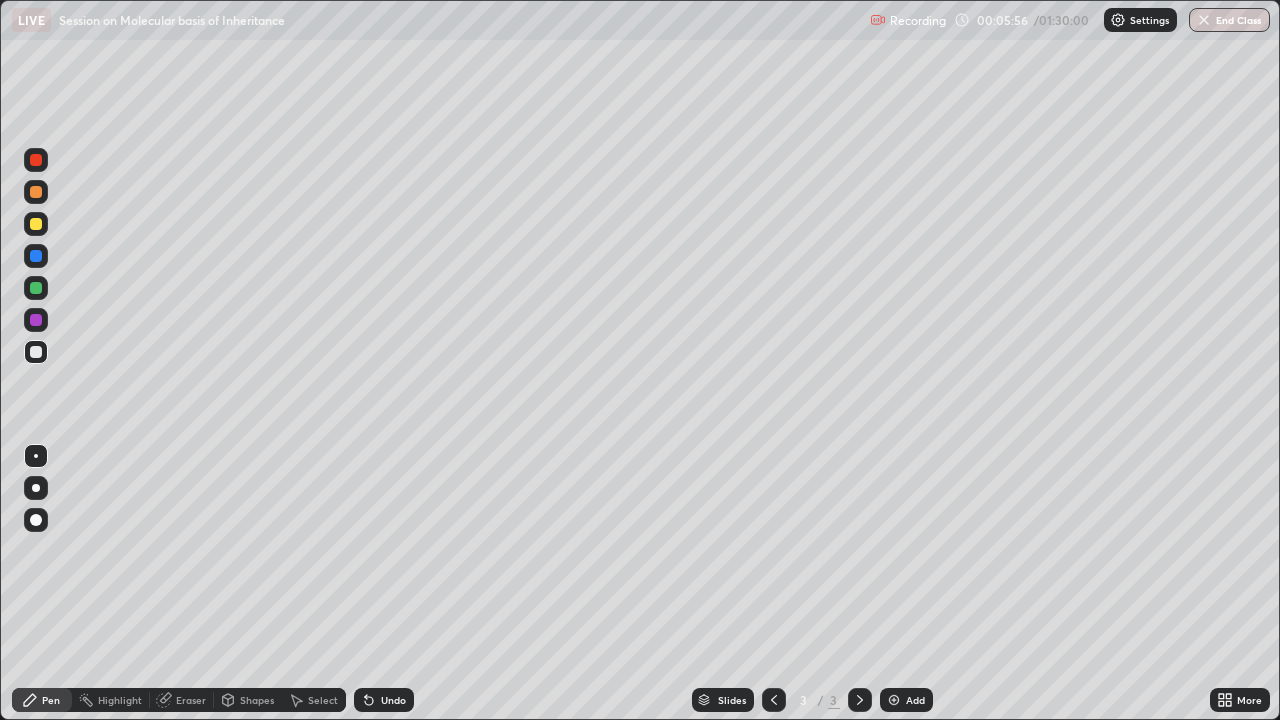 click at bounding box center (36, 288) 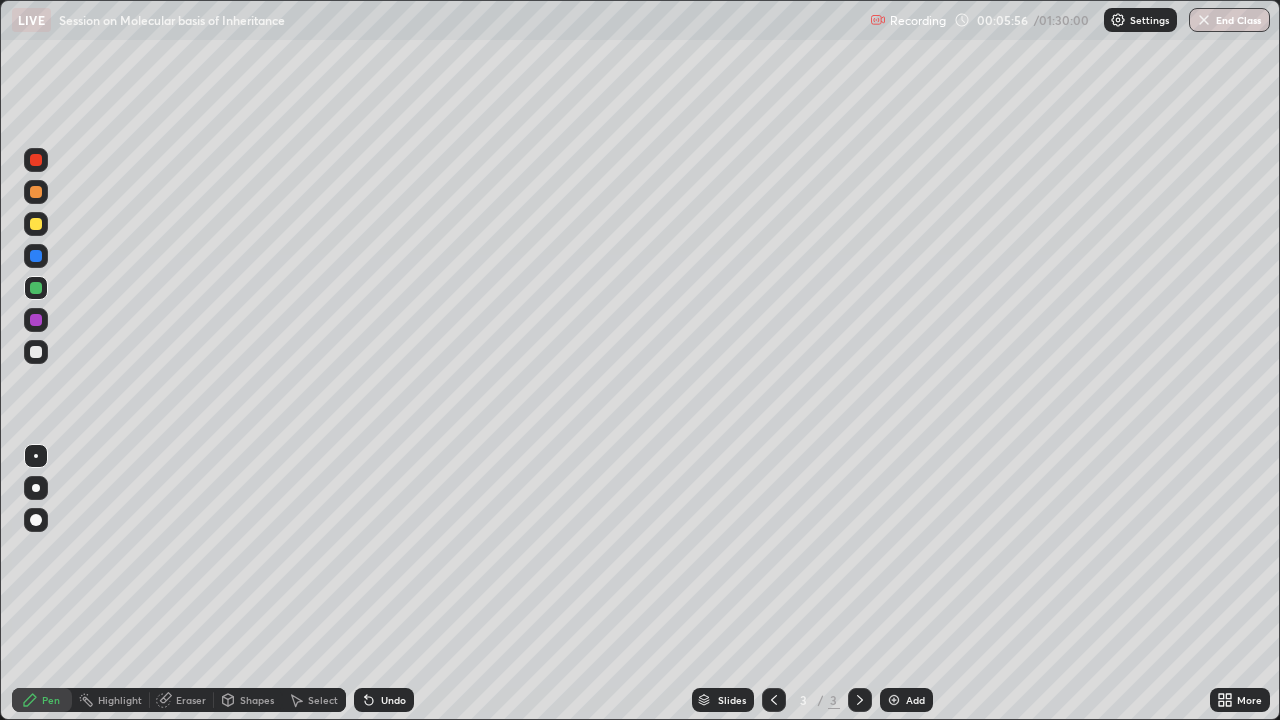 click at bounding box center [36, 488] 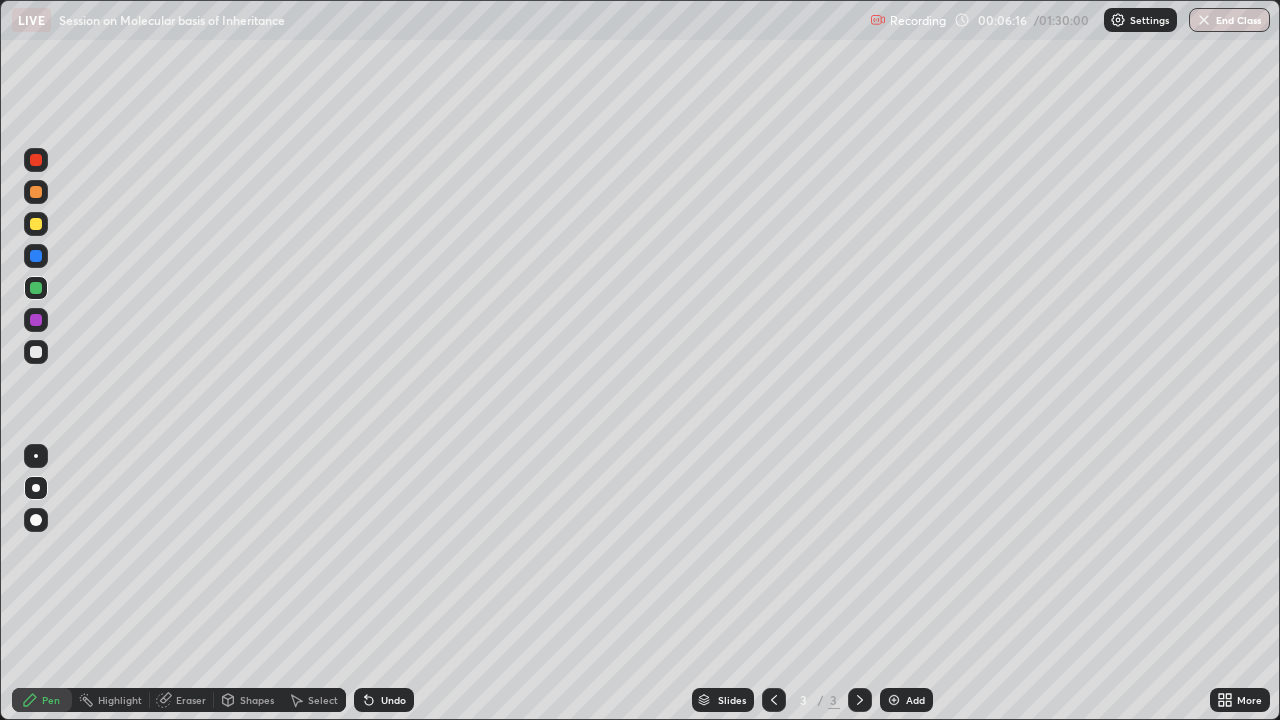click 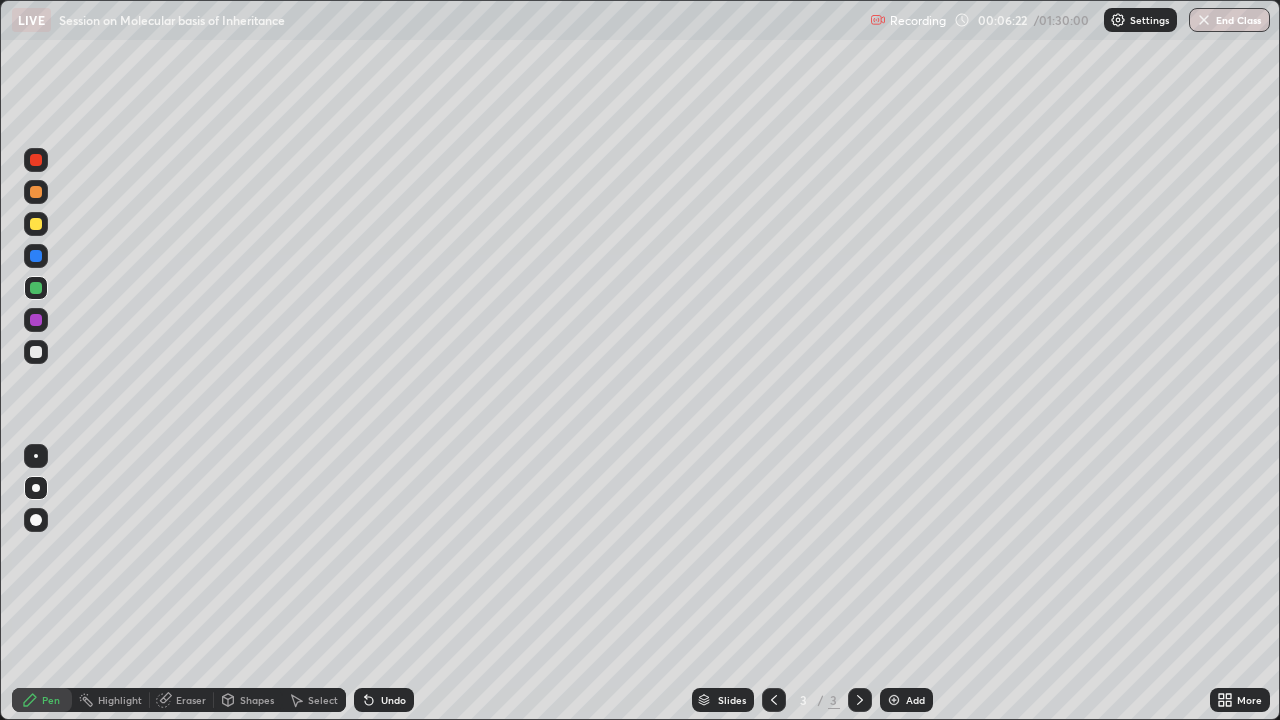 click at bounding box center [36, 352] 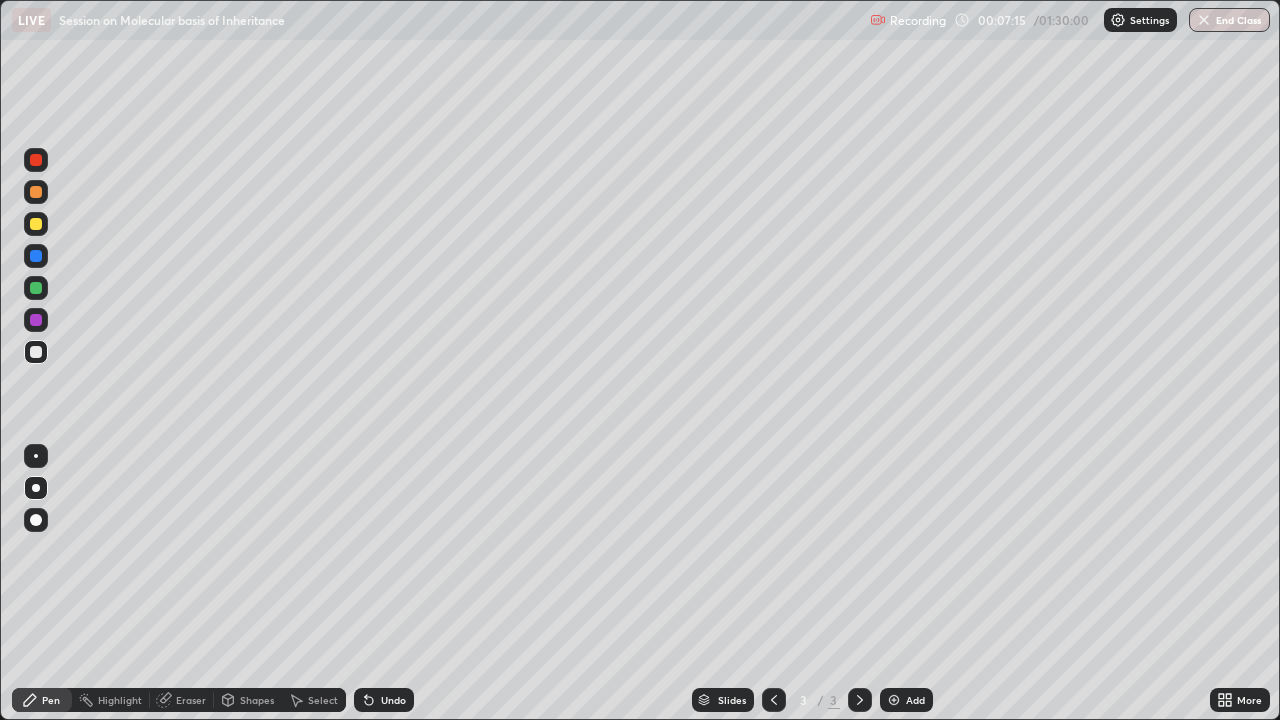click on "Undo" at bounding box center (384, 700) 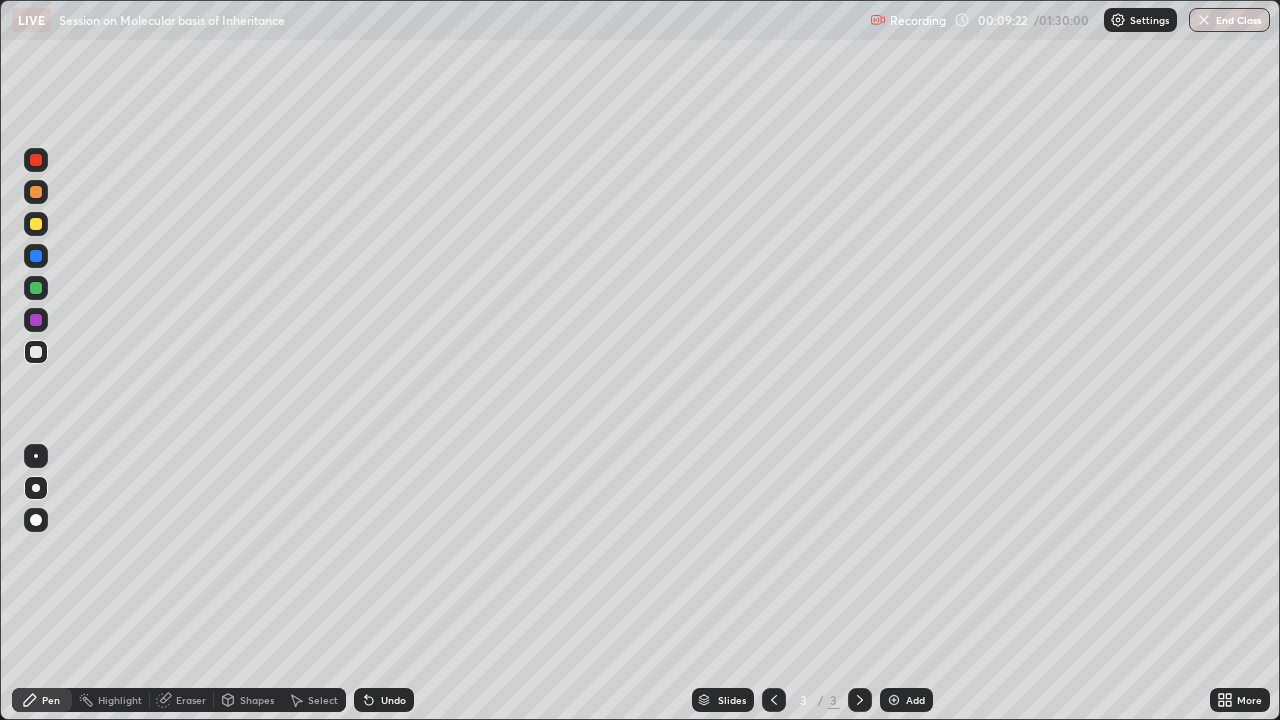click at bounding box center [36, 160] 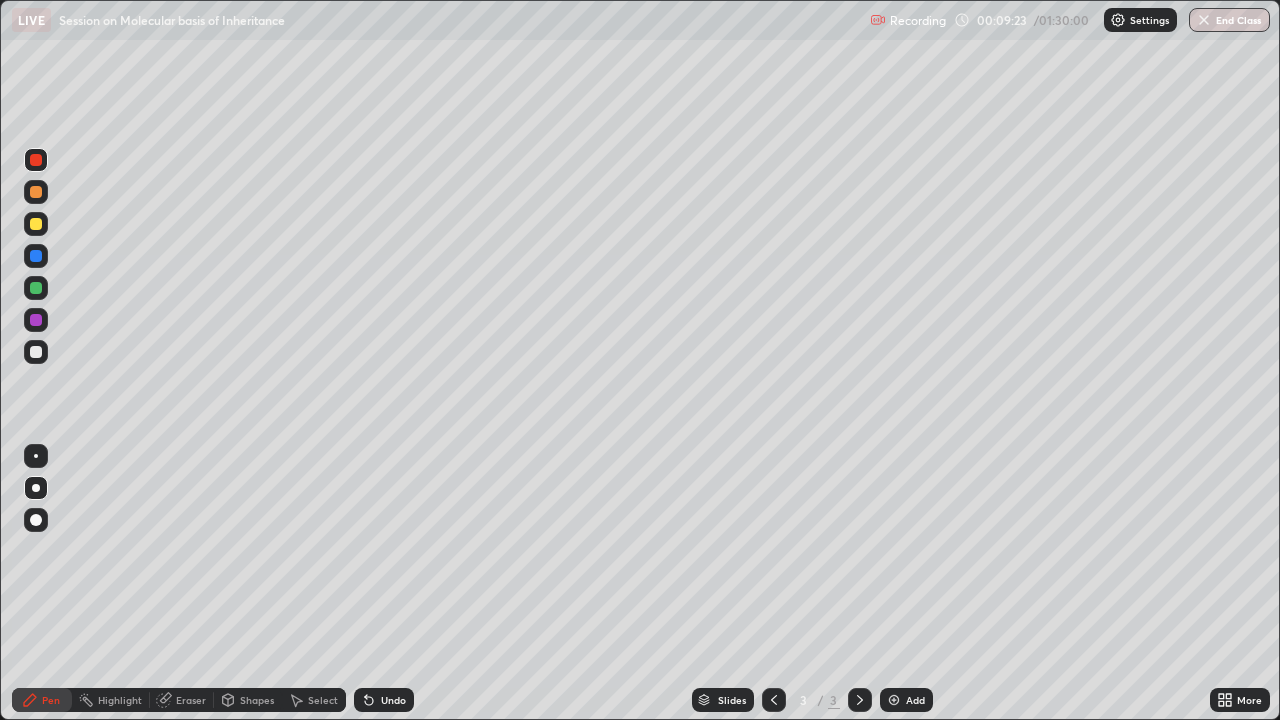 click at bounding box center (36, 456) 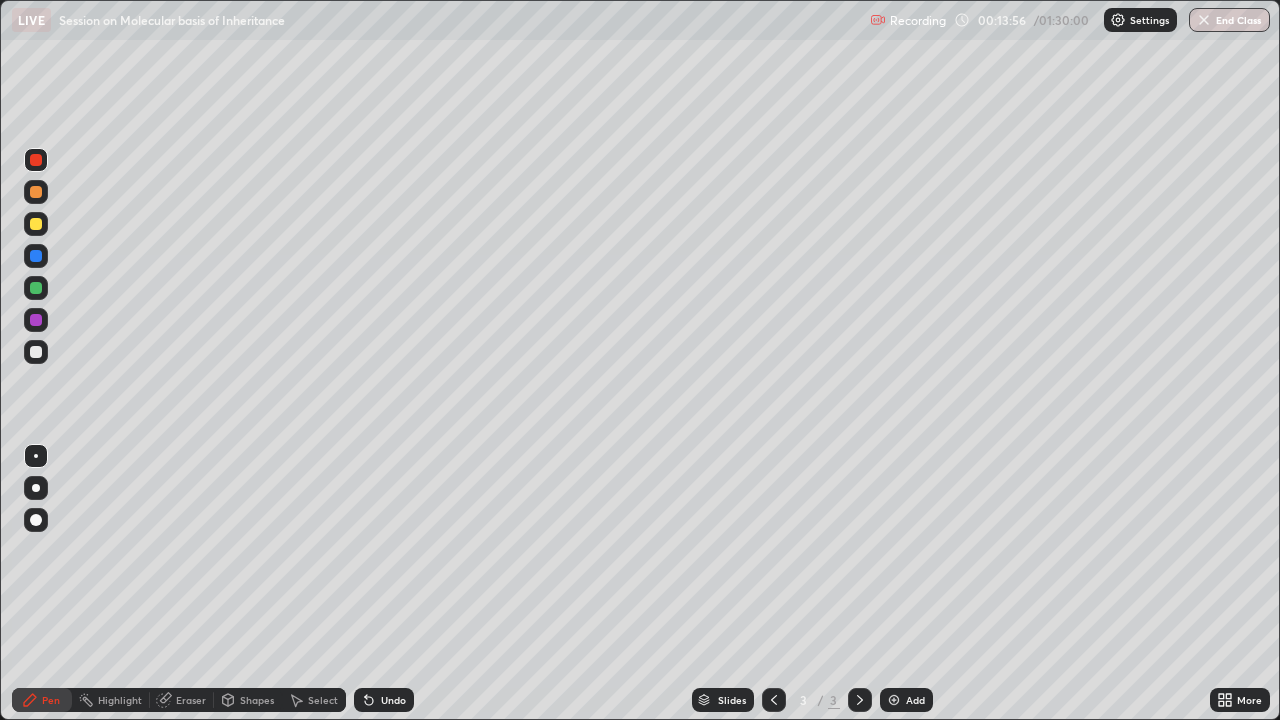 click at bounding box center (36, 192) 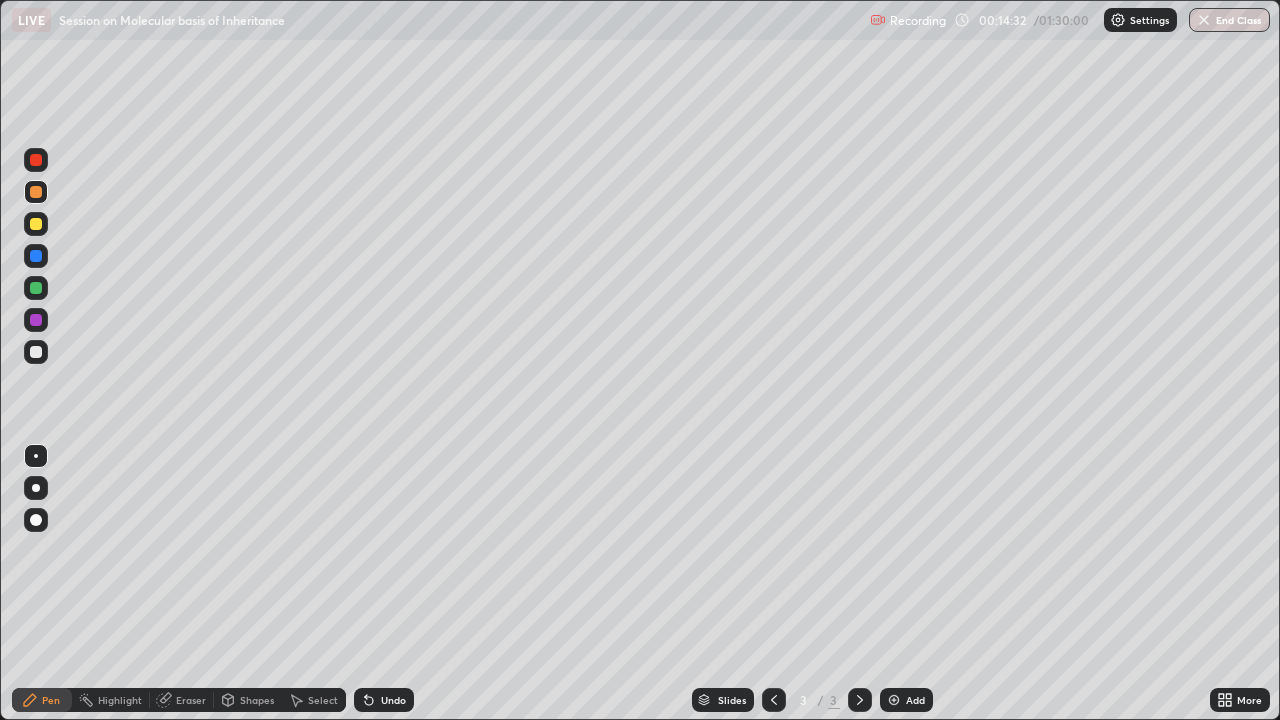 click at bounding box center [36, 224] 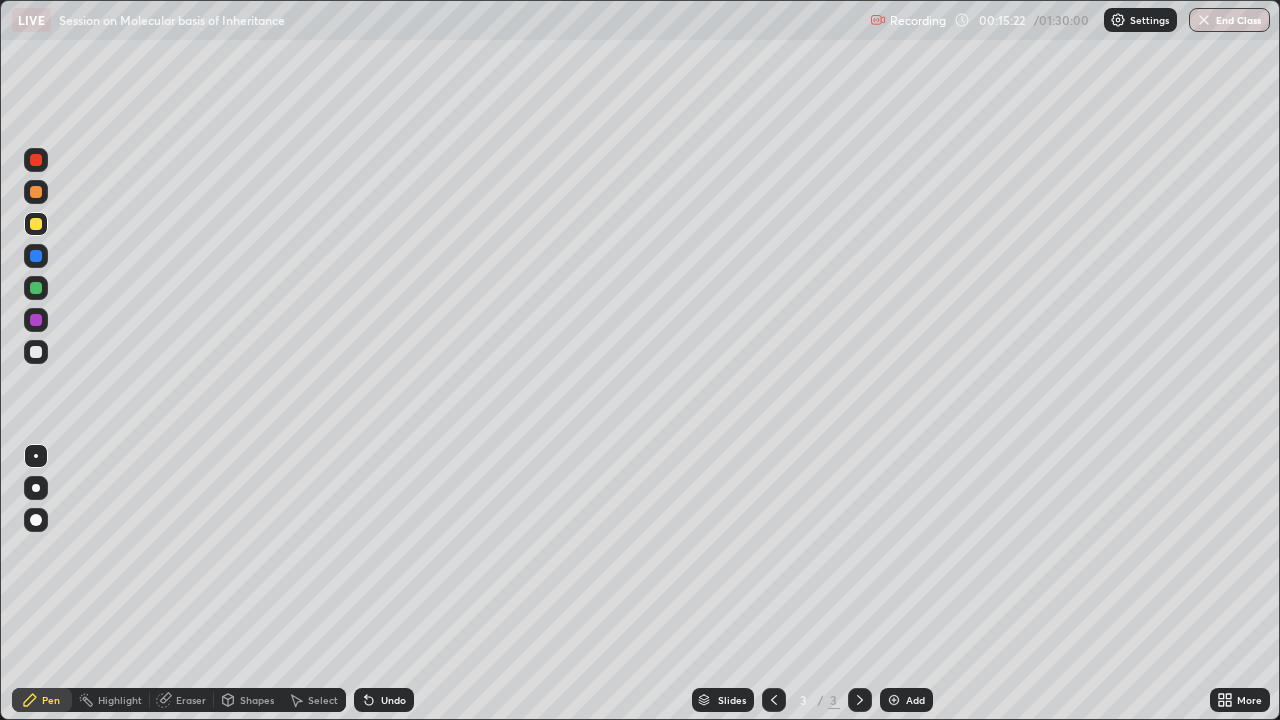 click on "Undo" at bounding box center (384, 700) 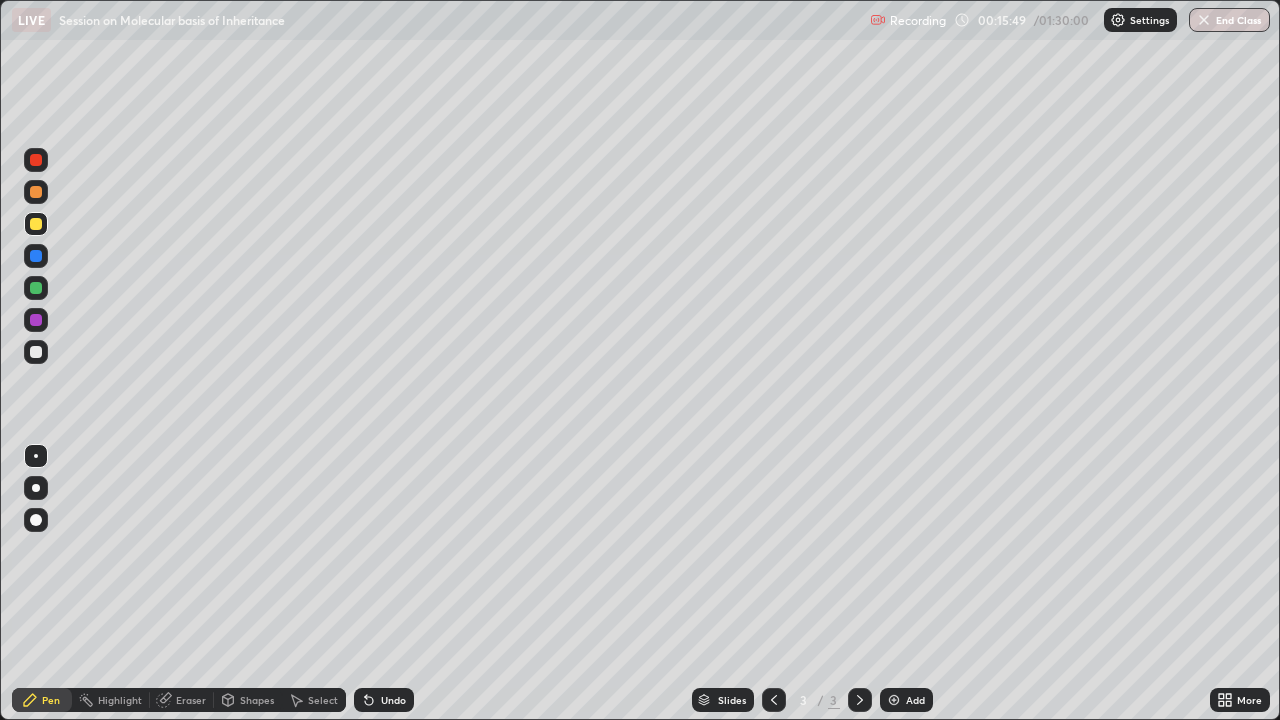 click at bounding box center [36, 160] 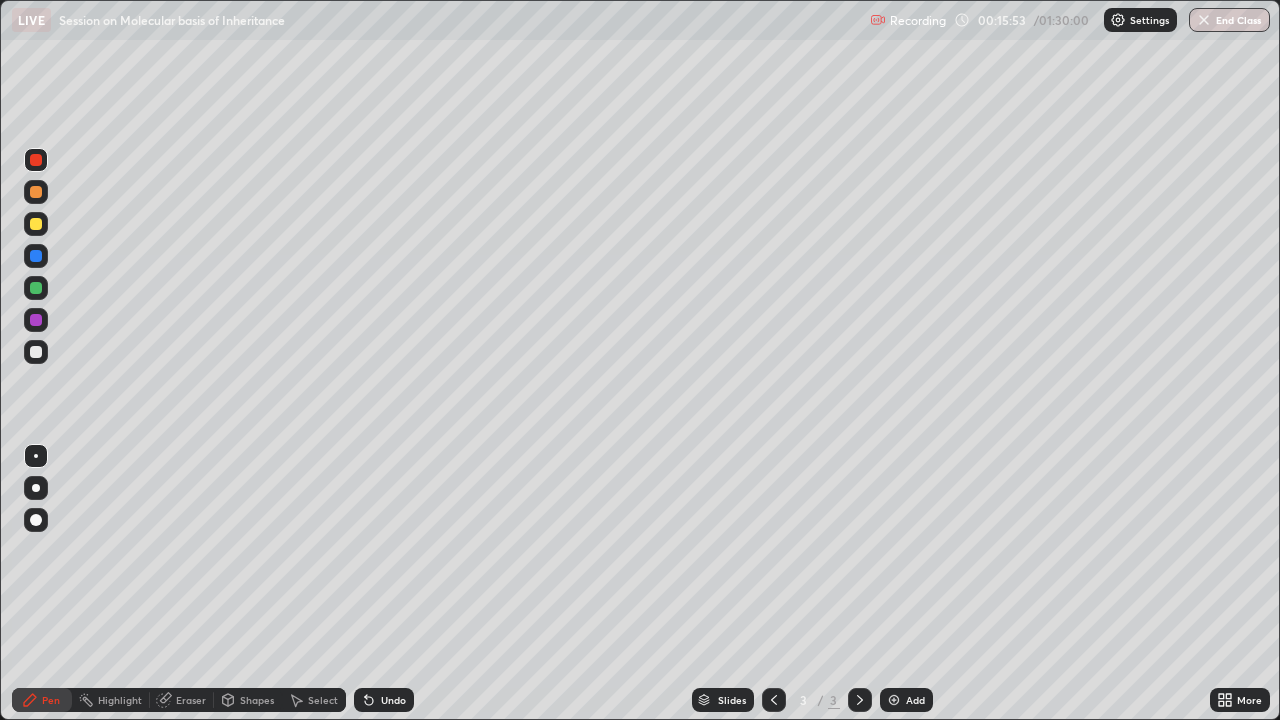 click on "Eraser" at bounding box center (191, 700) 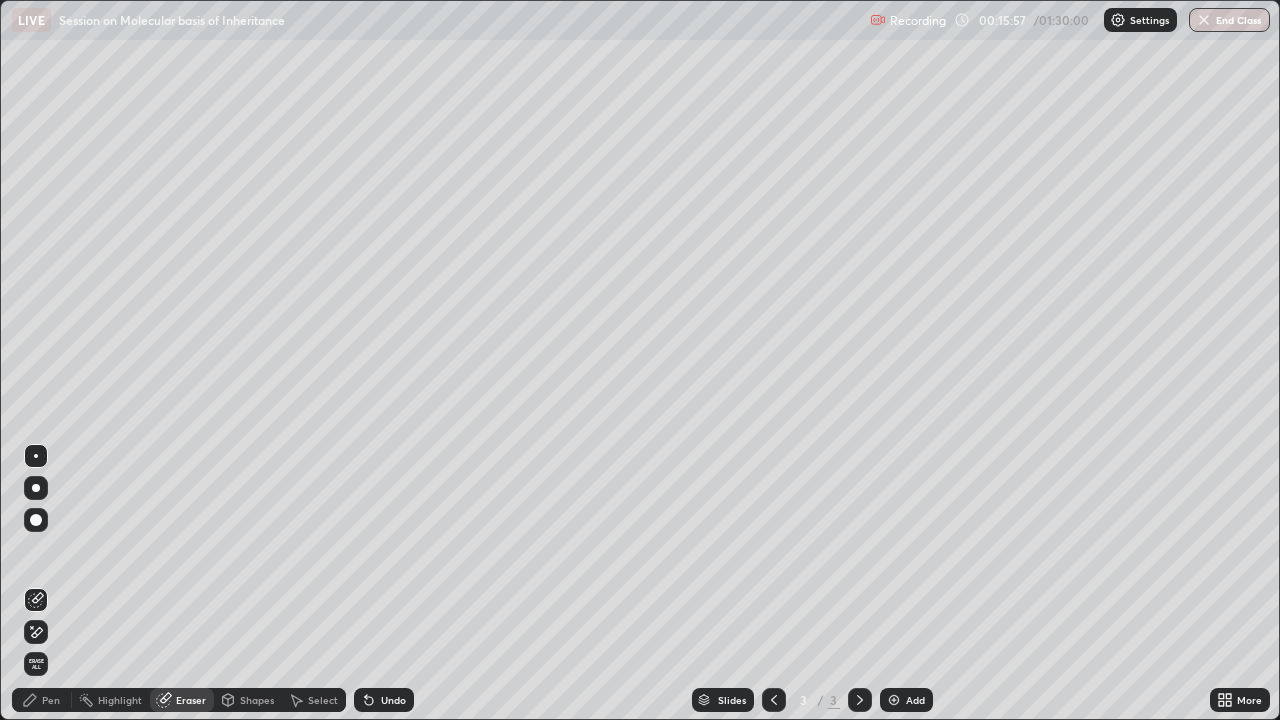 click on "Pen" at bounding box center (51, 700) 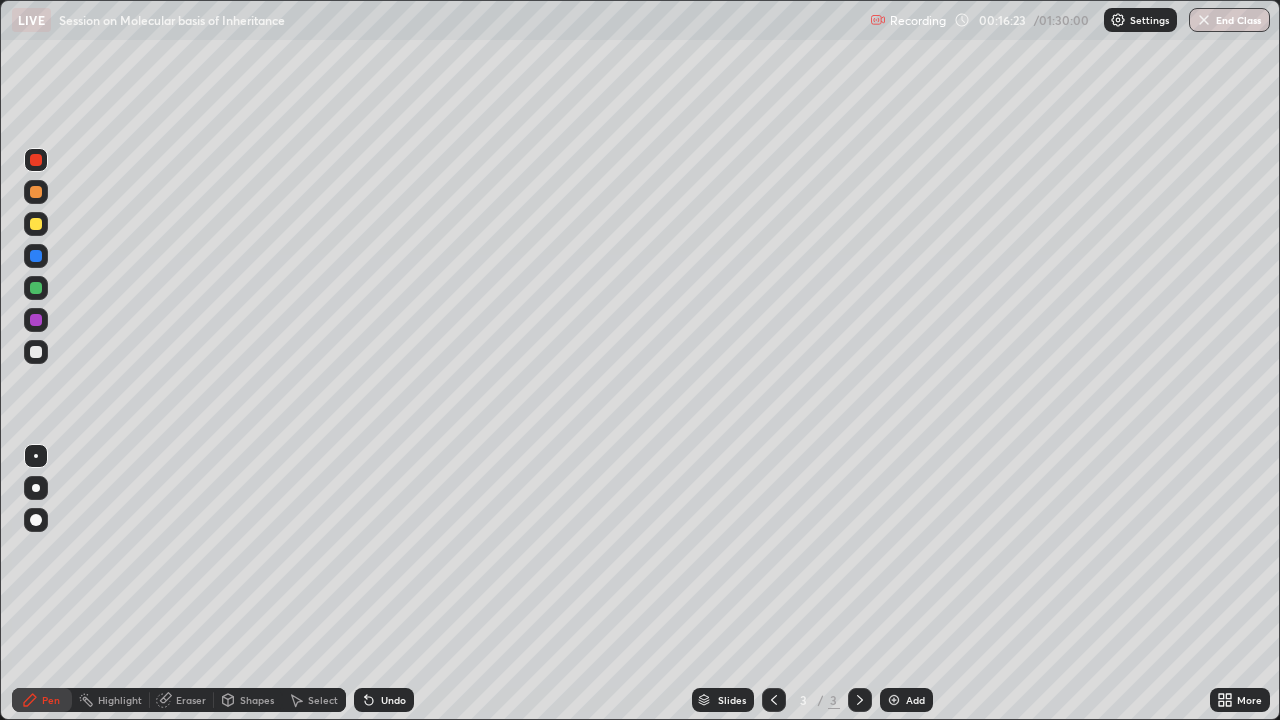 click on "Eraser" at bounding box center (191, 700) 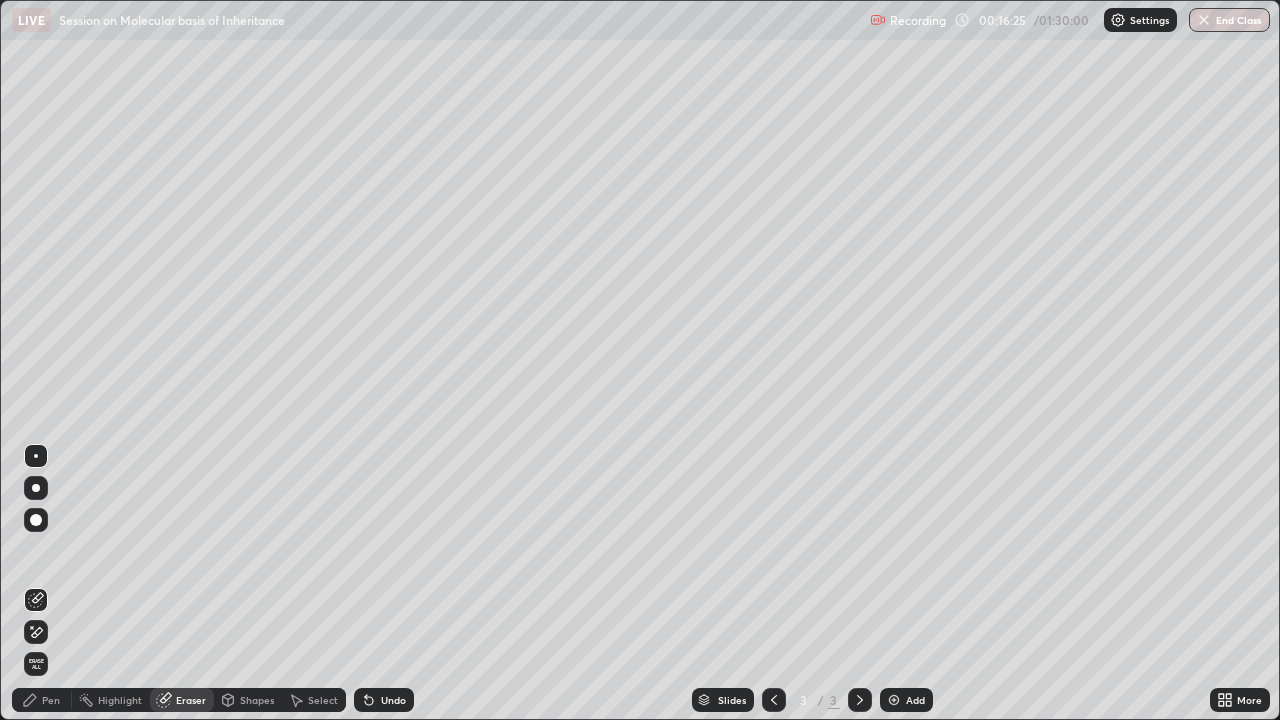 click on "Pen" at bounding box center [51, 700] 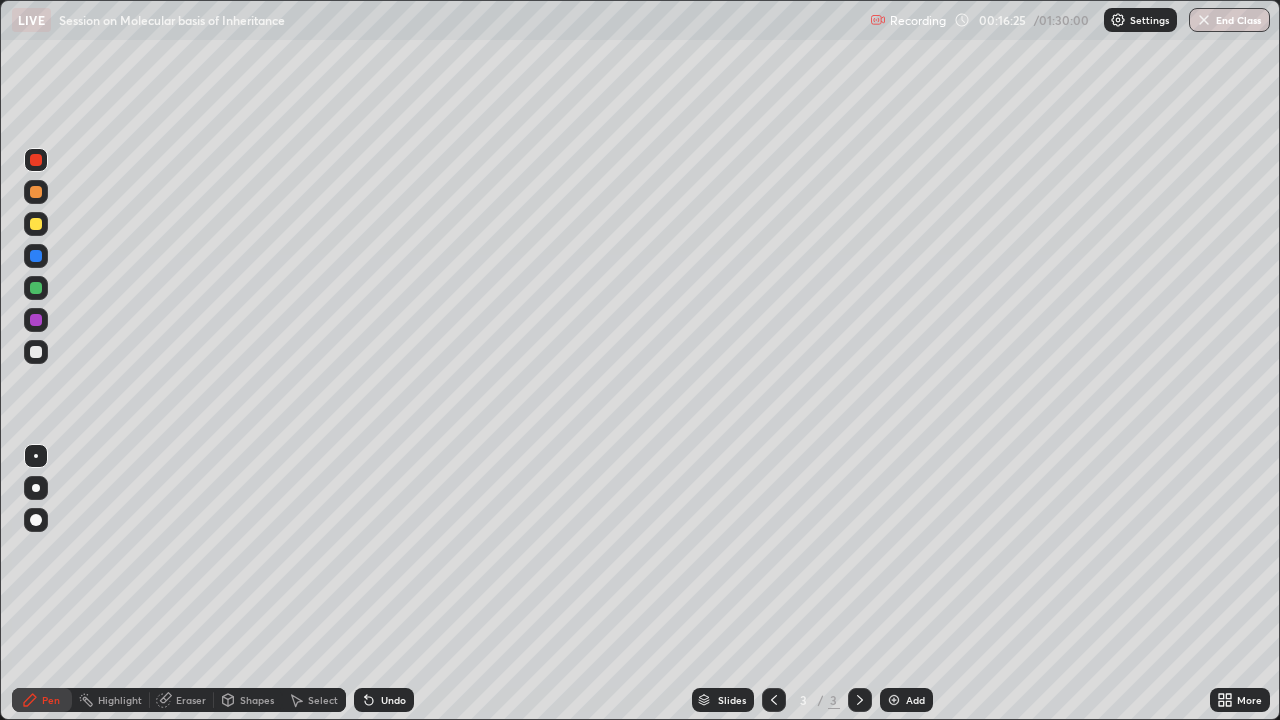 click at bounding box center [36, 488] 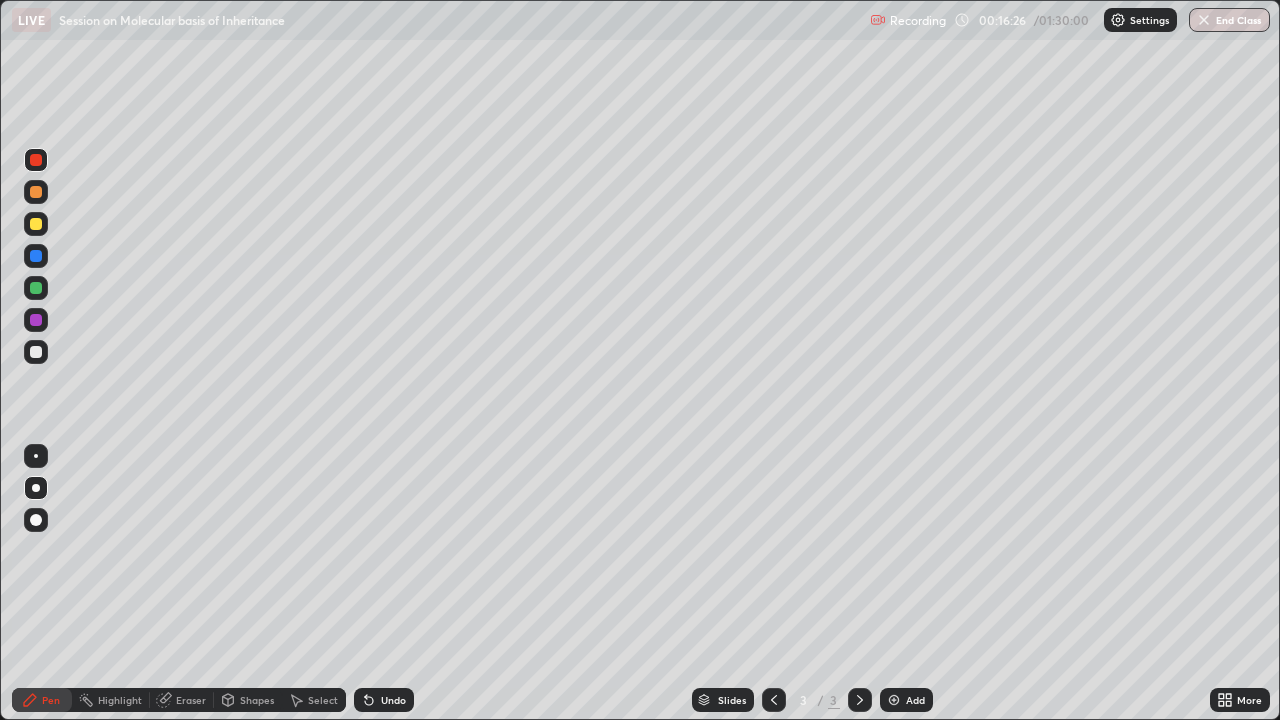 click at bounding box center [36, 352] 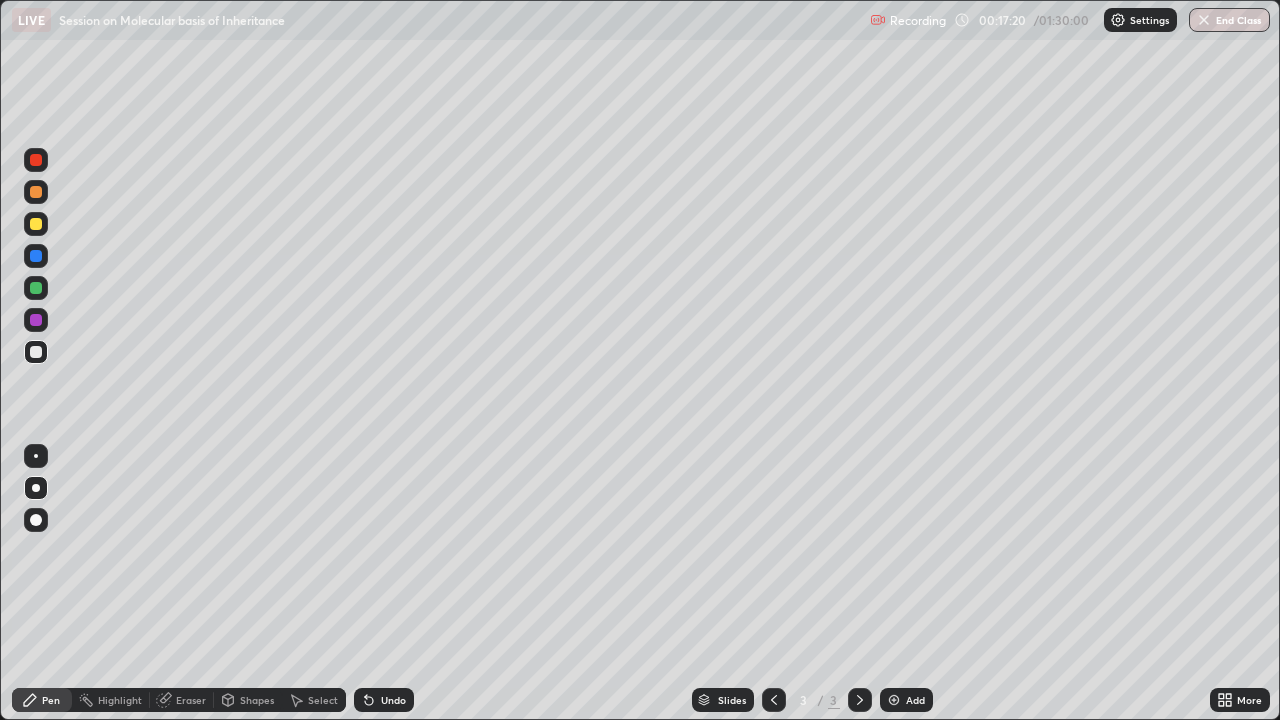 click 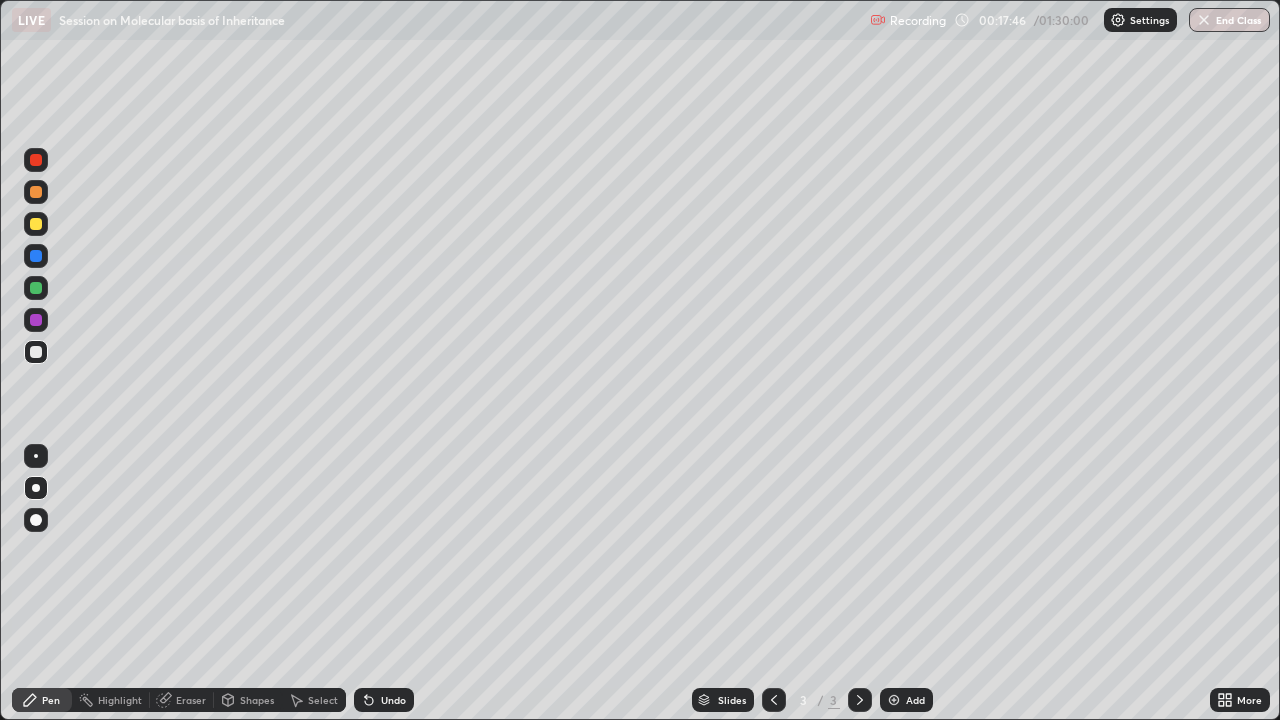 click at bounding box center (36, 160) 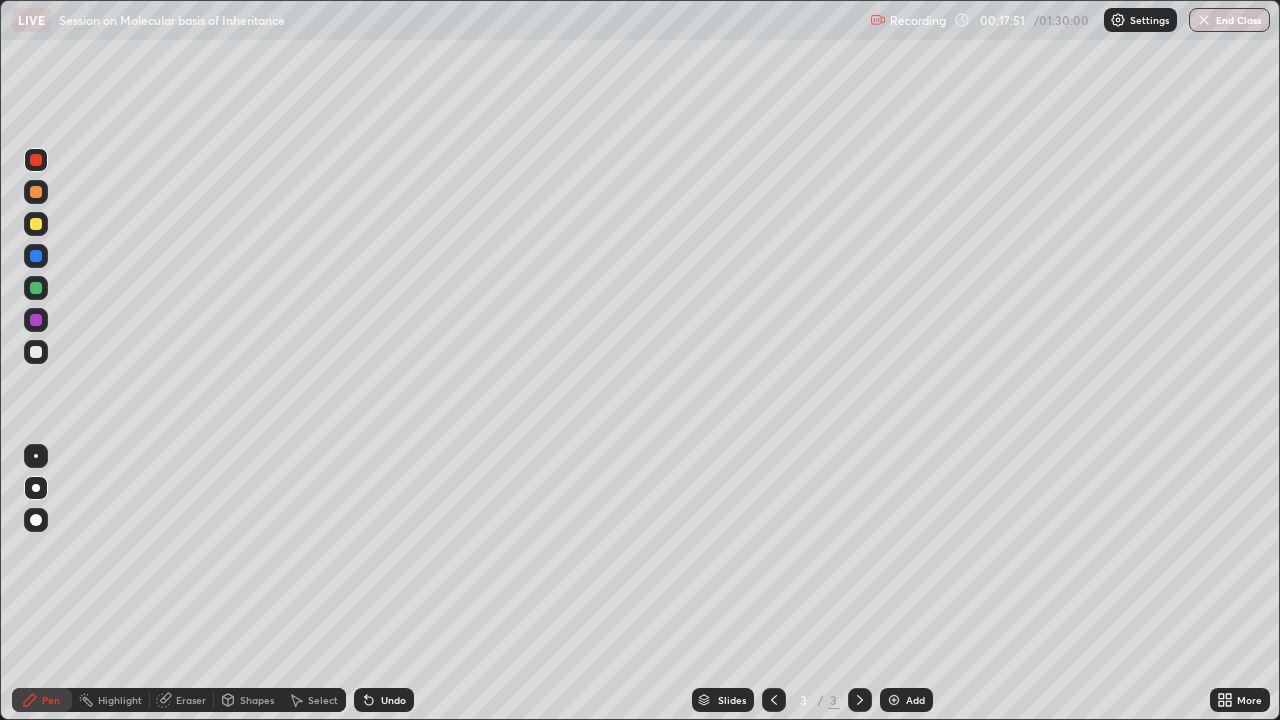 click at bounding box center [36, 352] 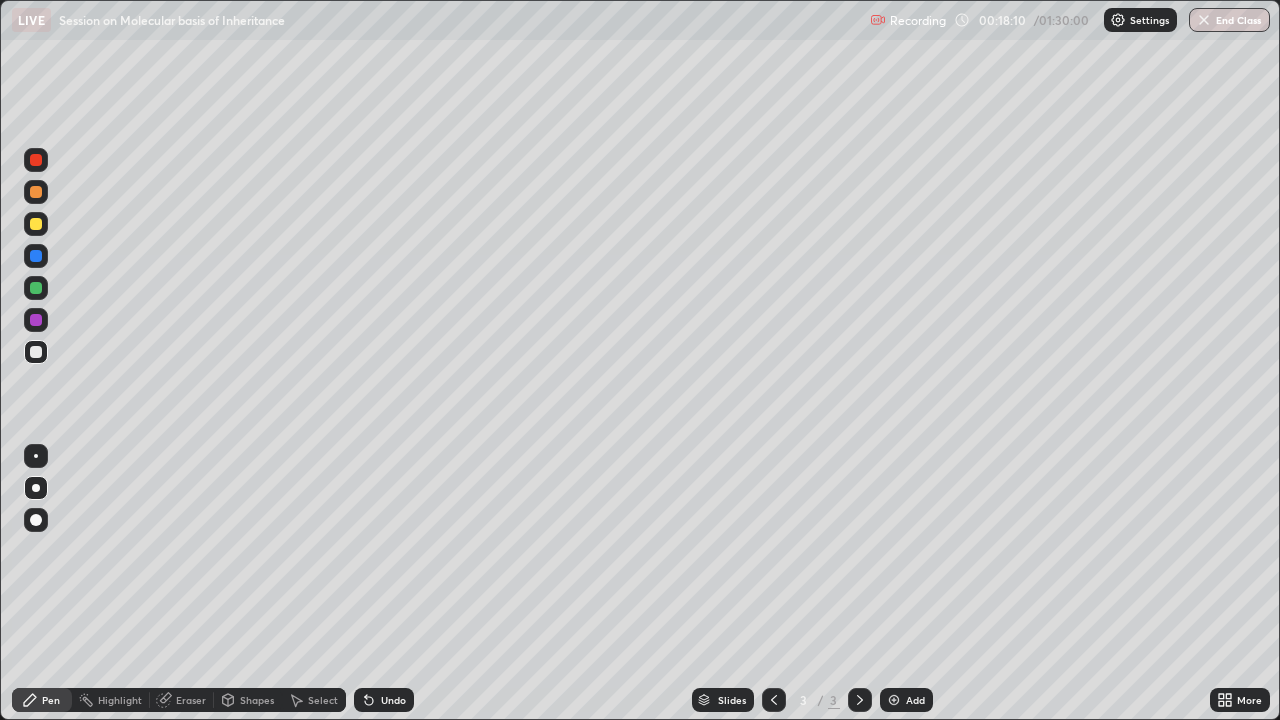 click at bounding box center (36, 288) 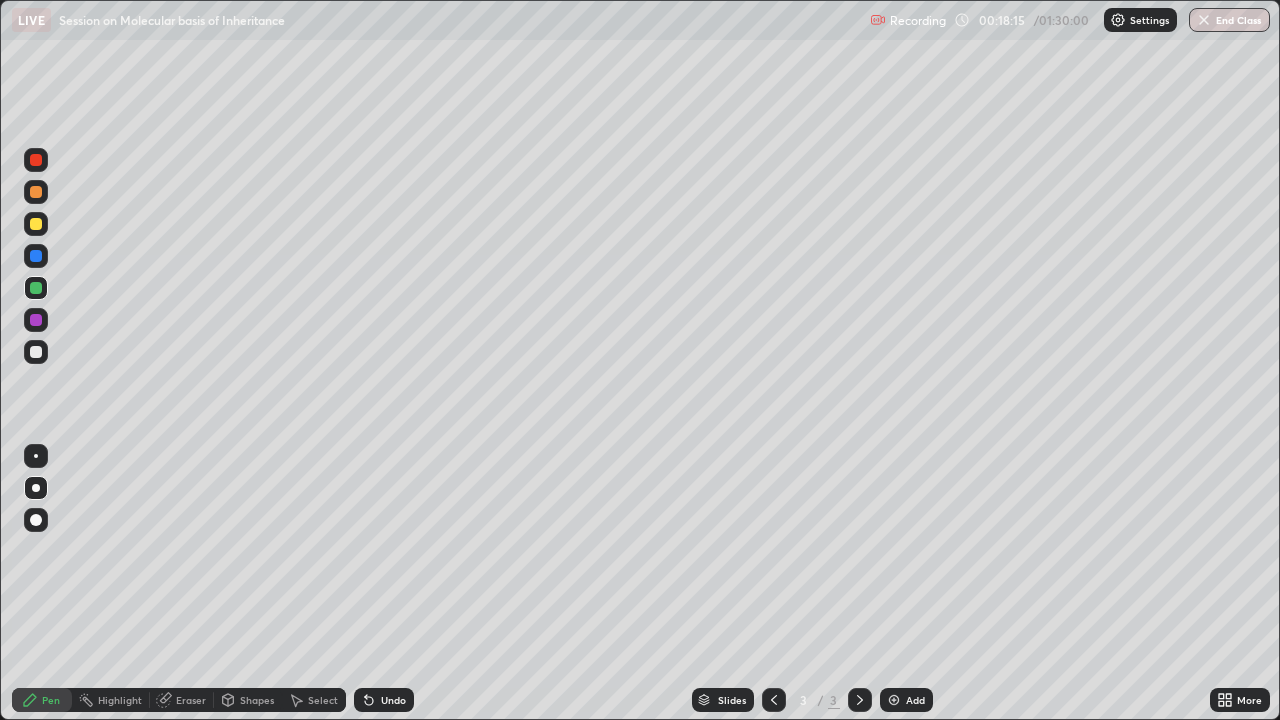 click at bounding box center (36, 352) 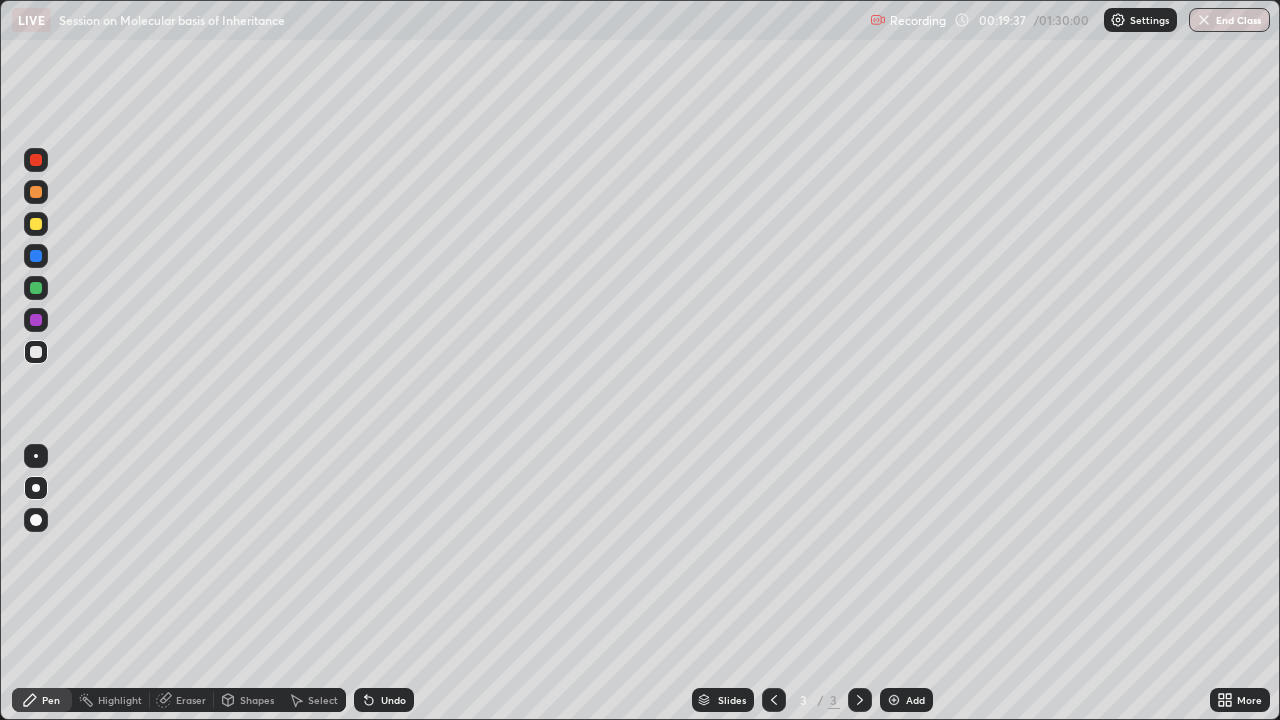 click on "Eraser" at bounding box center [182, 700] 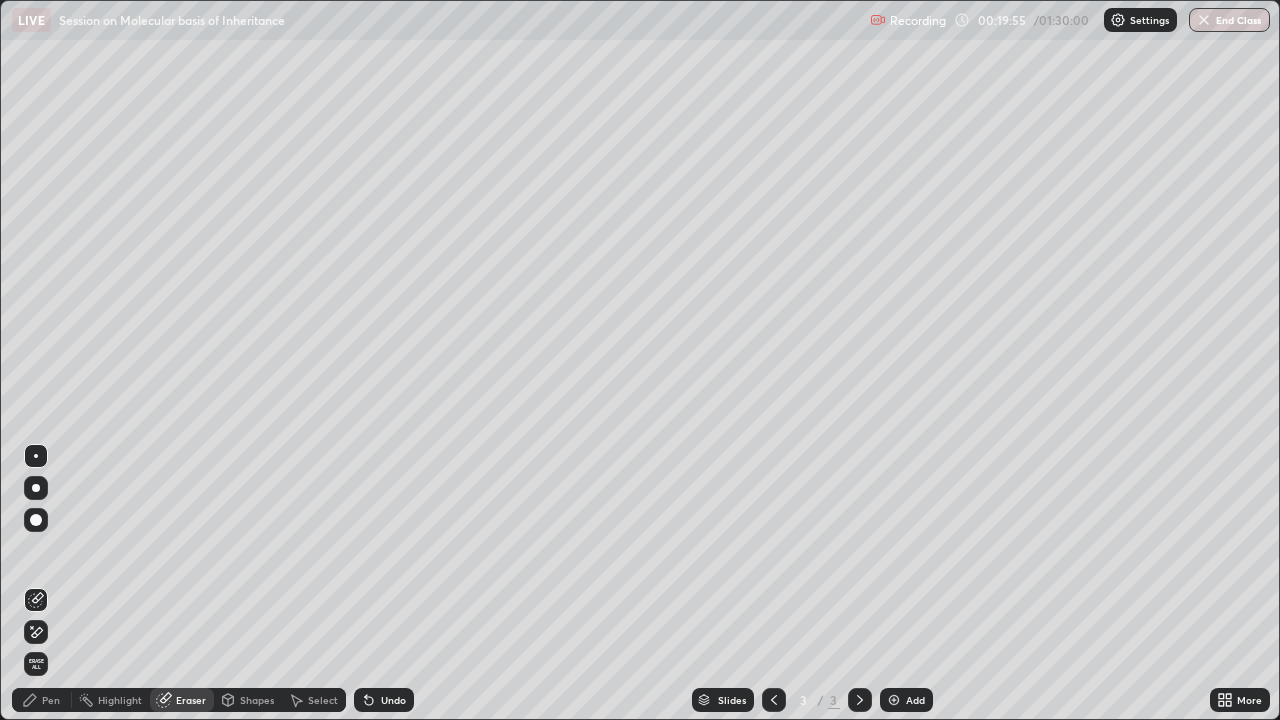 click 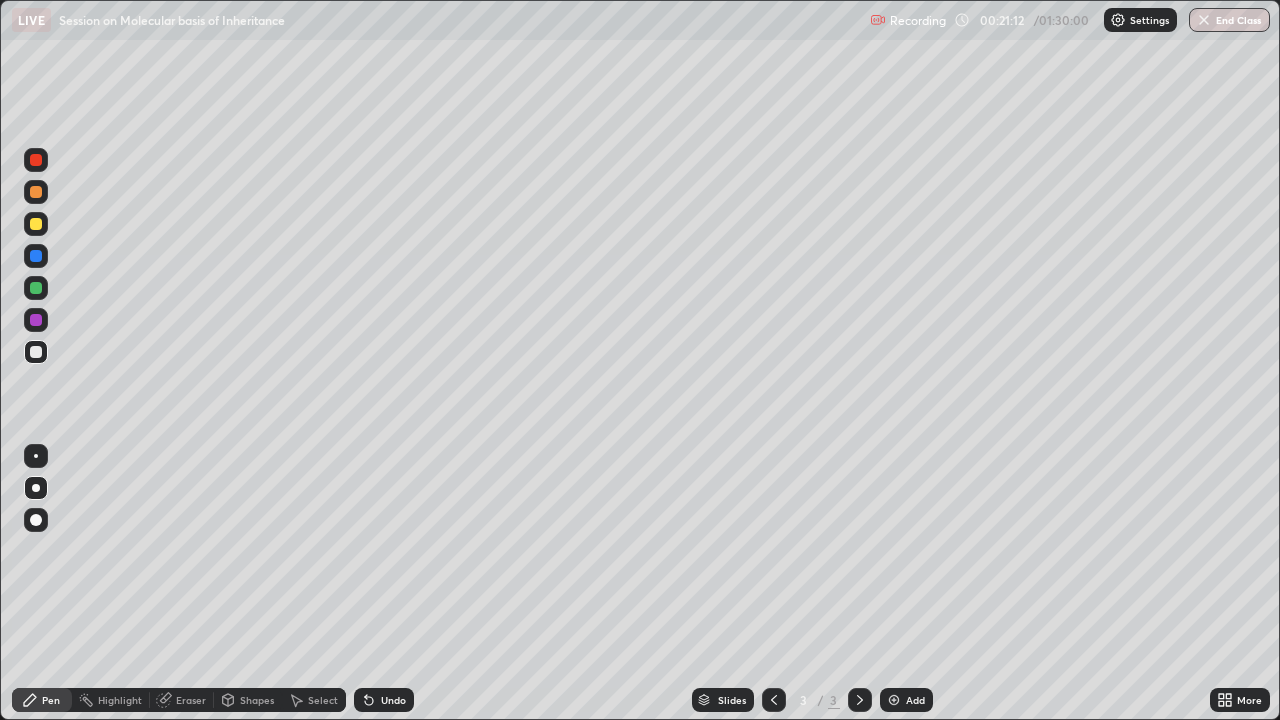 click at bounding box center (36, 160) 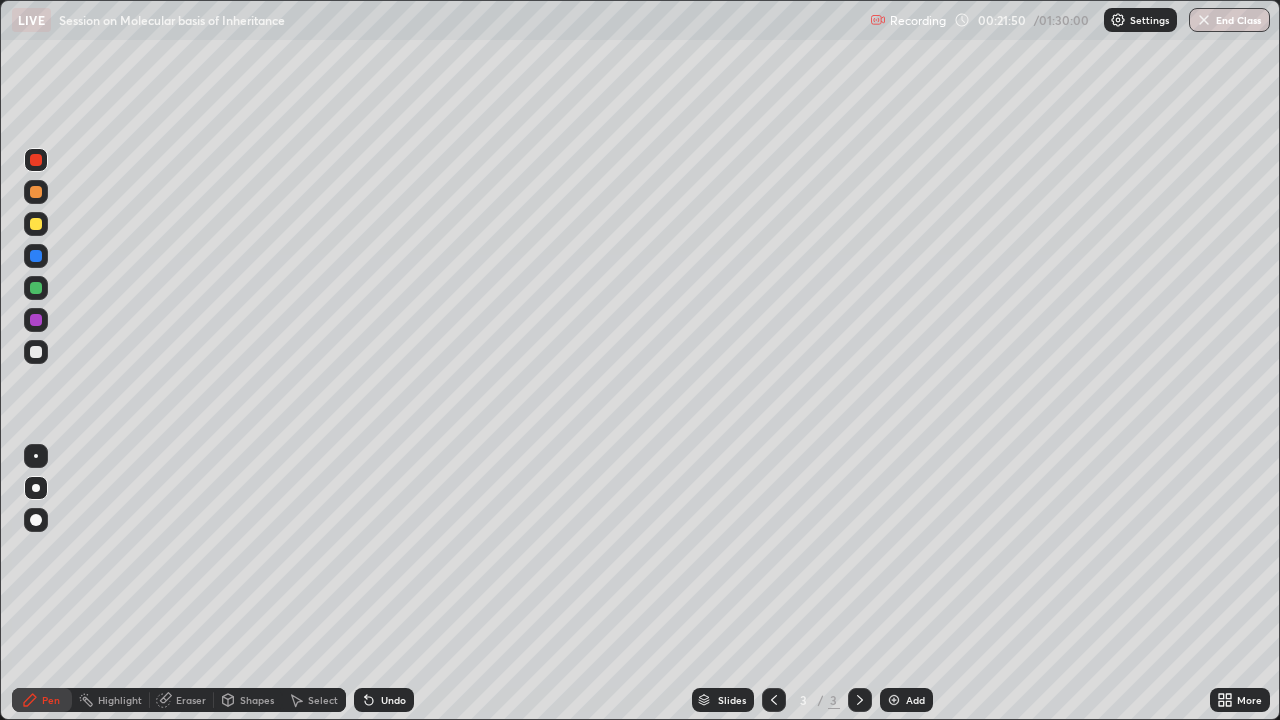 click at bounding box center [36, 456] 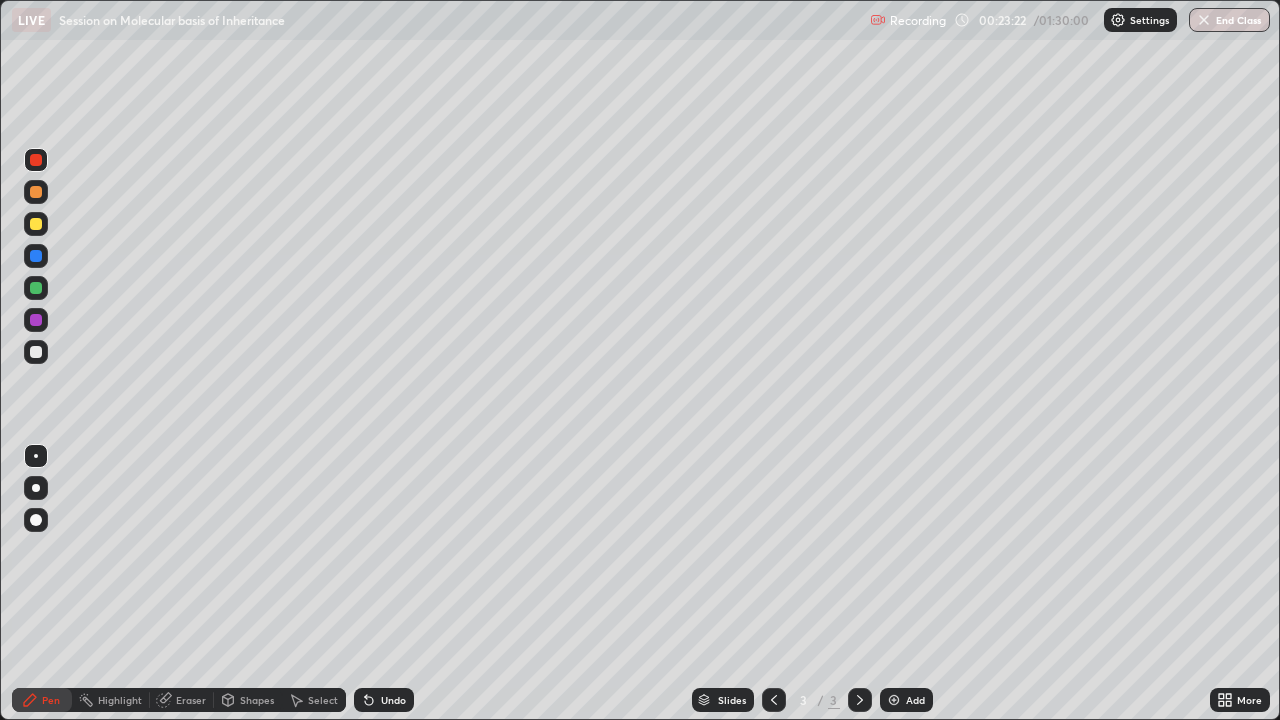 click at bounding box center [36, 224] 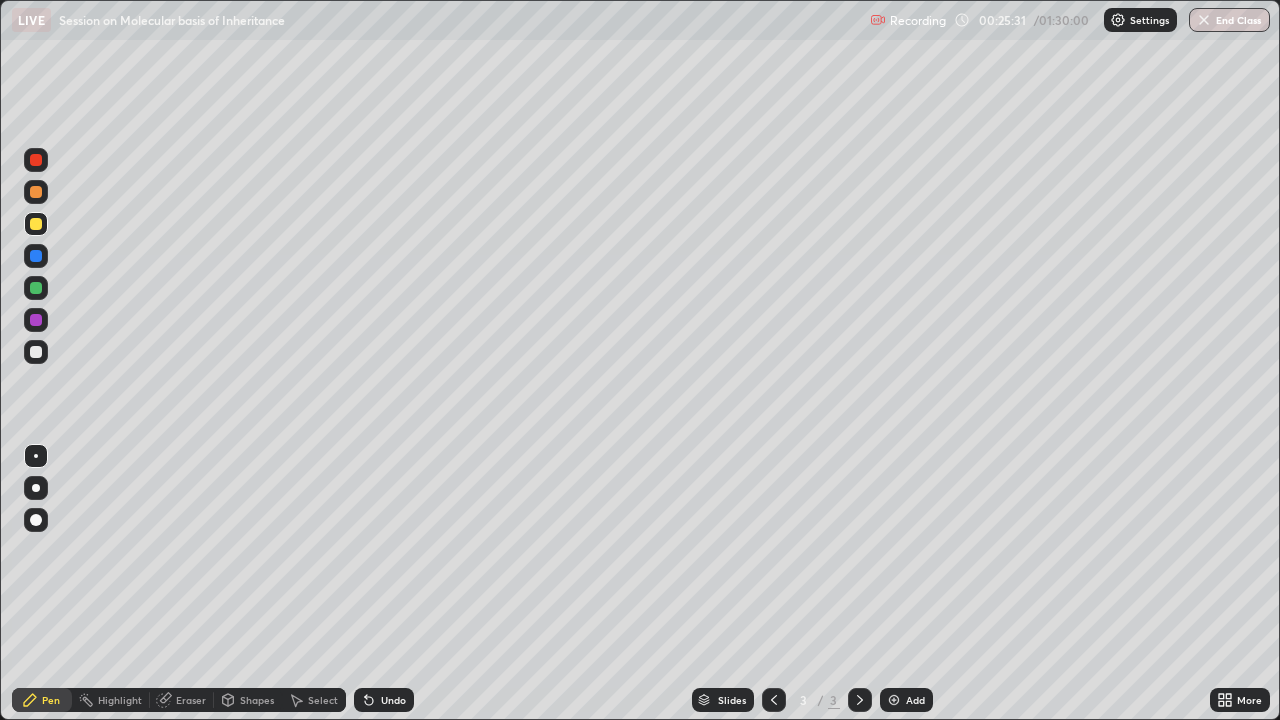 click at bounding box center (36, 160) 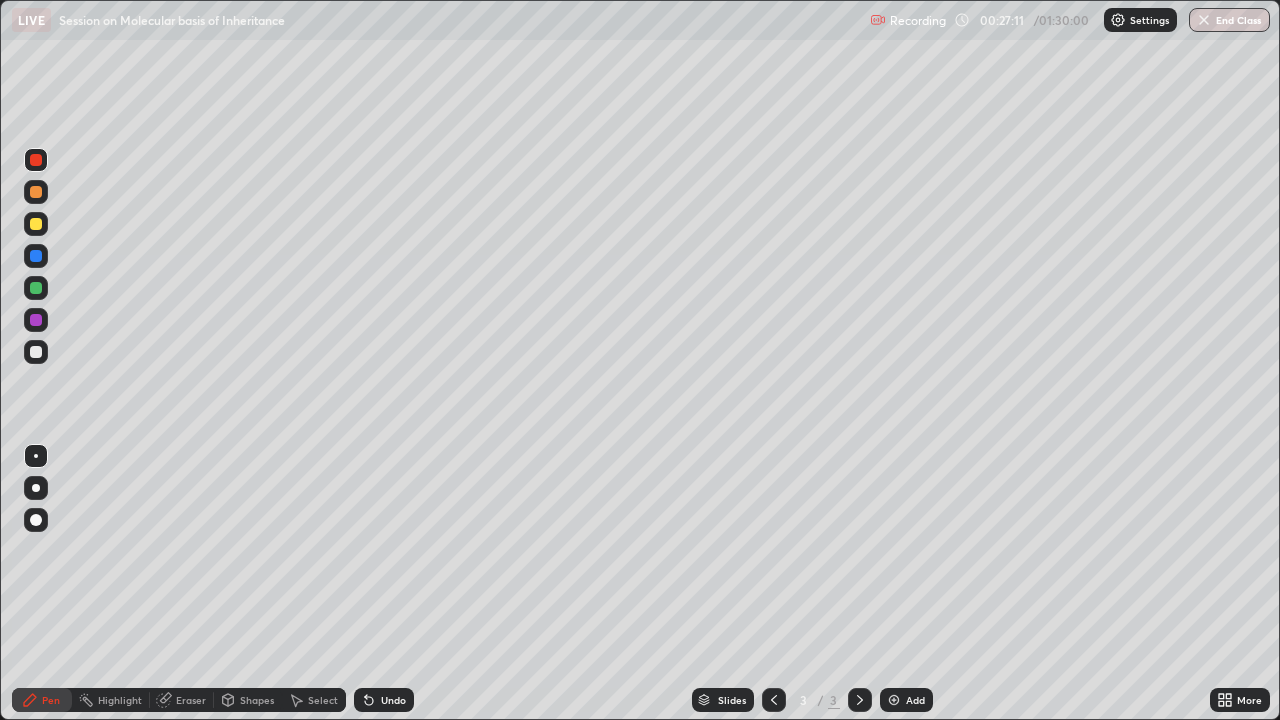 click at bounding box center (36, 288) 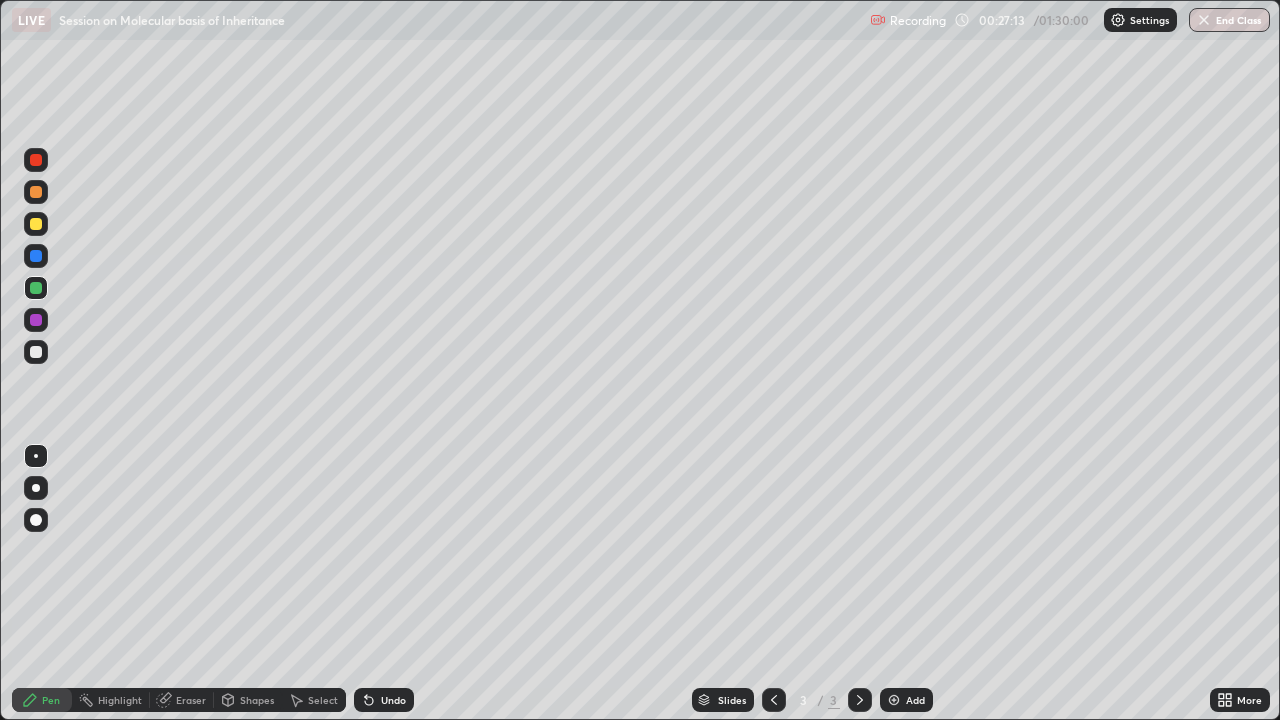 click at bounding box center (36, 160) 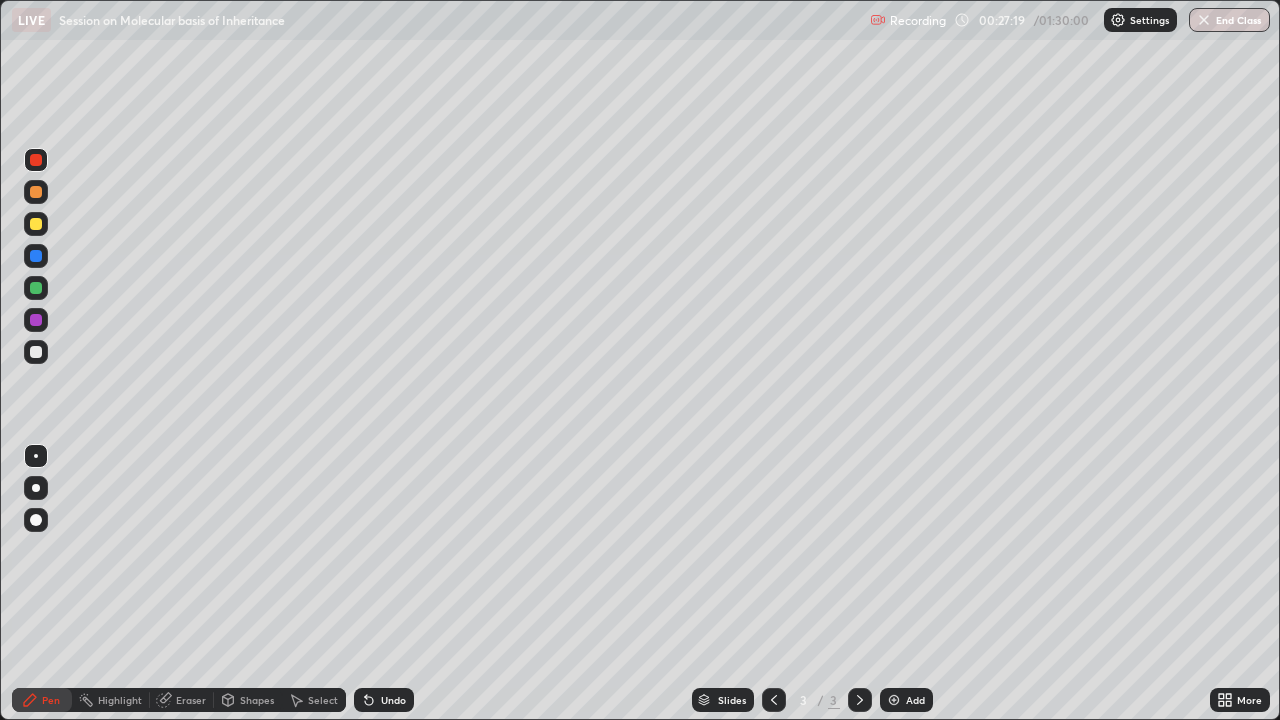 click at bounding box center [36, 288] 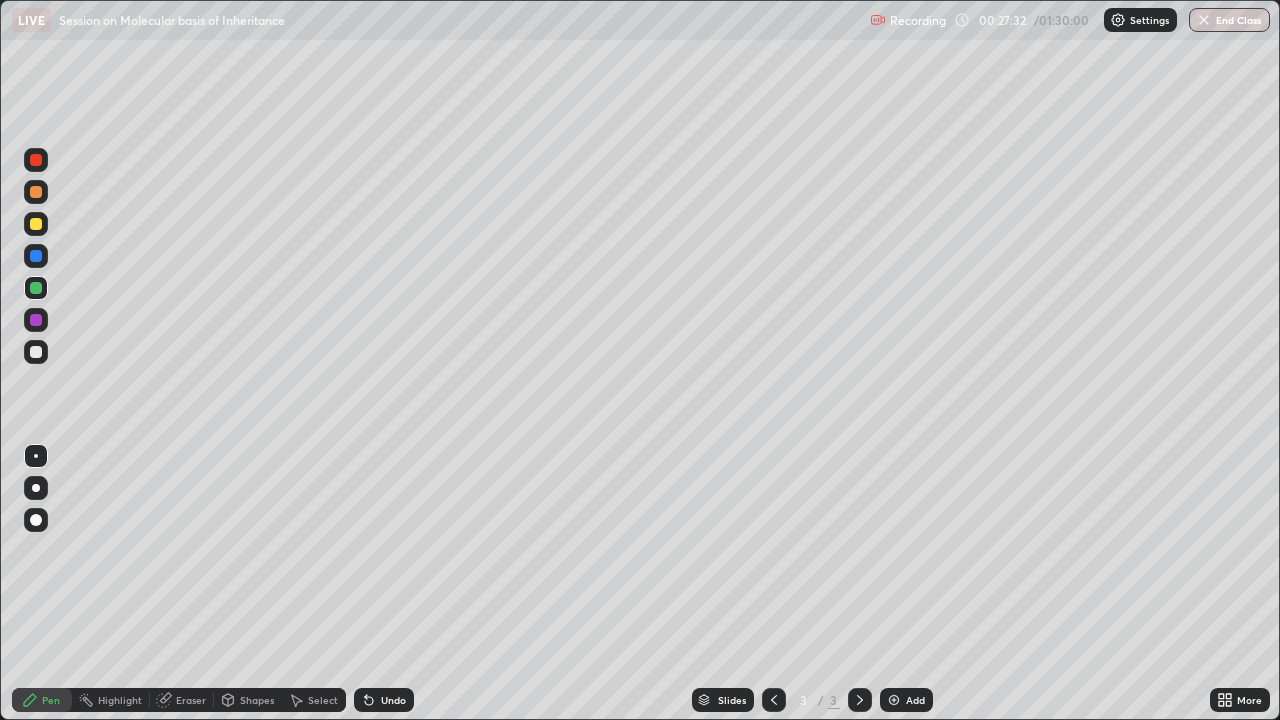click on "Select" at bounding box center (314, 700) 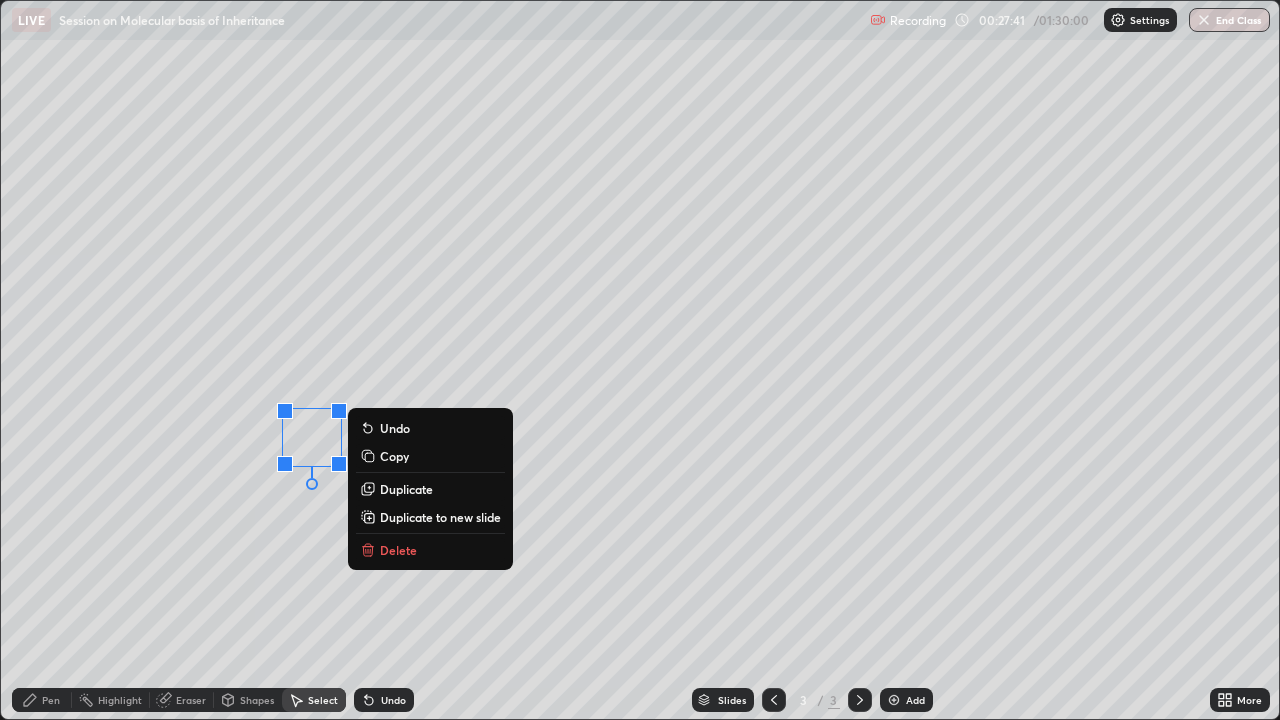 click on "0 ° Undo Copy Duplicate Duplicate to new slide Delete" at bounding box center [640, 360] 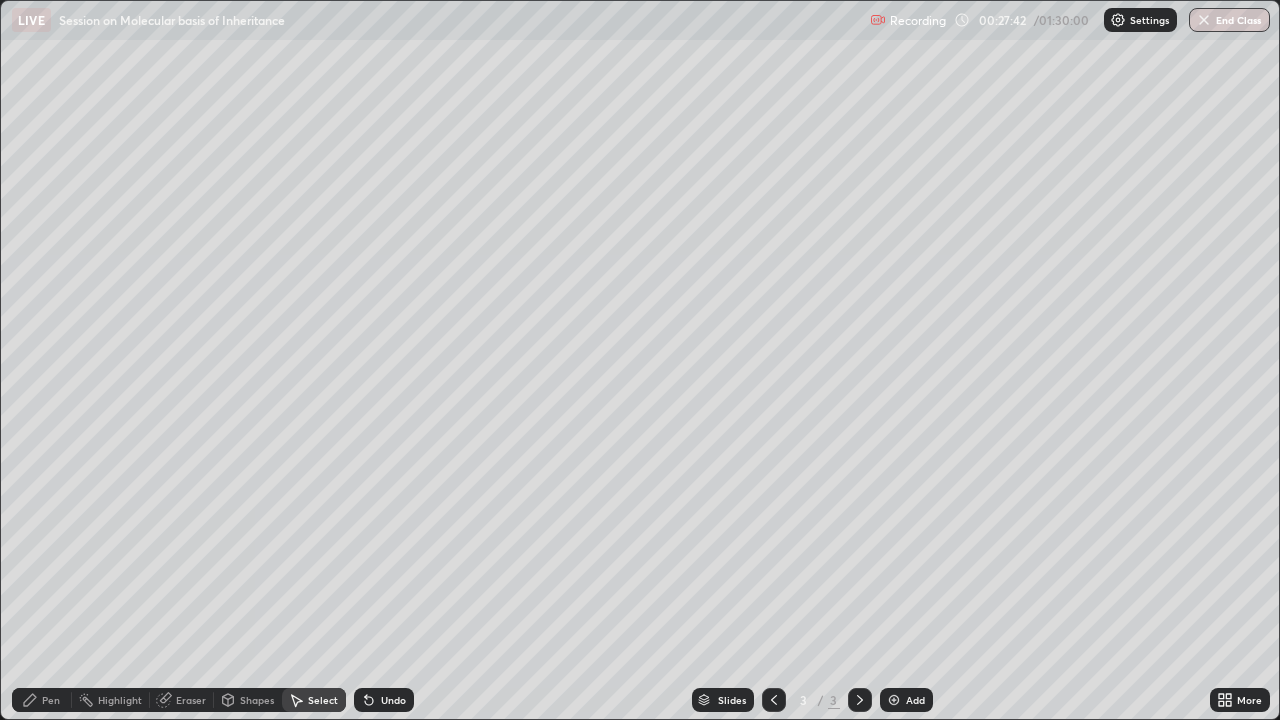 click on "0 ° Undo Copy Duplicate Duplicate to new slide Delete" at bounding box center [640, 360] 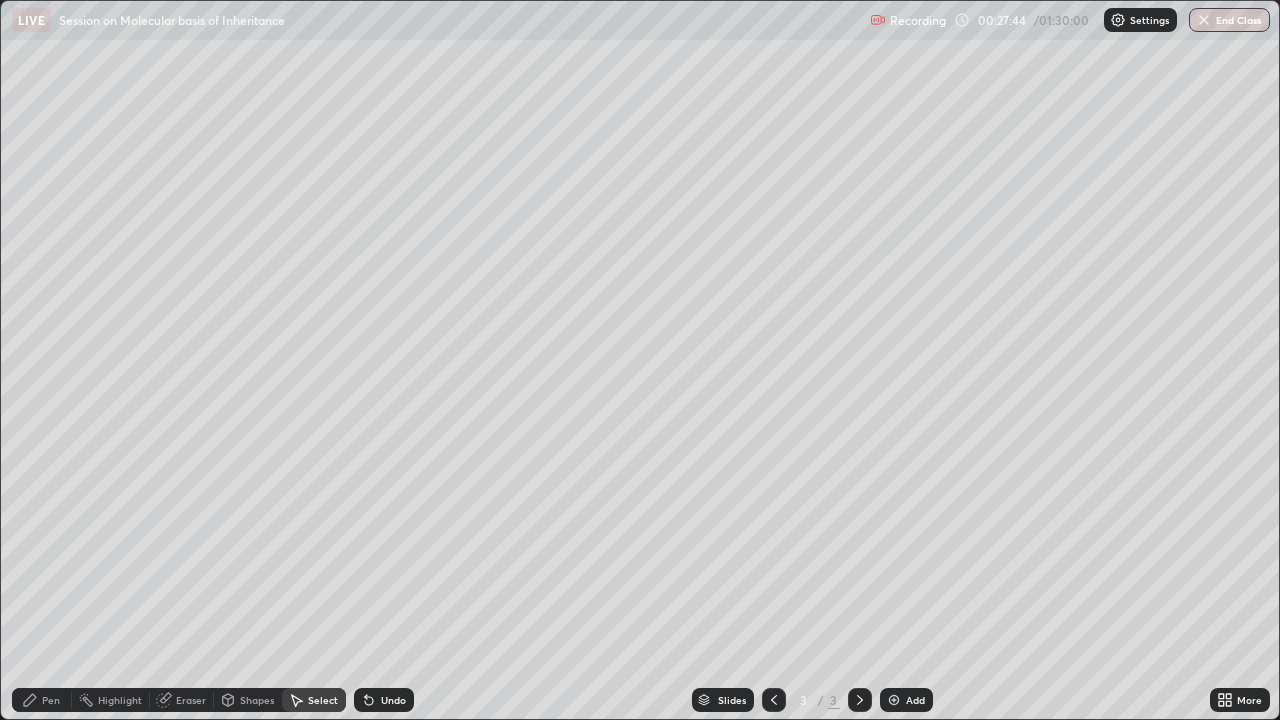 click on "Eraser" at bounding box center [182, 700] 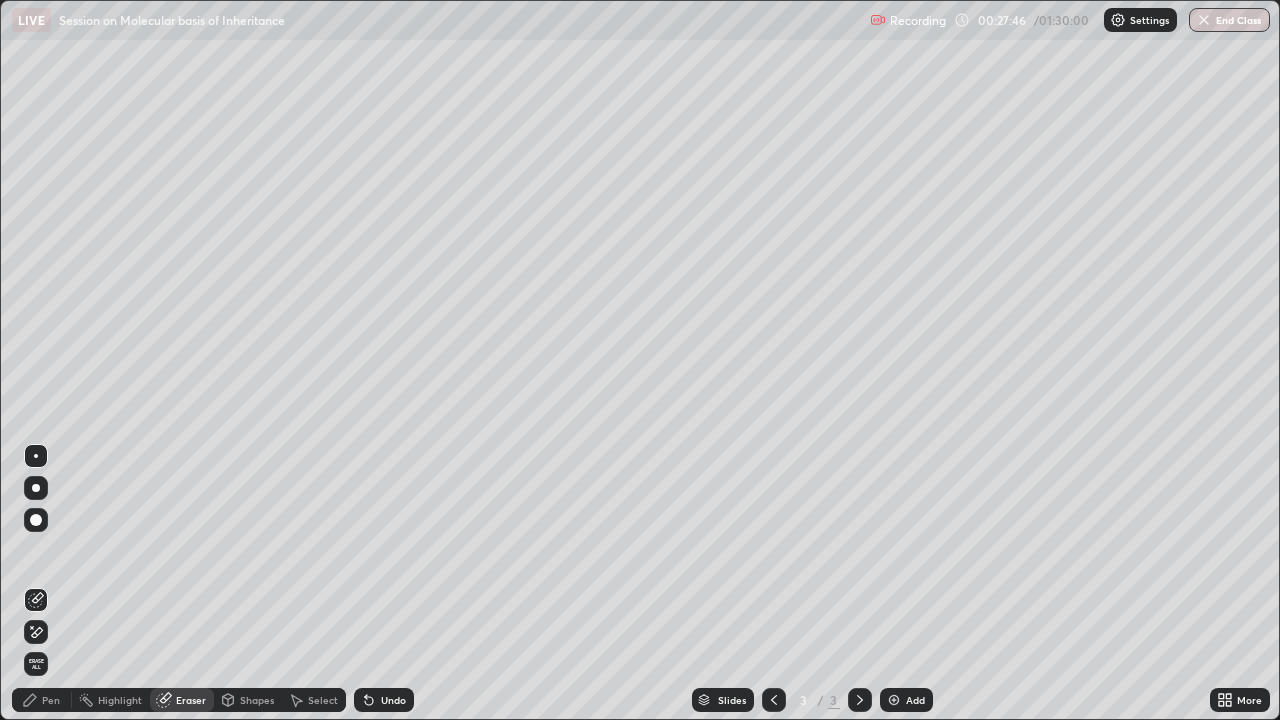click 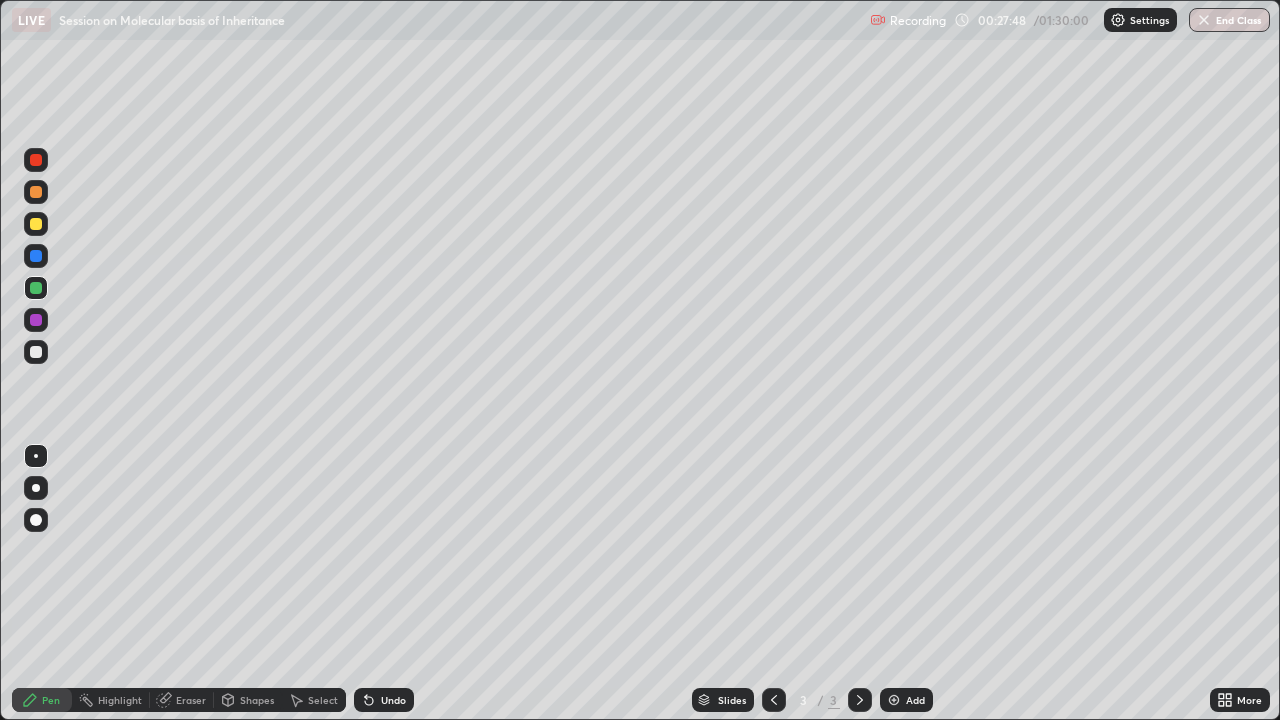click at bounding box center (36, 160) 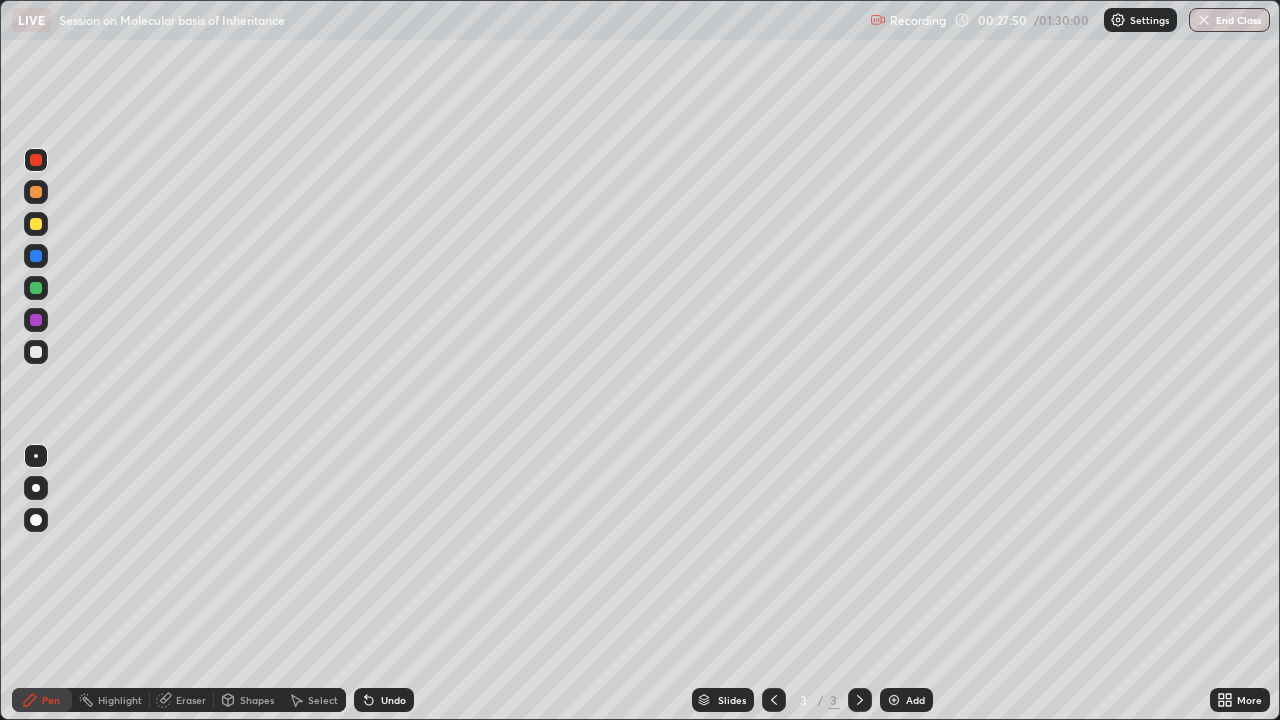 click on "Eraser" at bounding box center [182, 700] 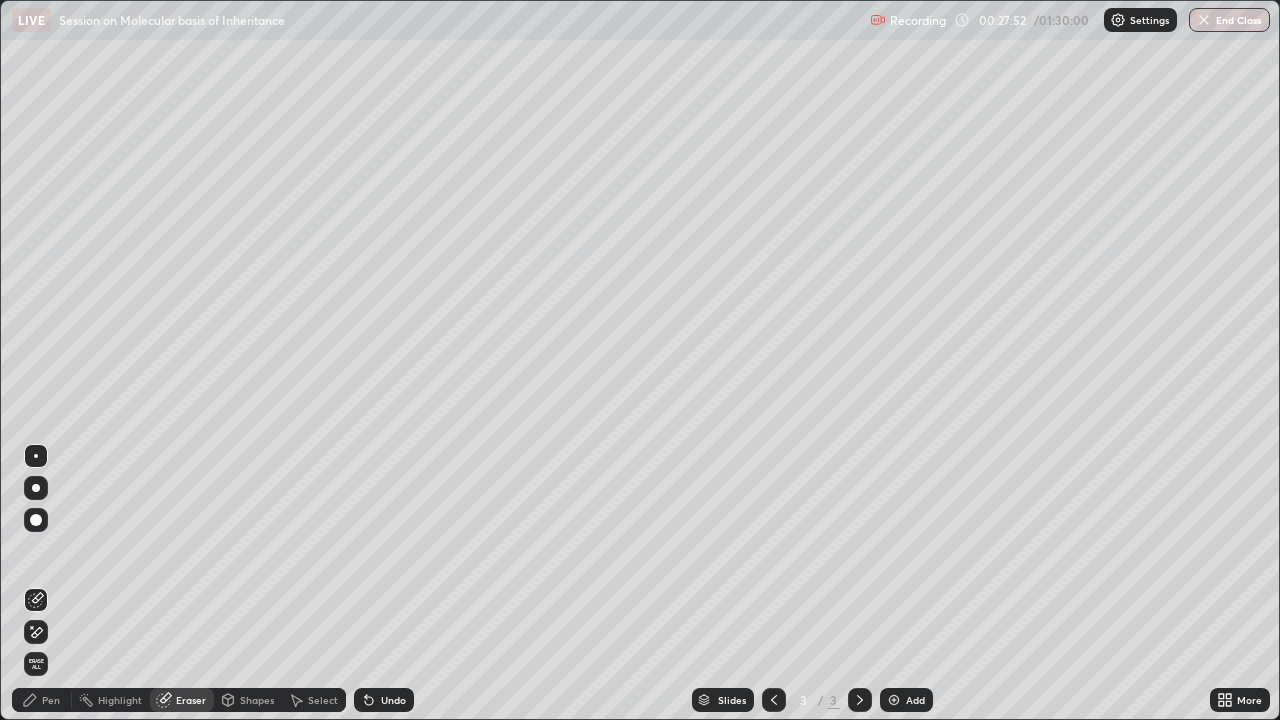 click 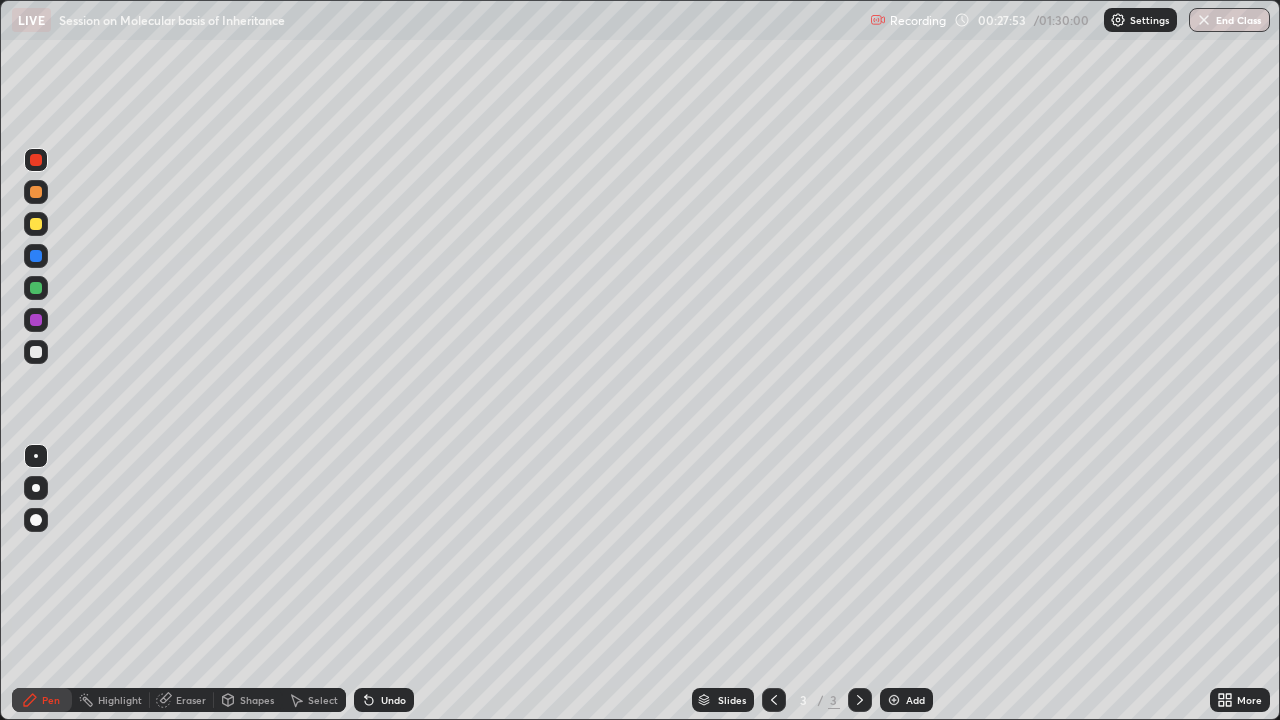 click at bounding box center [36, 160] 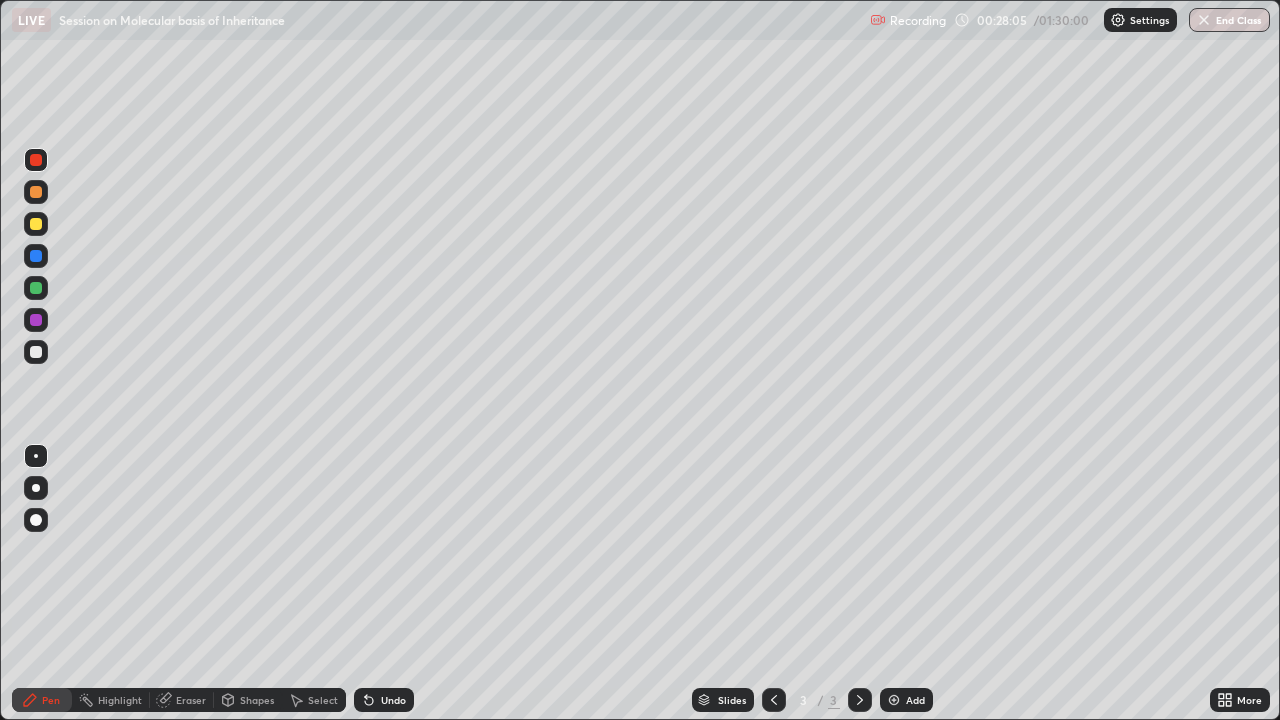 click at bounding box center (36, 288) 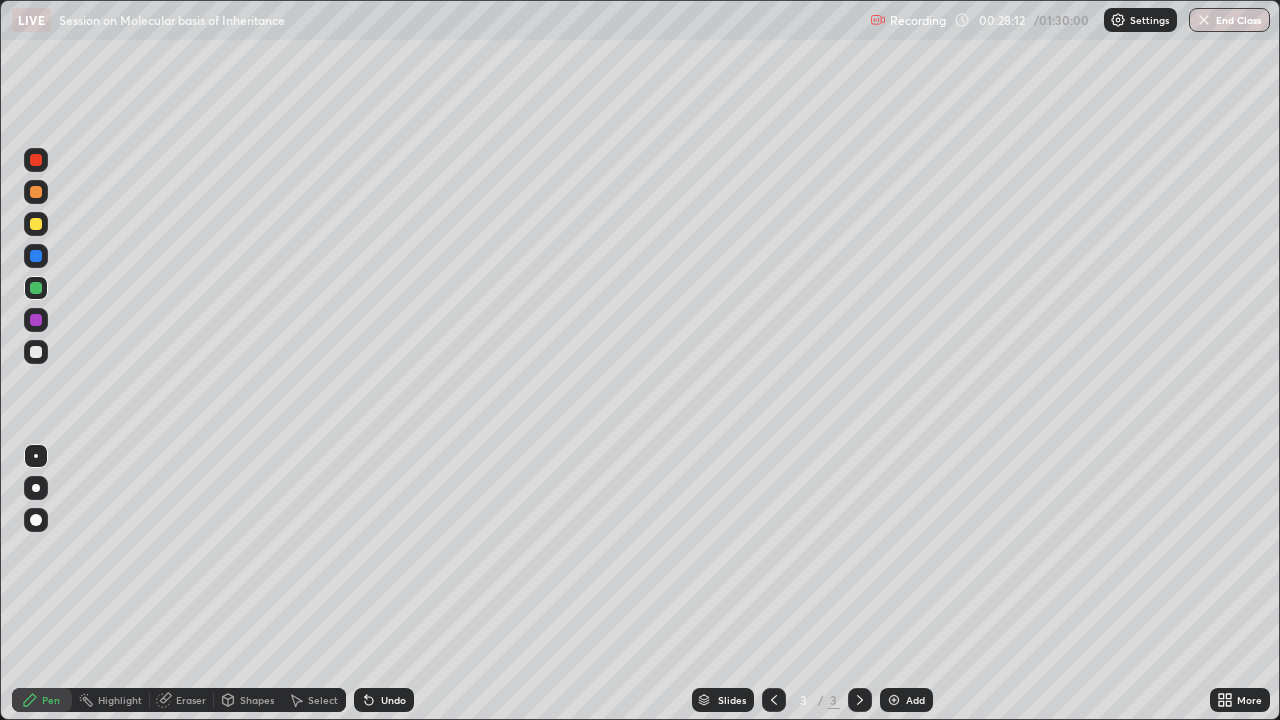click 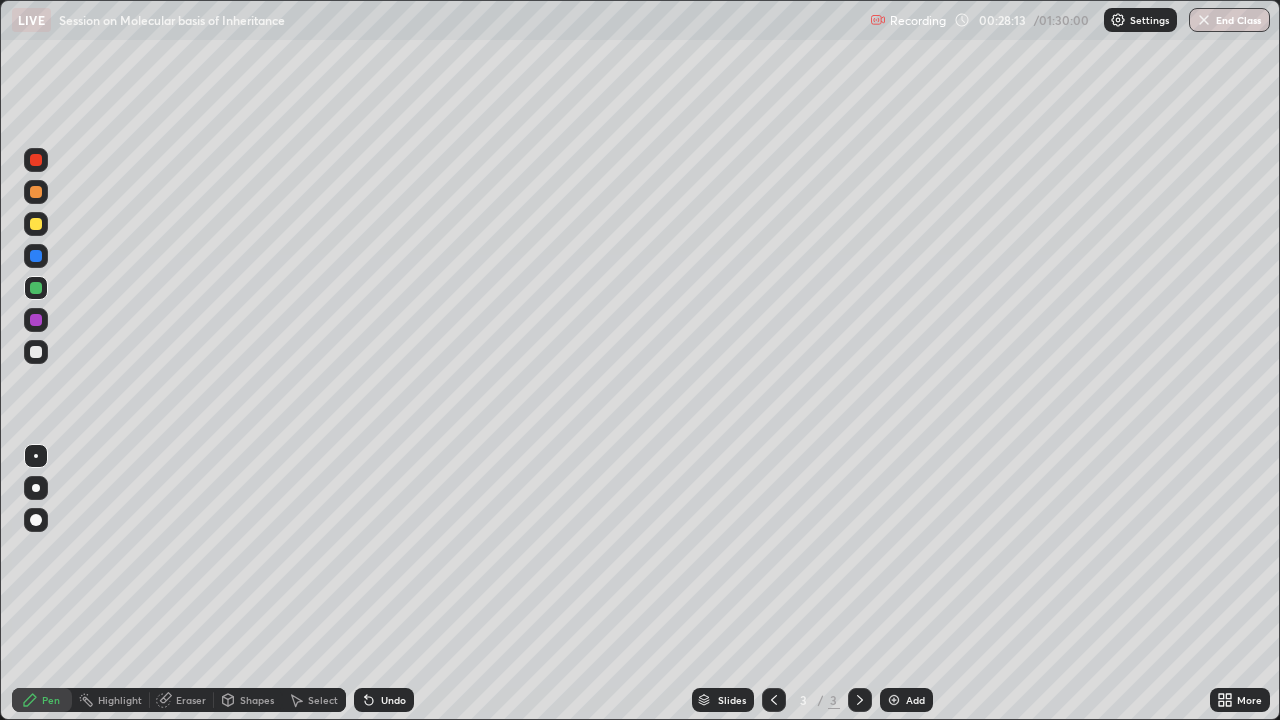 click 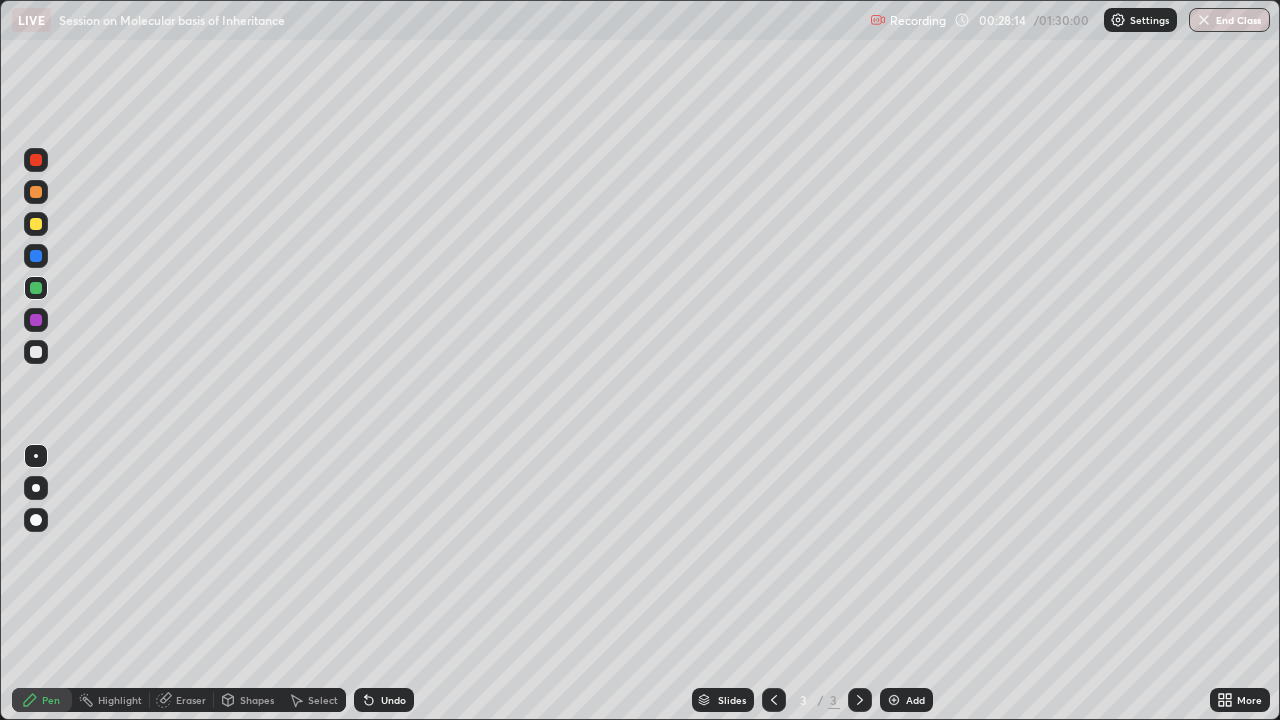 click 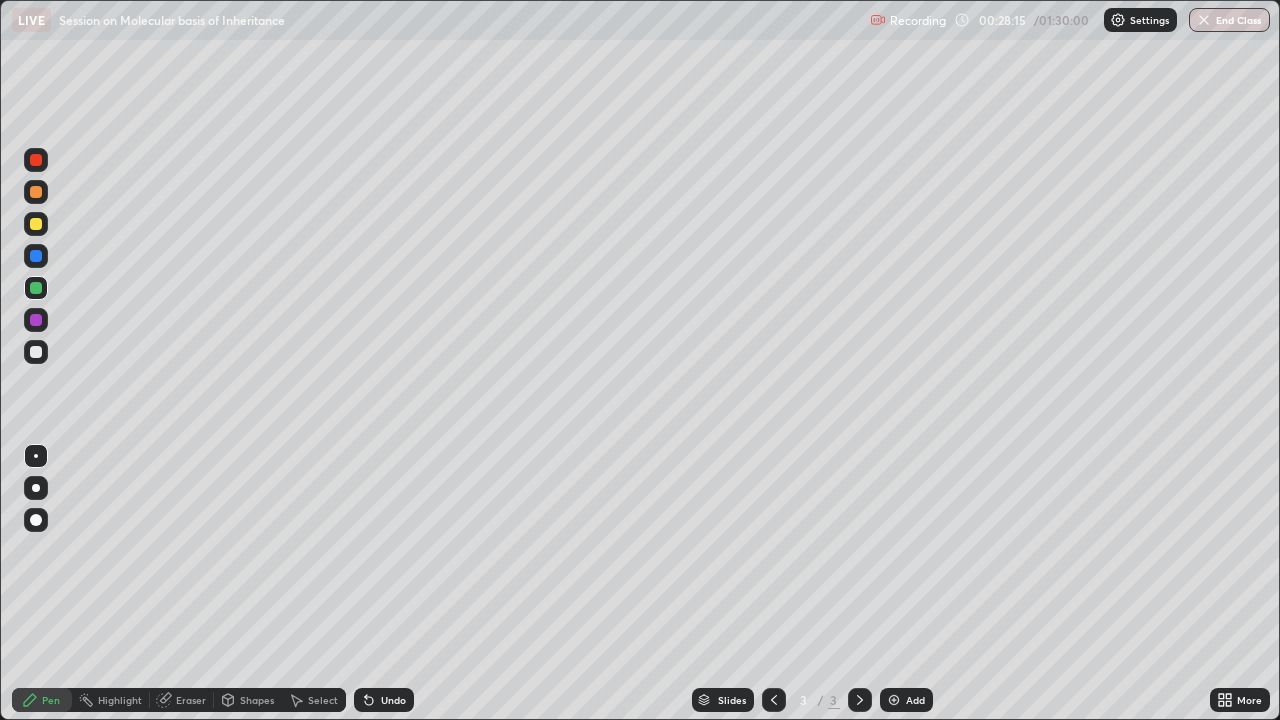 click 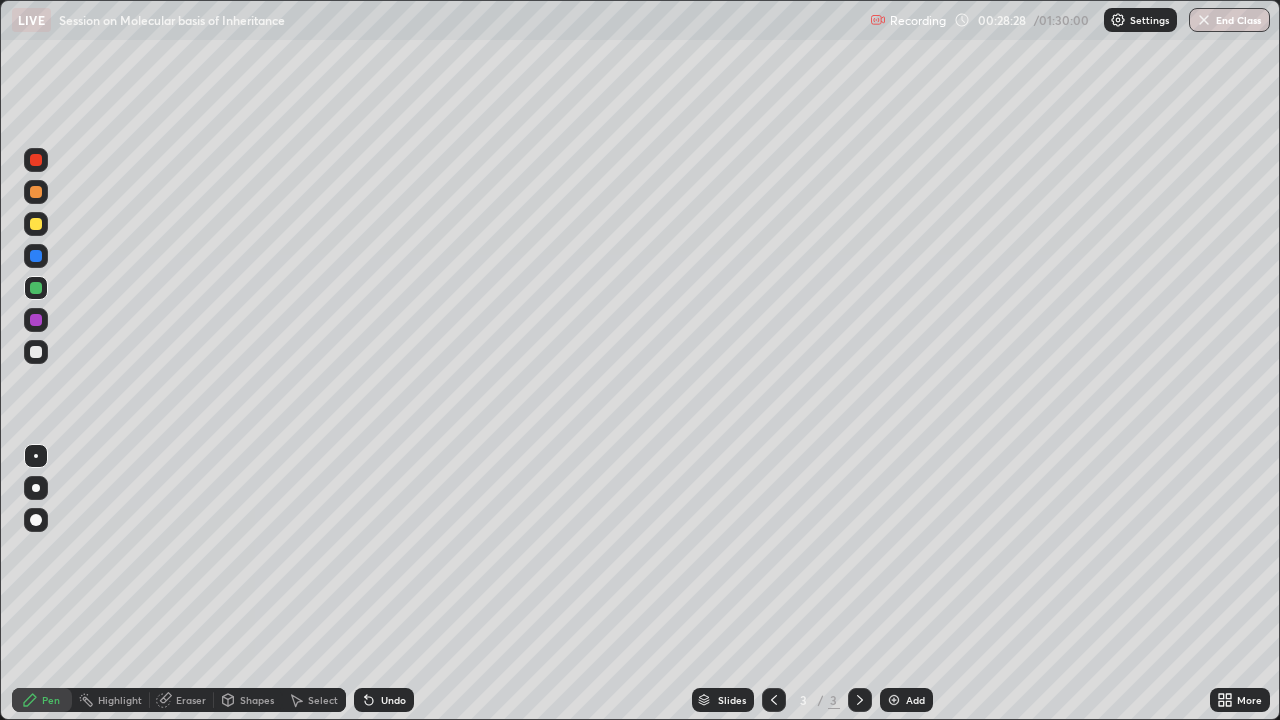 click on "Undo" at bounding box center (384, 700) 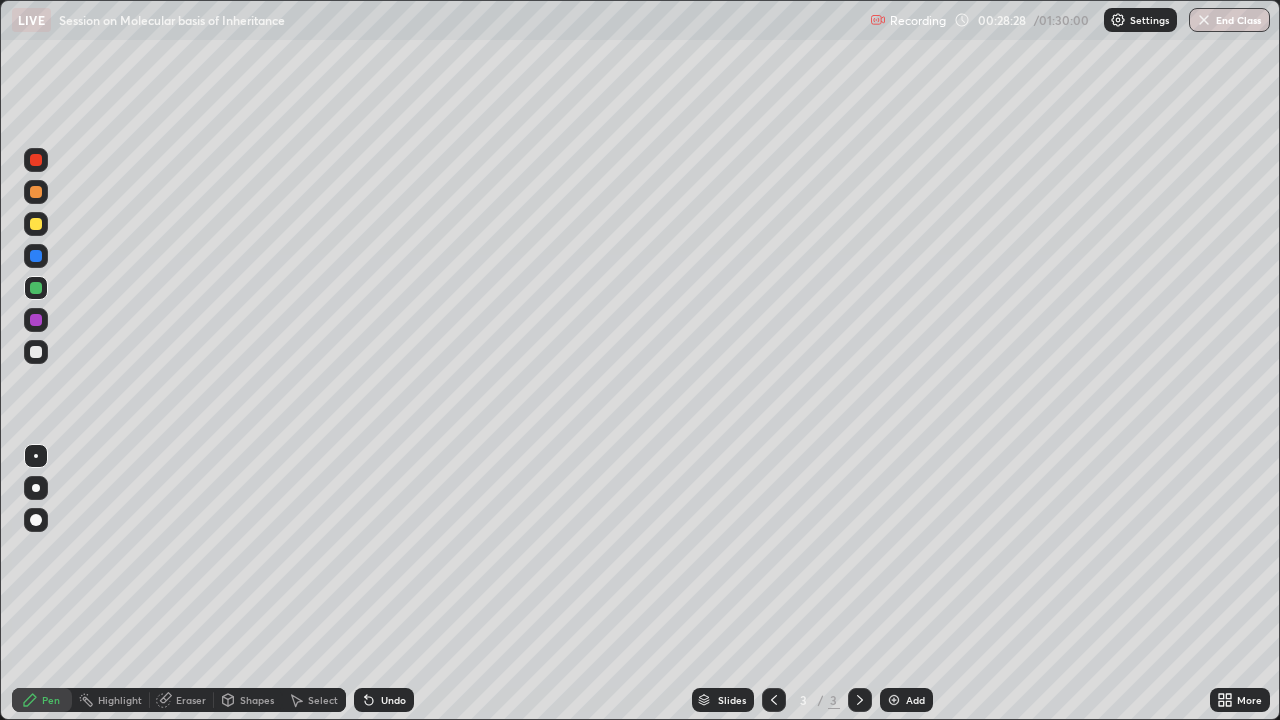click 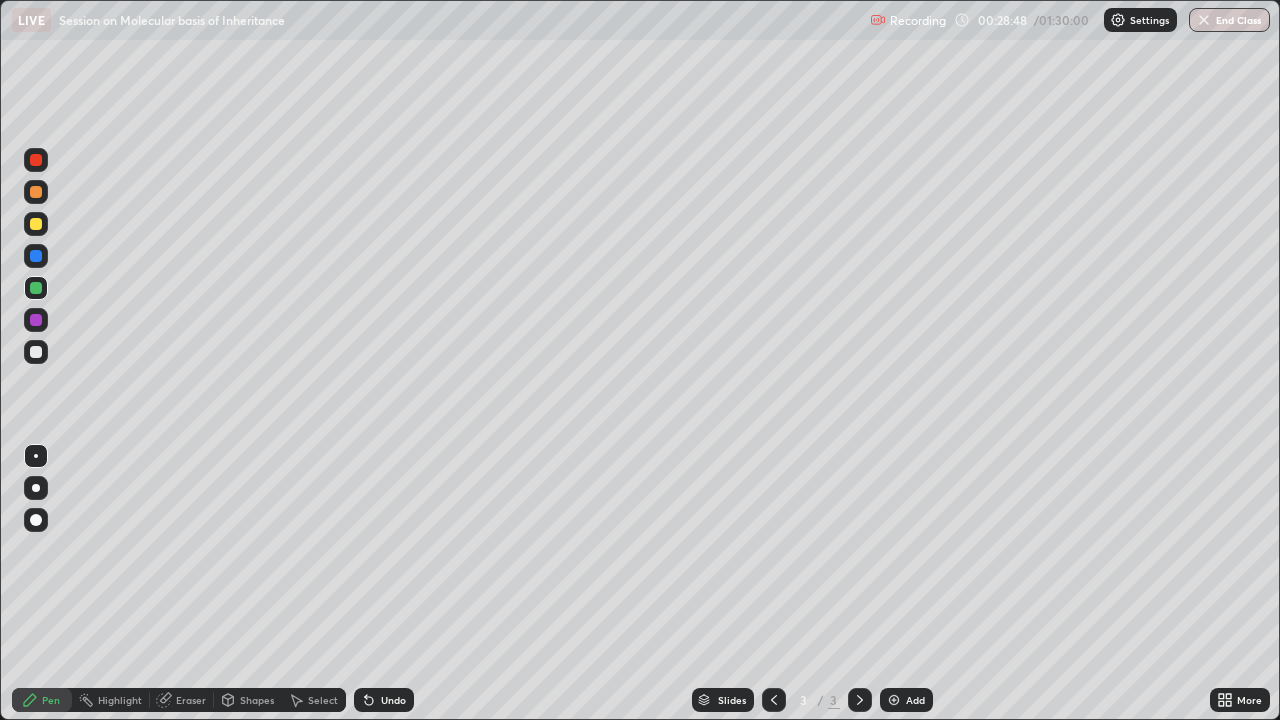 click on "Undo" at bounding box center [384, 700] 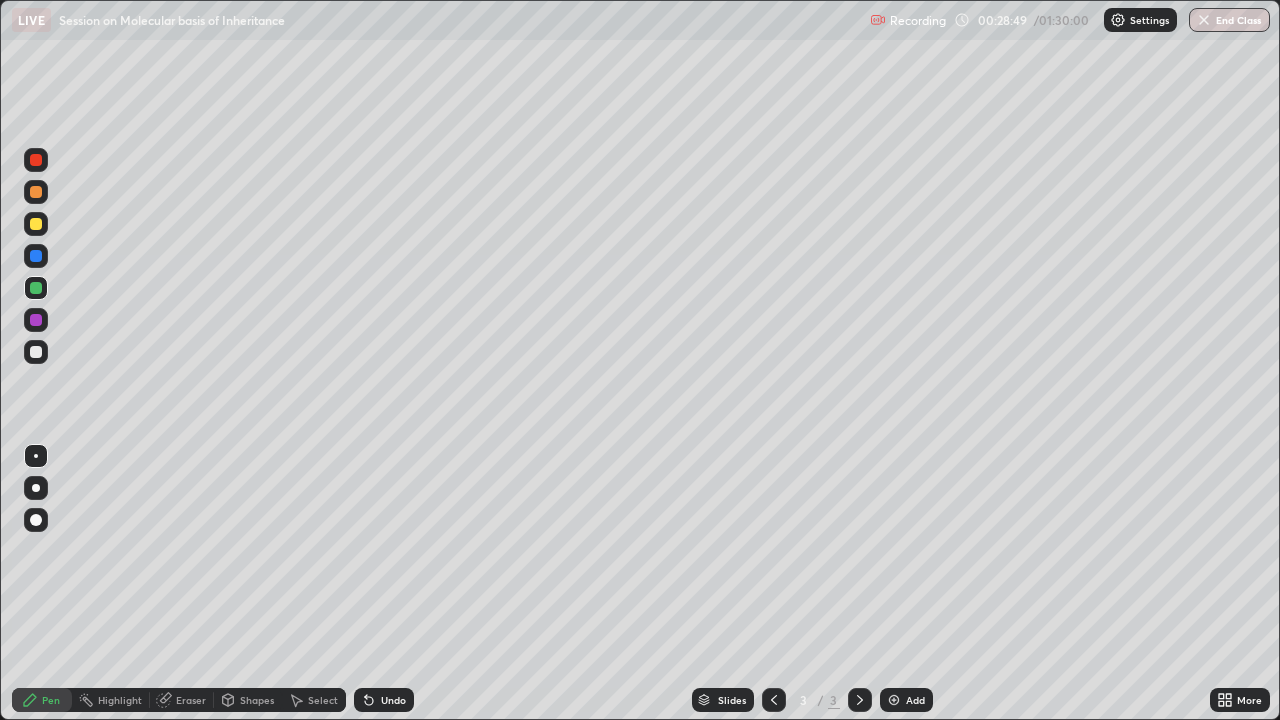 click 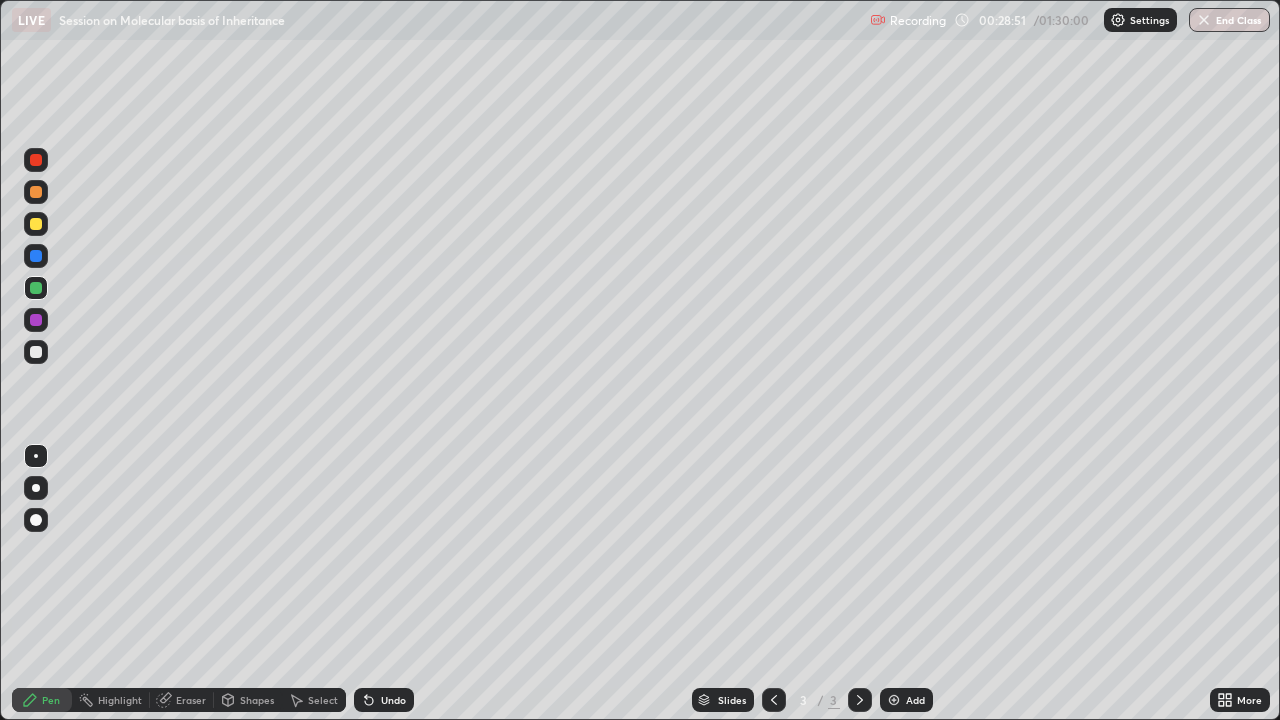 click 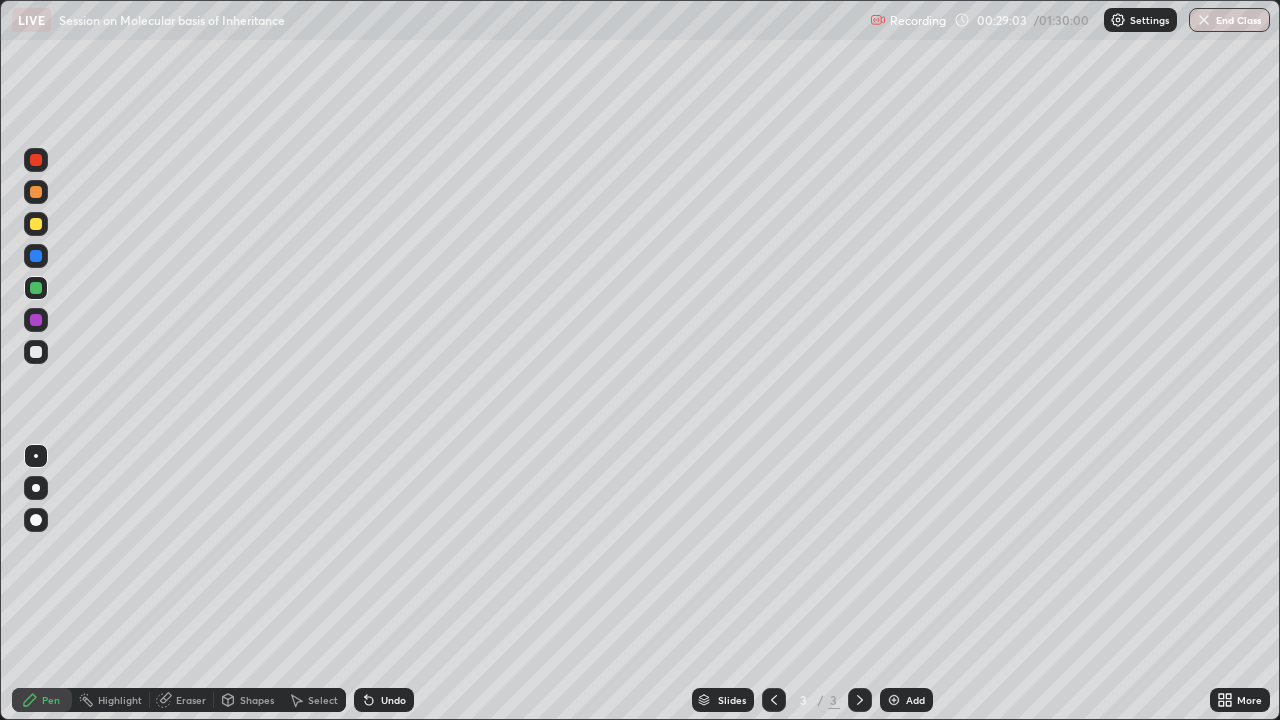 click on "Undo" at bounding box center [384, 700] 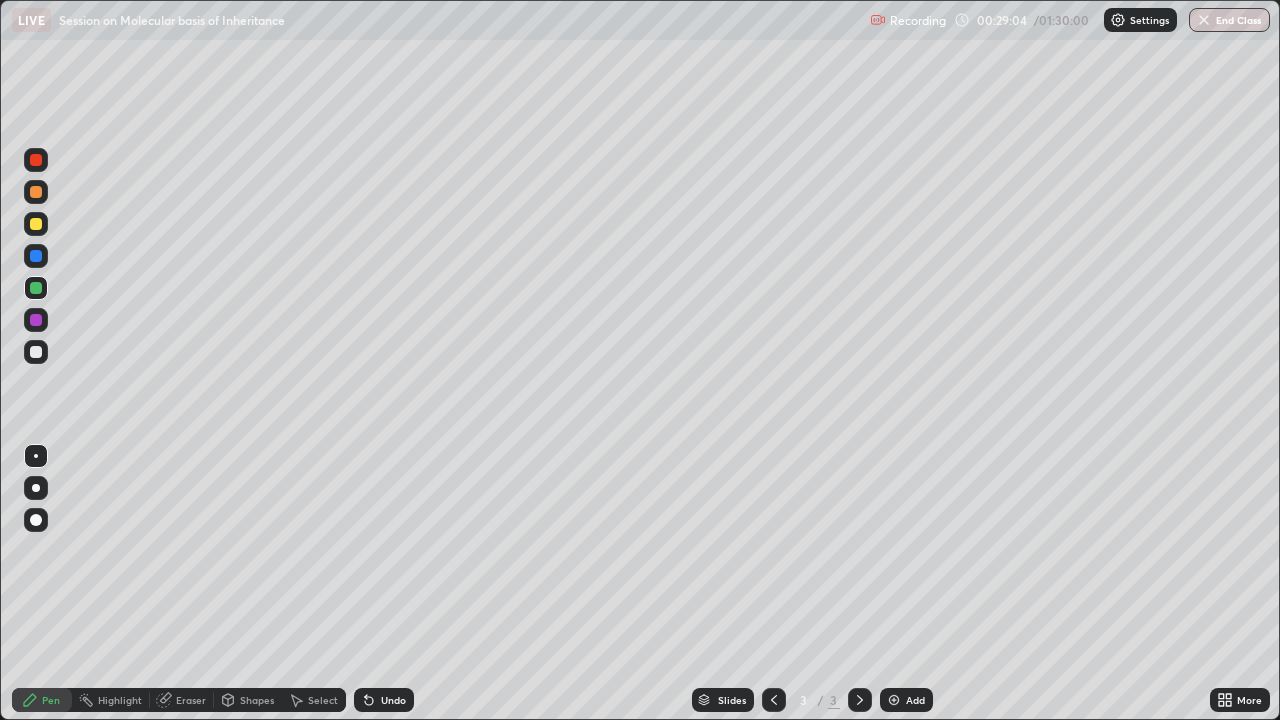 click 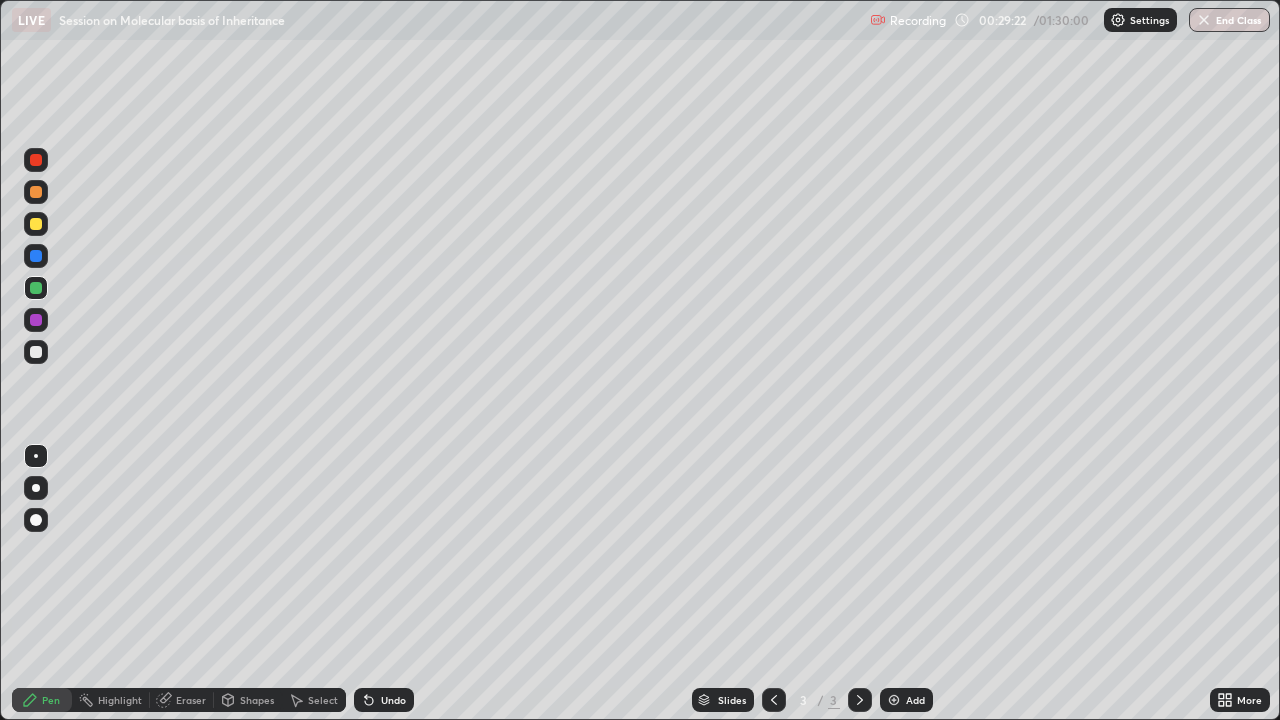 click at bounding box center [36, 160] 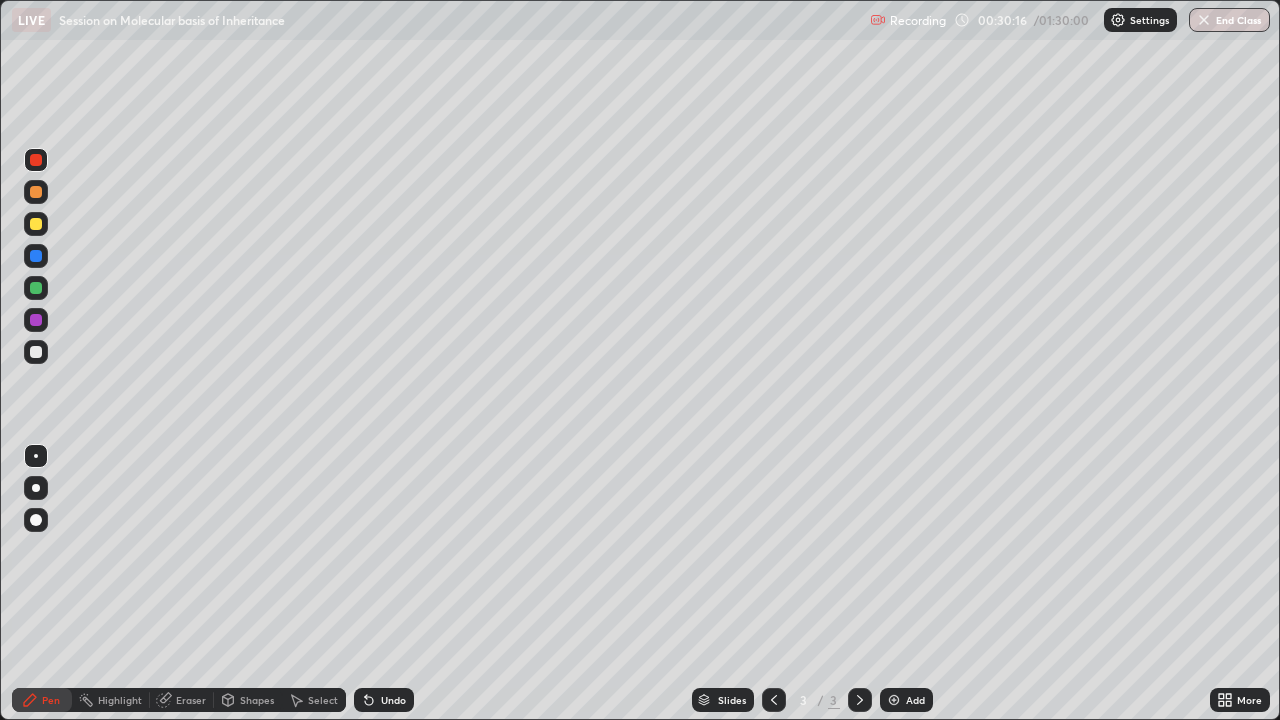 click at bounding box center [894, 700] 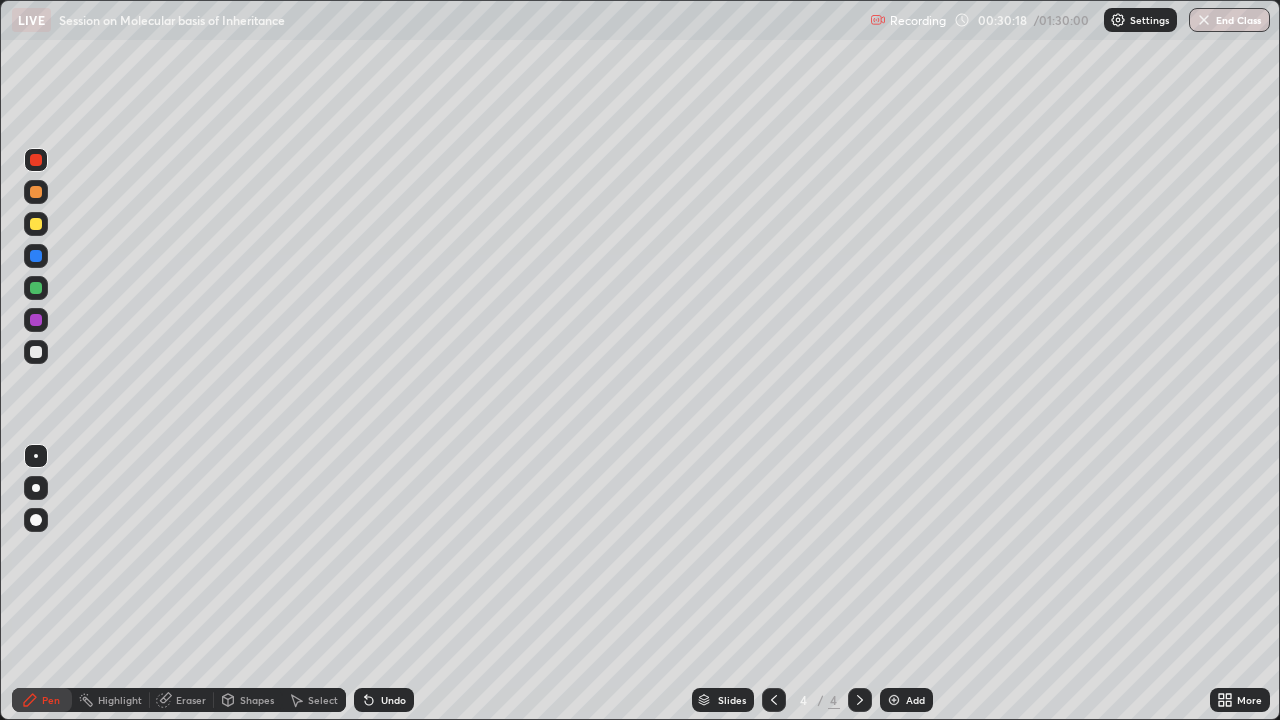 click at bounding box center (36, 288) 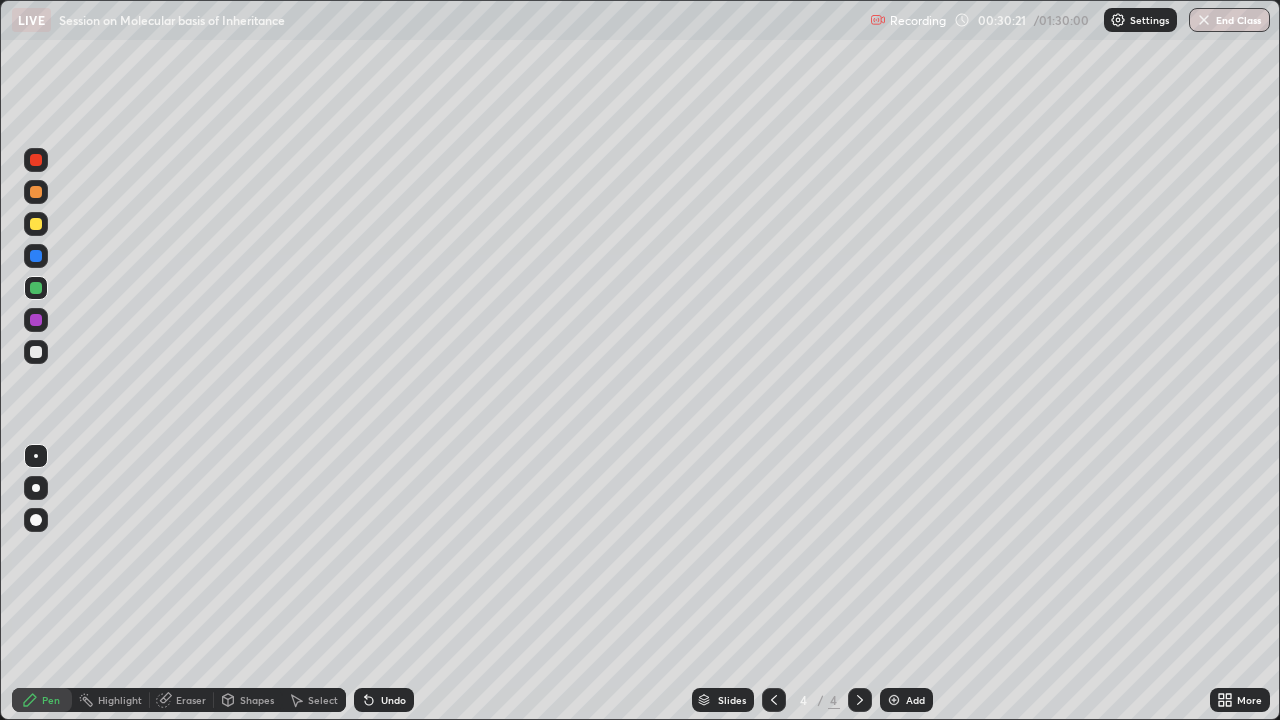 click at bounding box center (36, 352) 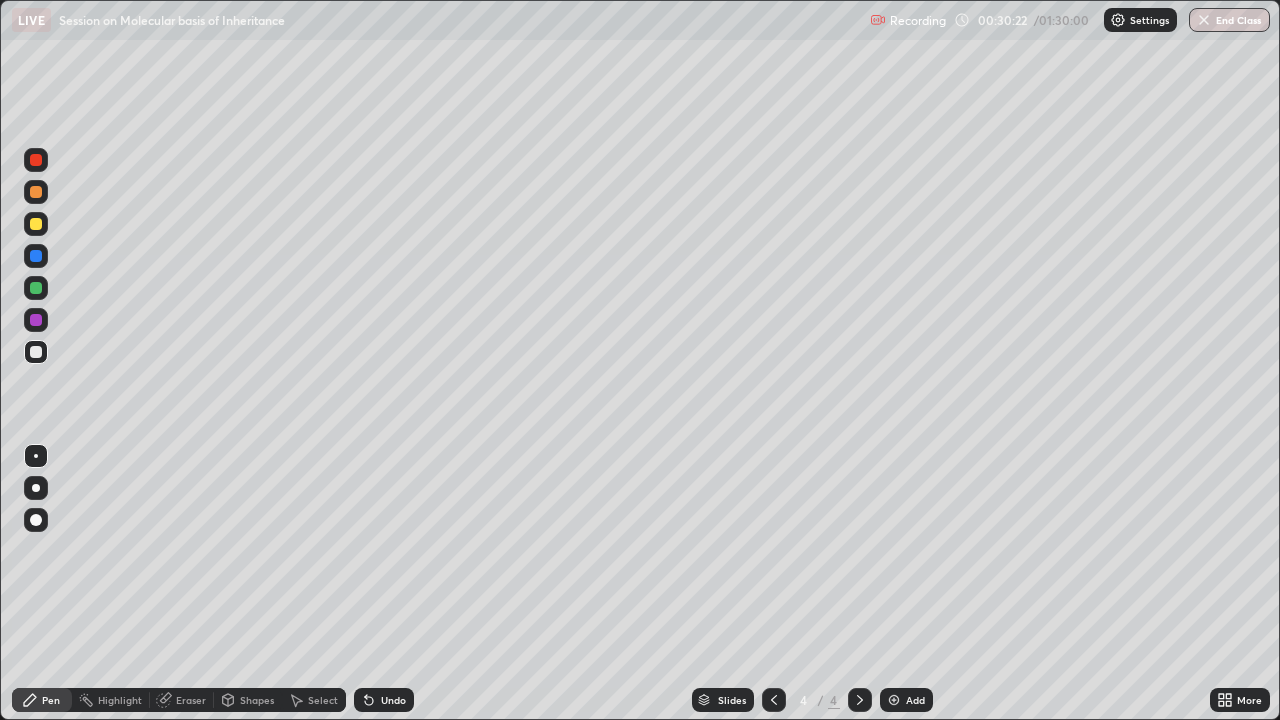 click at bounding box center (36, 488) 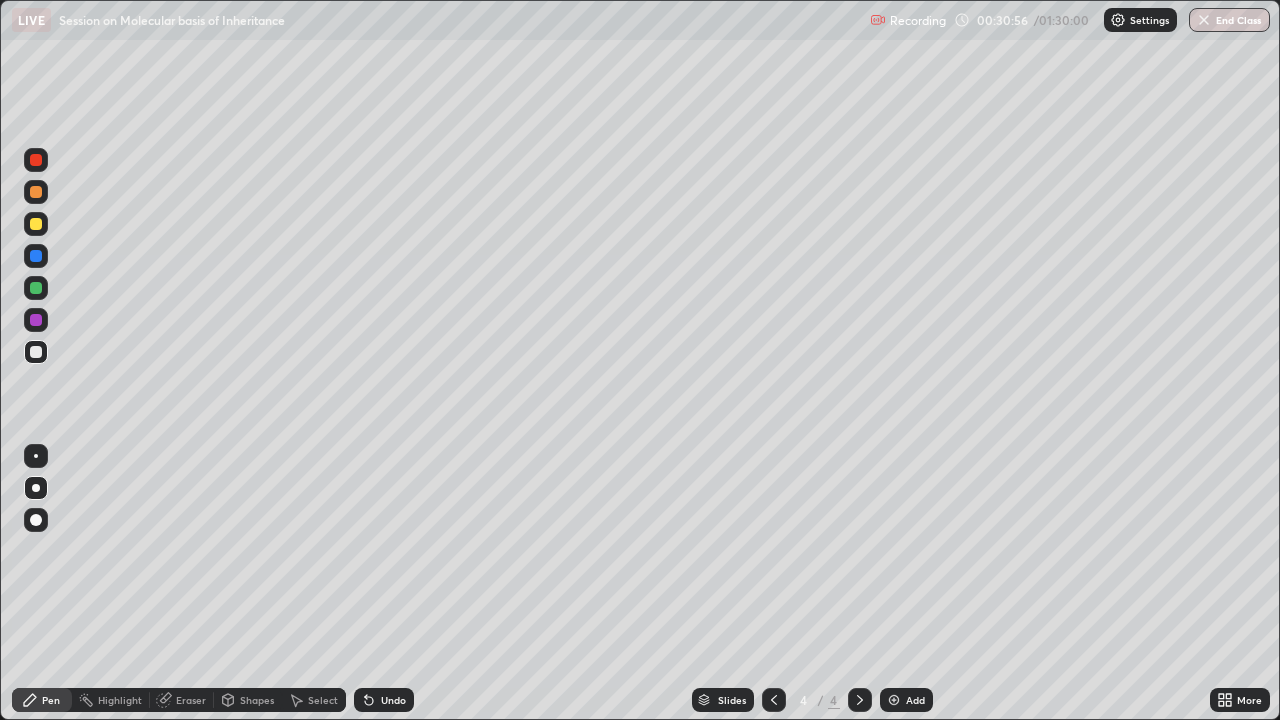 click on "Eraser" at bounding box center [182, 700] 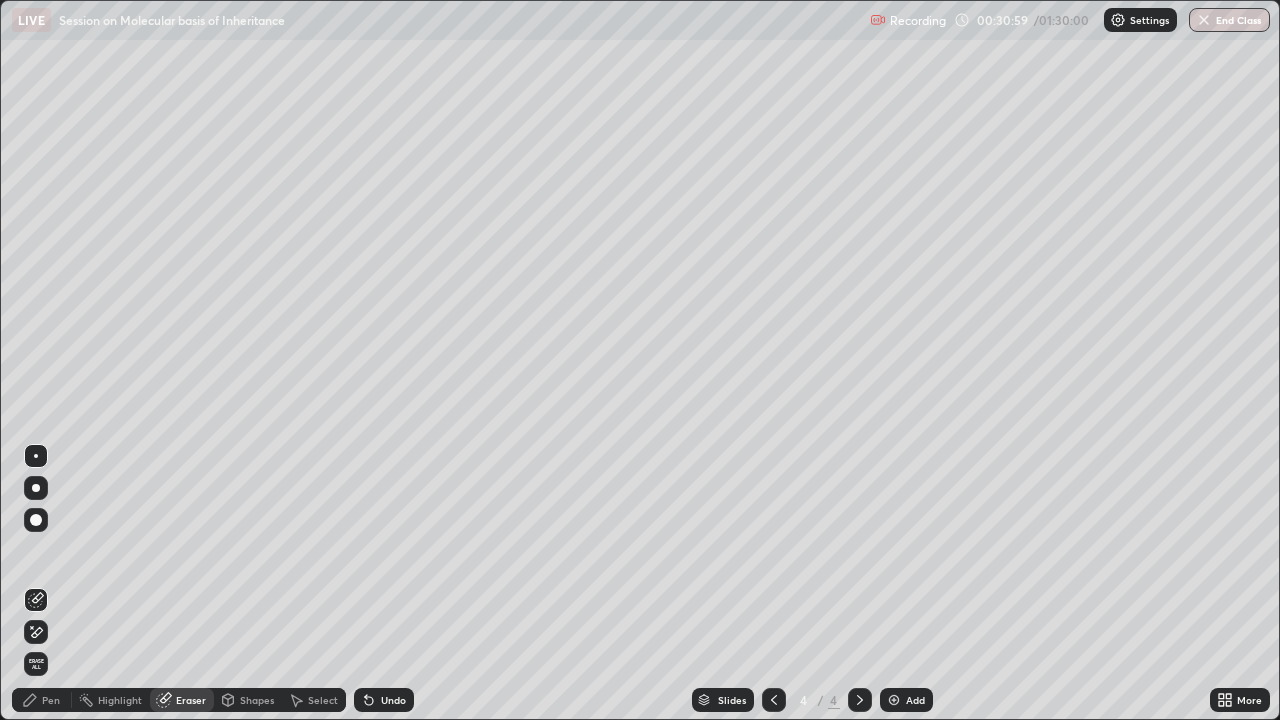 click on "Pen" at bounding box center [51, 700] 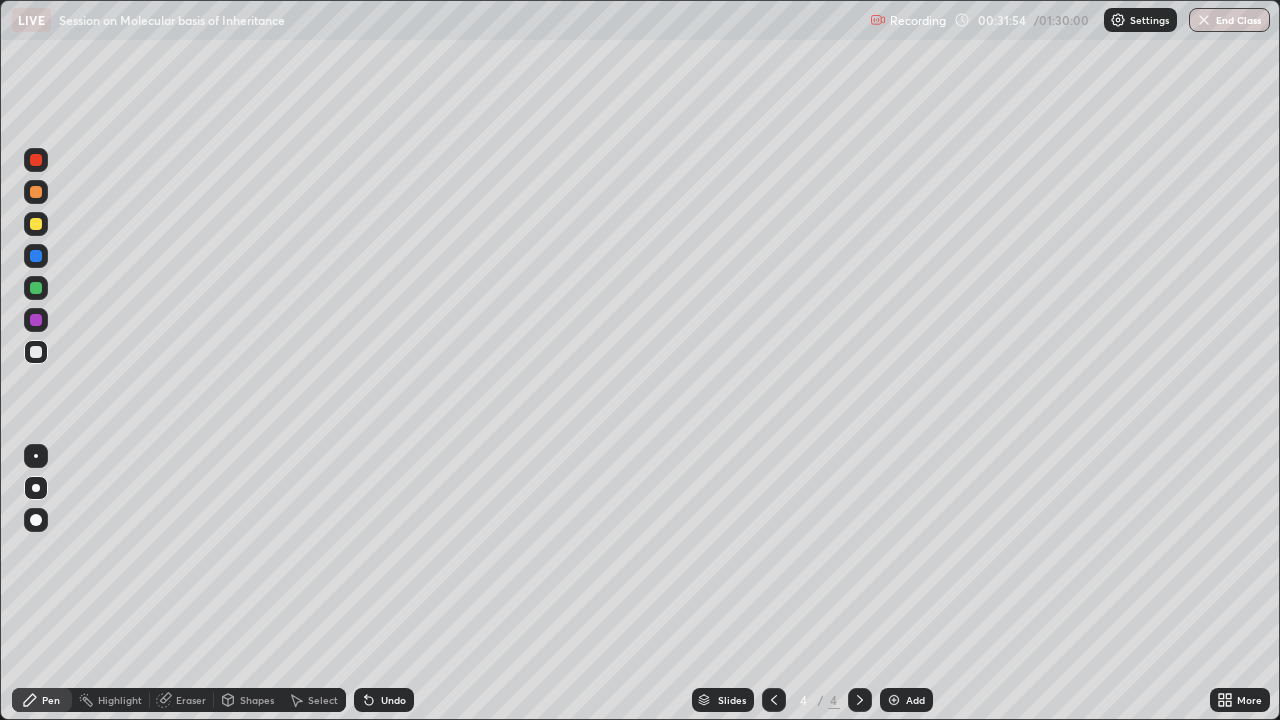 click at bounding box center (36, 160) 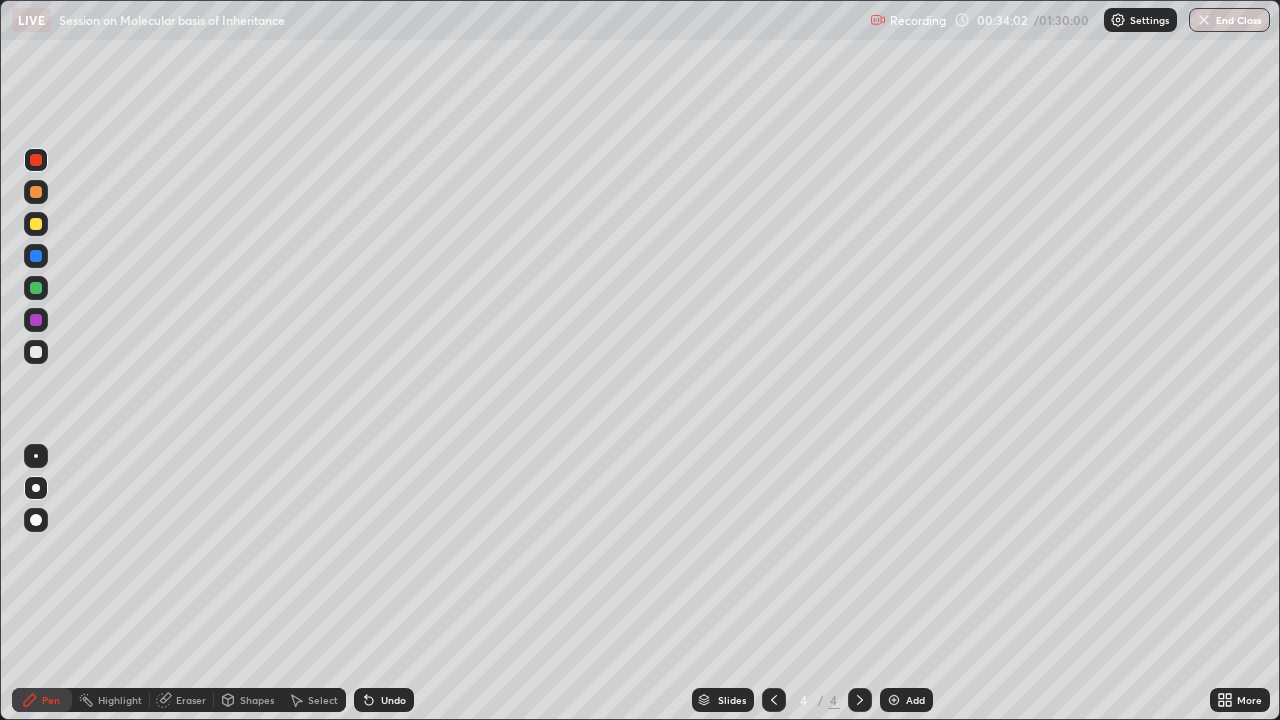 click at bounding box center [36, 160] 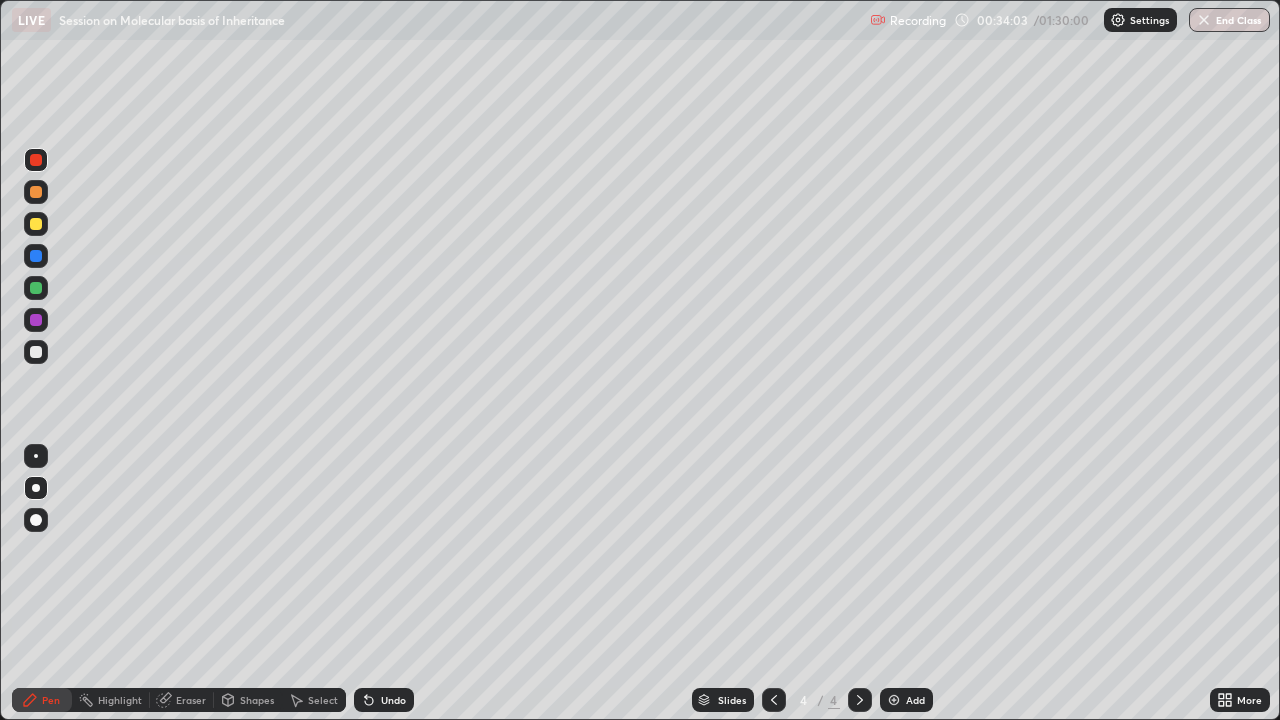 click at bounding box center (36, 456) 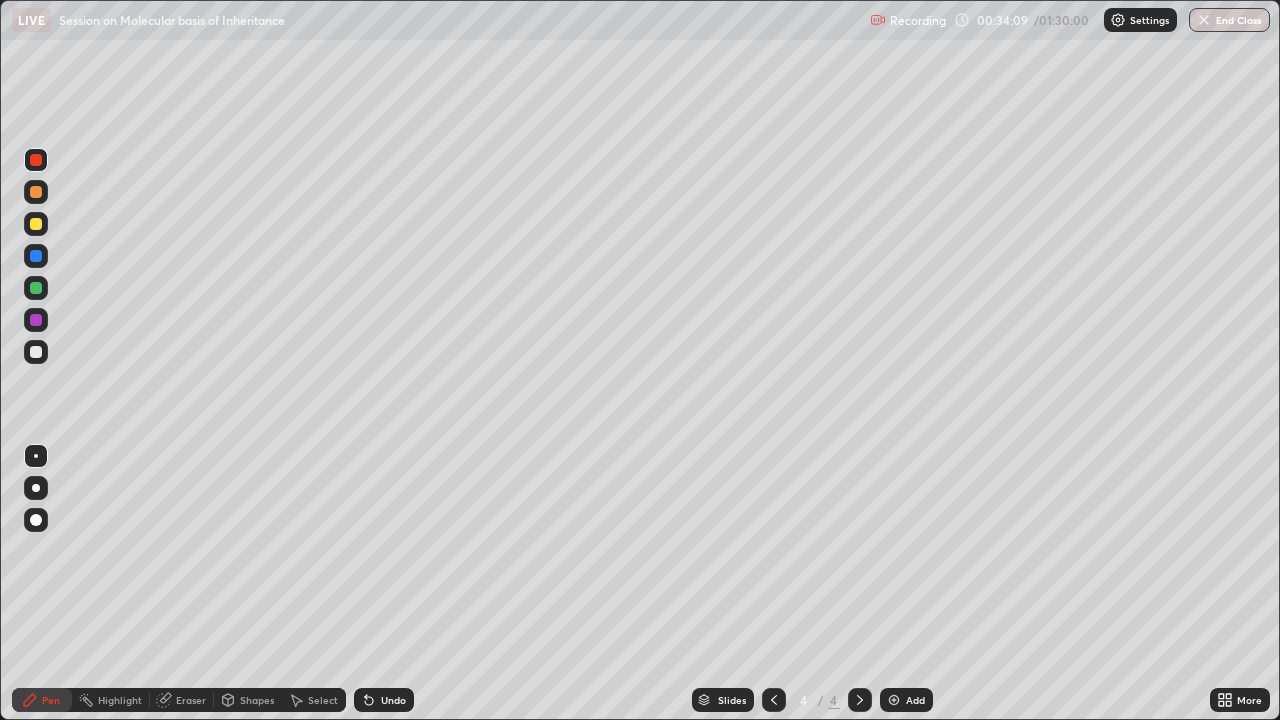 click at bounding box center (36, 352) 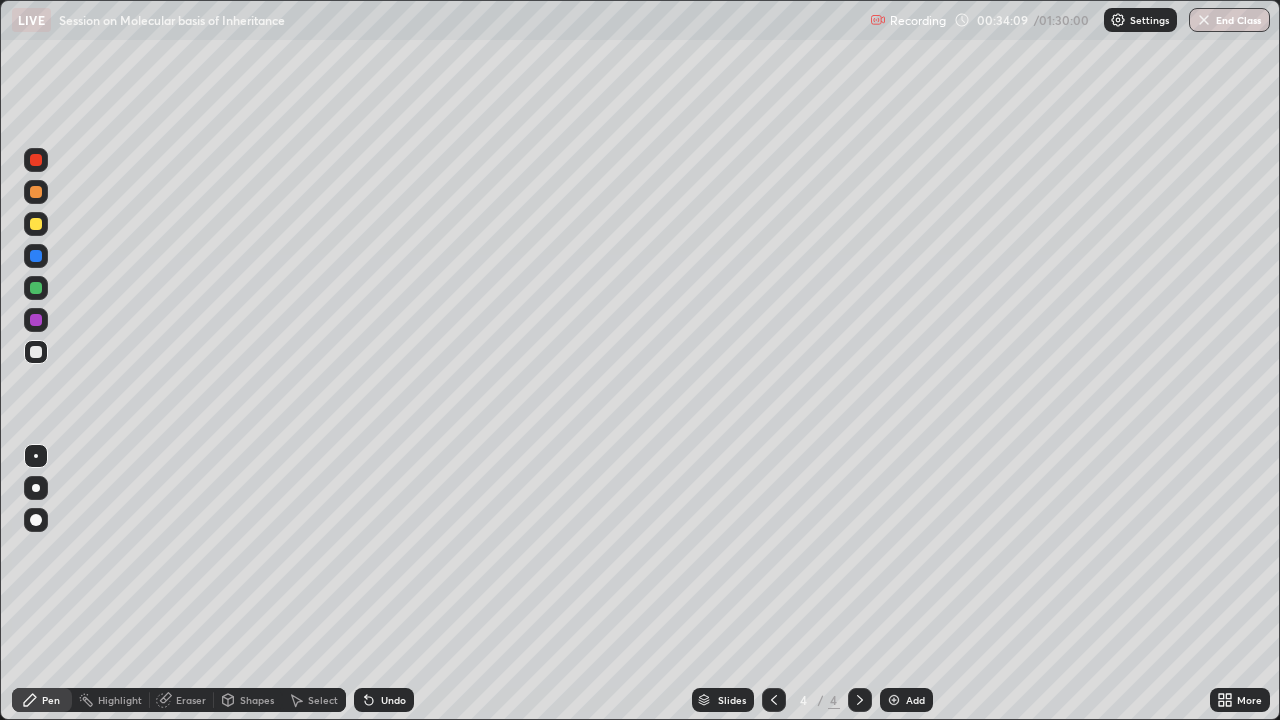 click at bounding box center [36, 488] 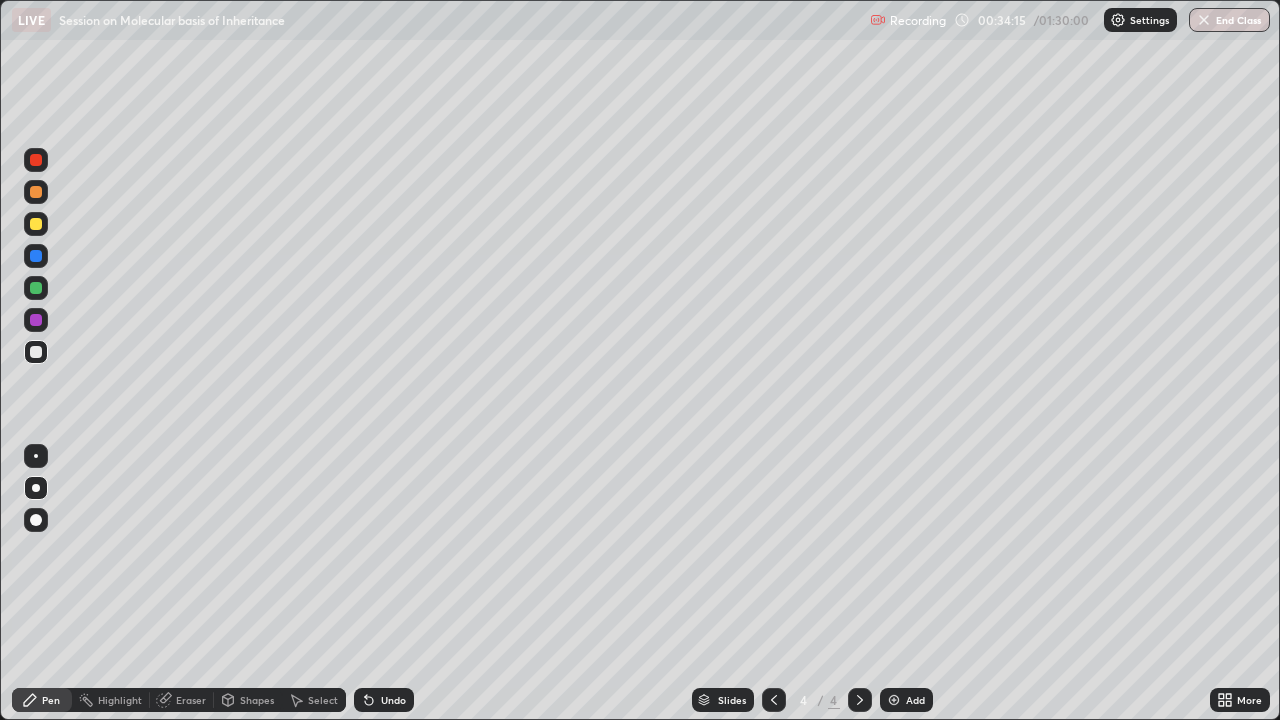 click at bounding box center (36, 288) 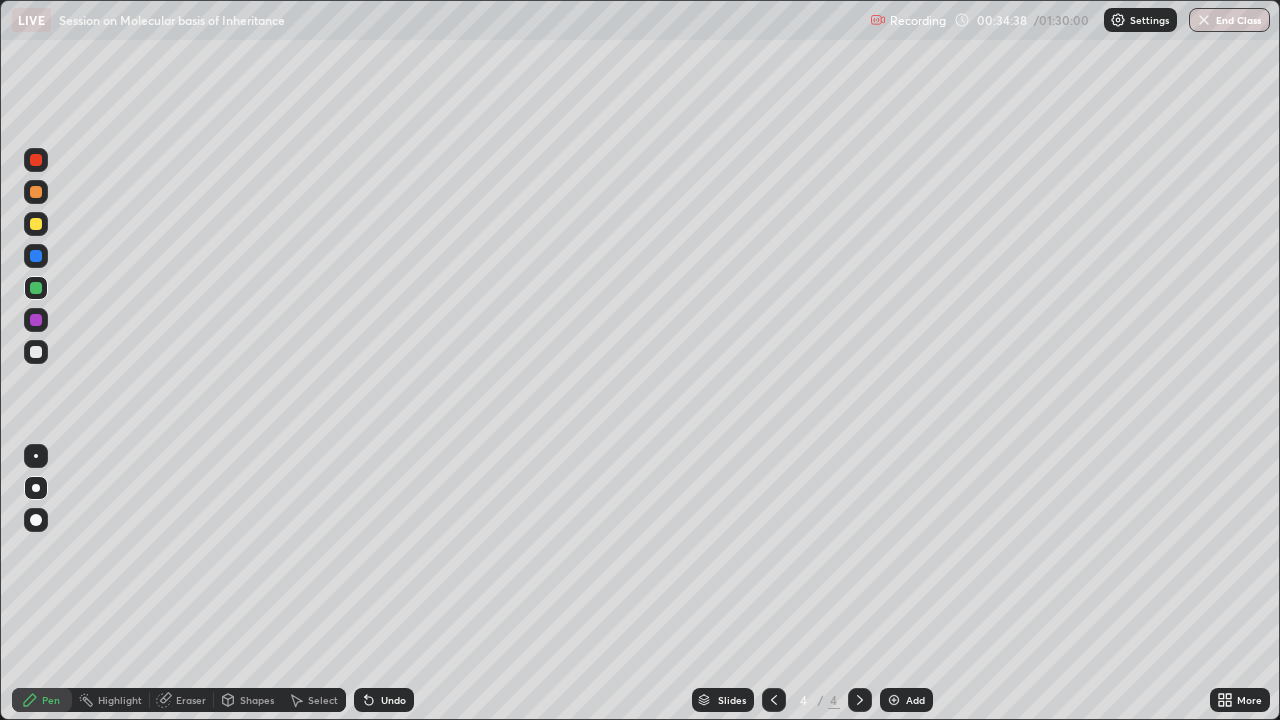 click at bounding box center [36, 352] 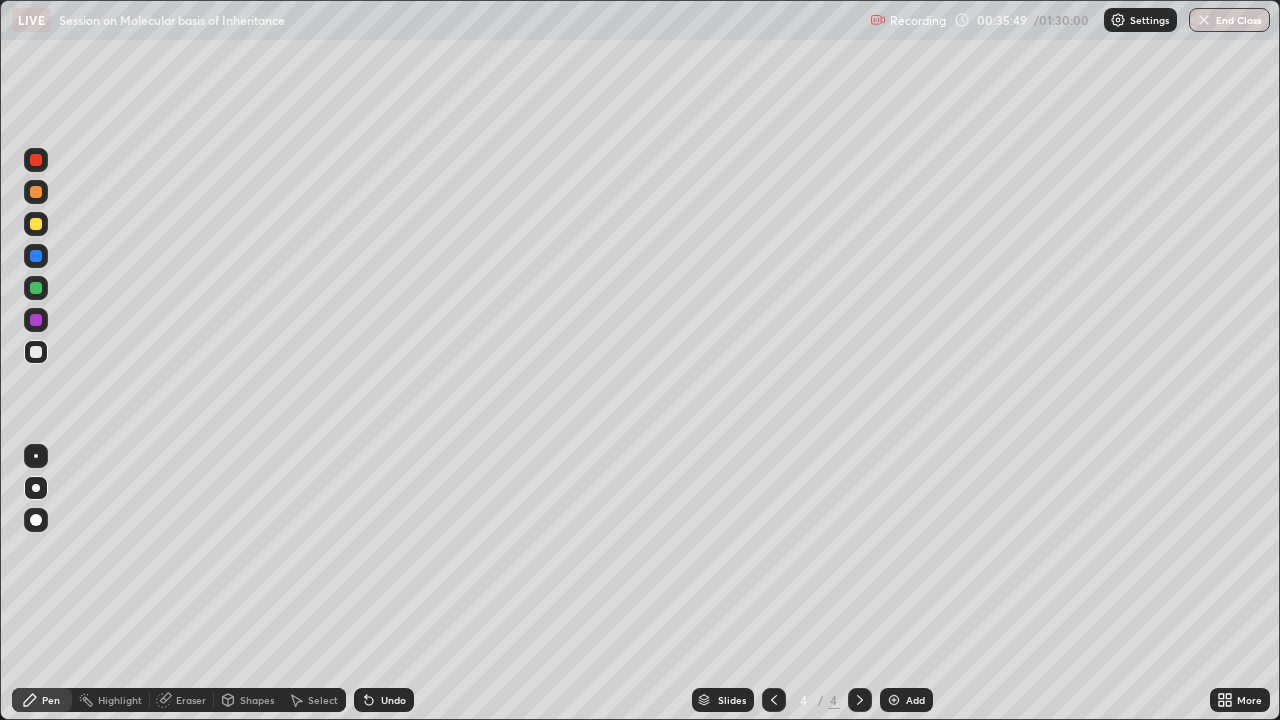 click at bounding box center [36, 160] 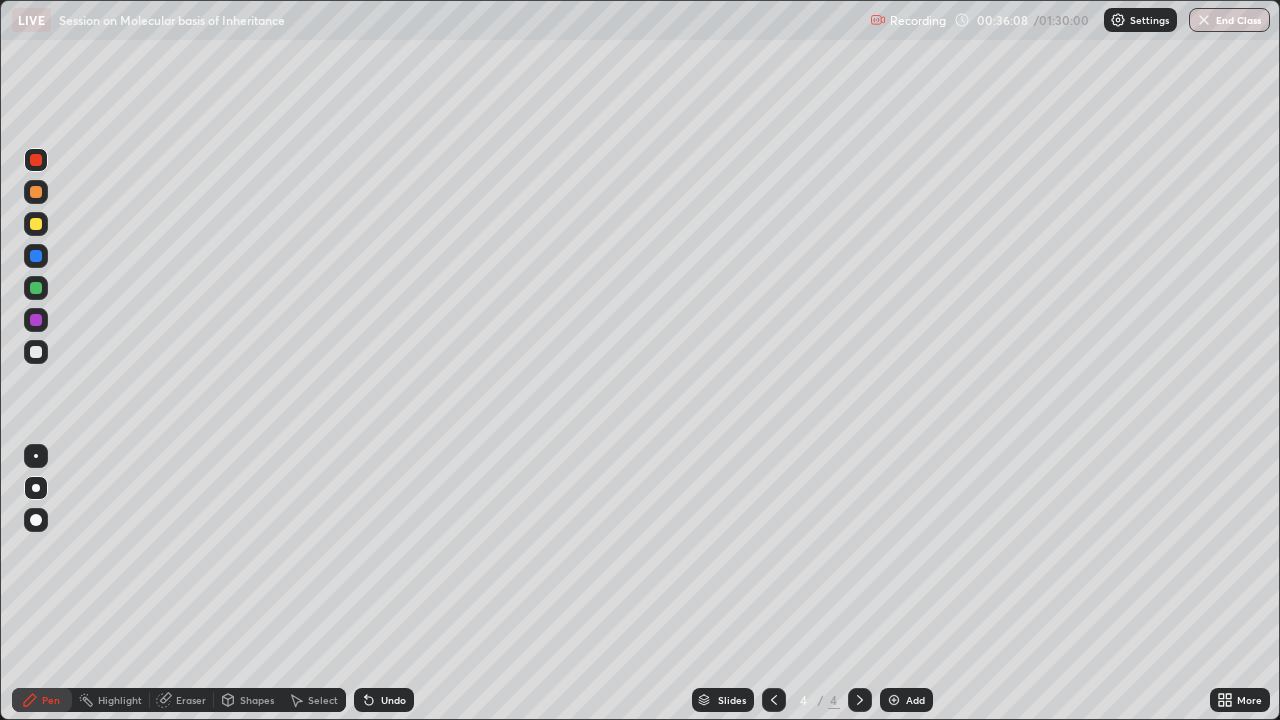 click on "Eraser" at bounding box center (191, 700) 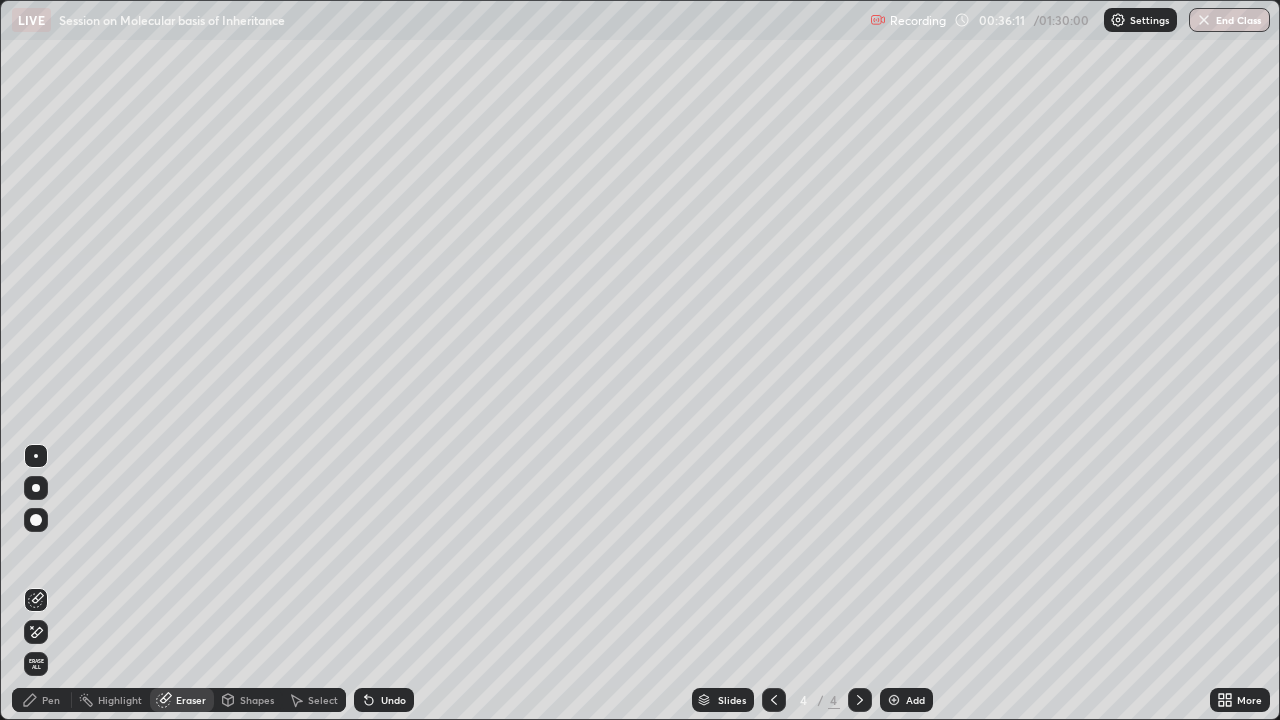 click 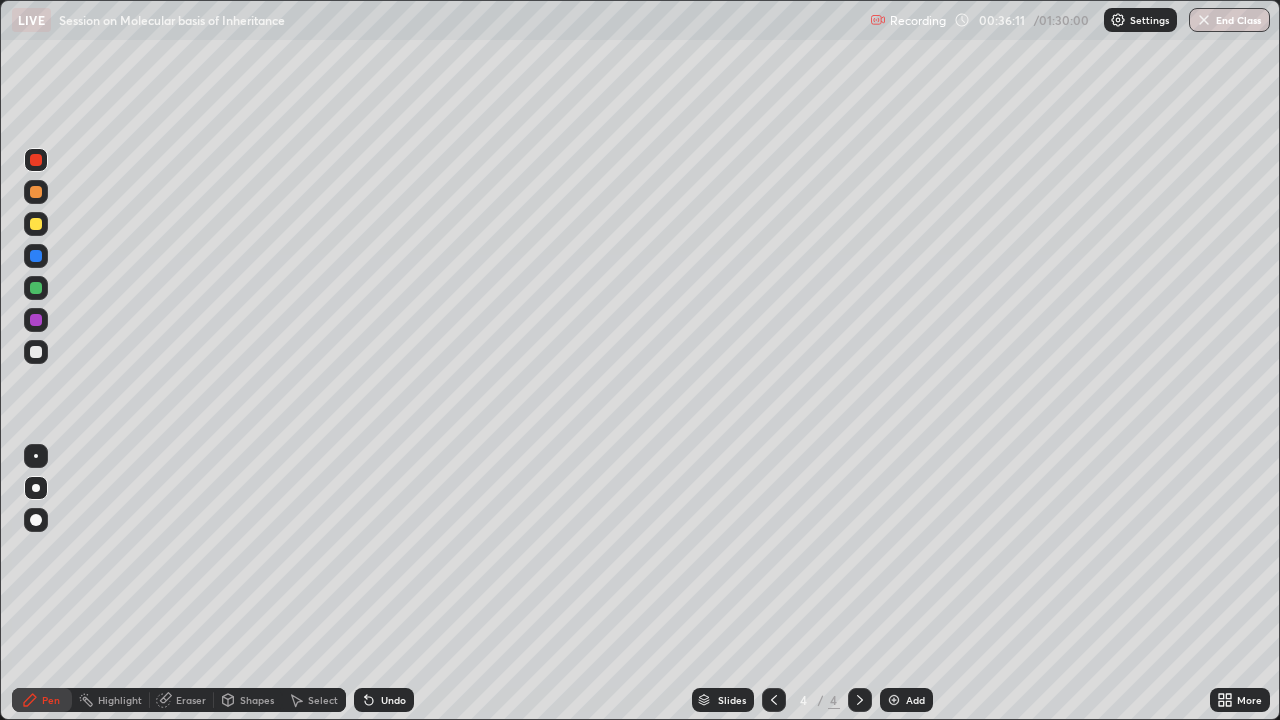 click at bounding box center [36, 352] 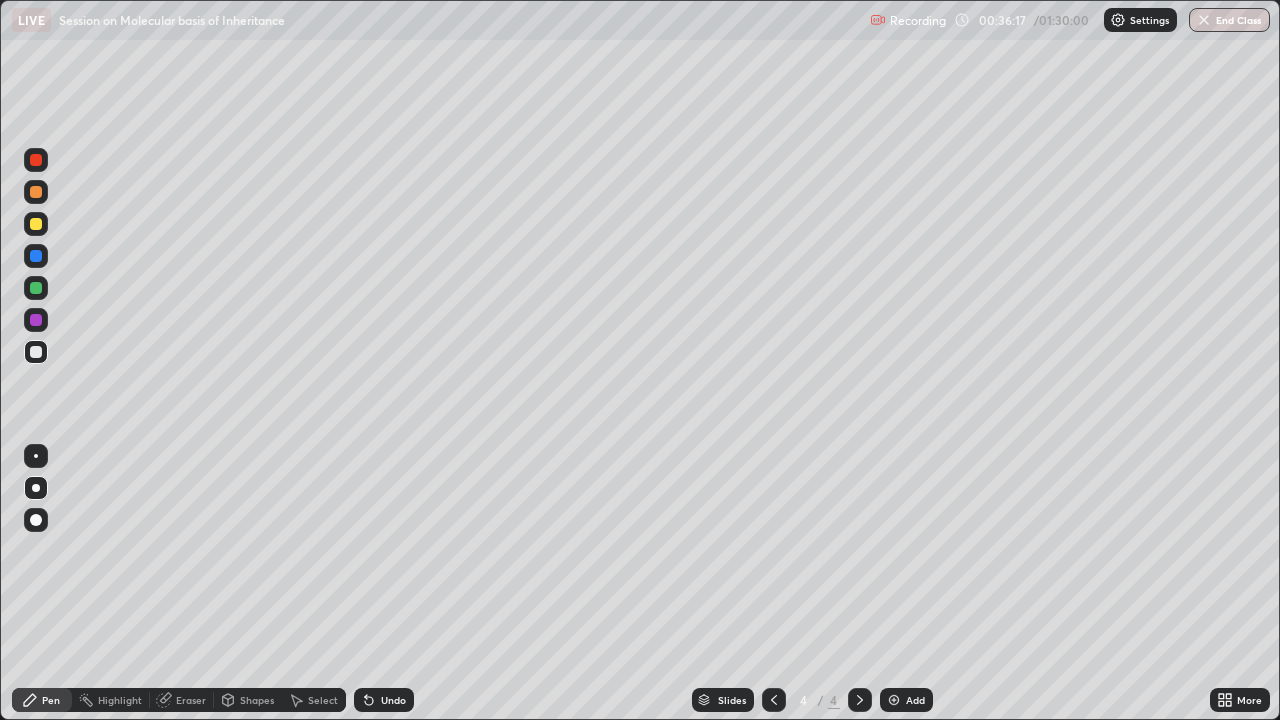 click at bounding box center [36, 160] 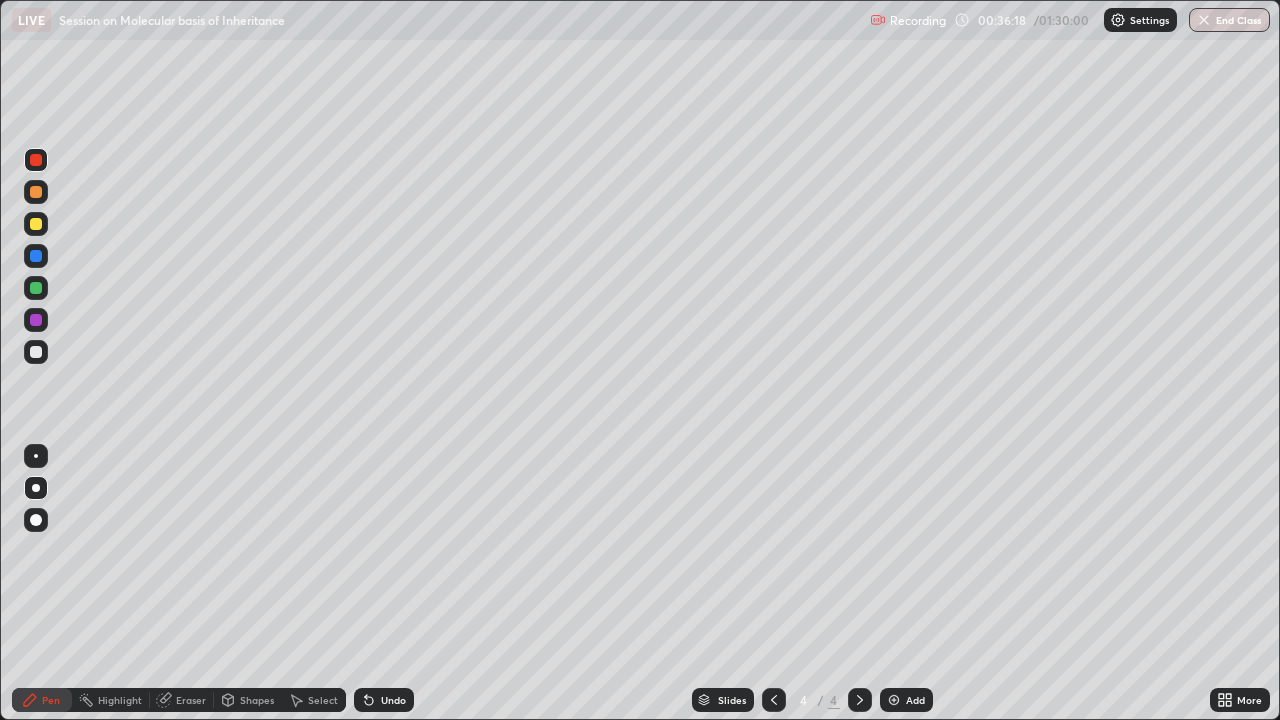 click at bounding box center [36, 456] 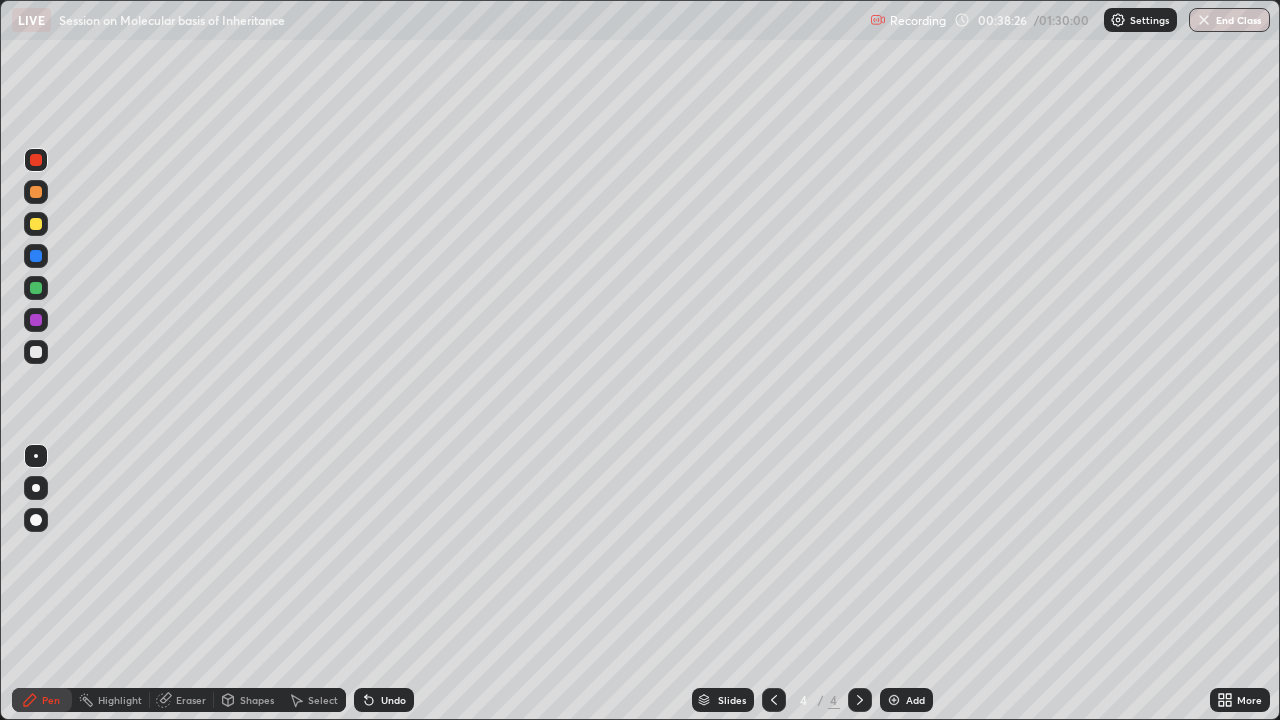 click at bounding box center [894, 700] 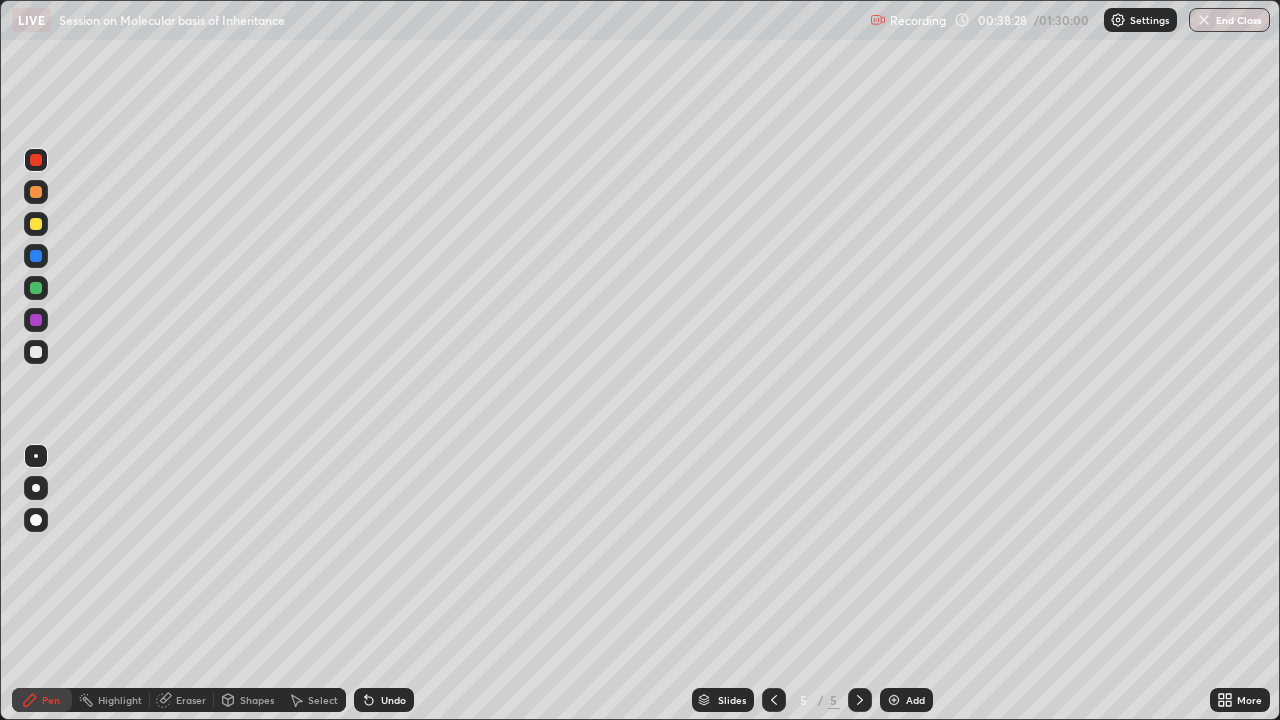 click 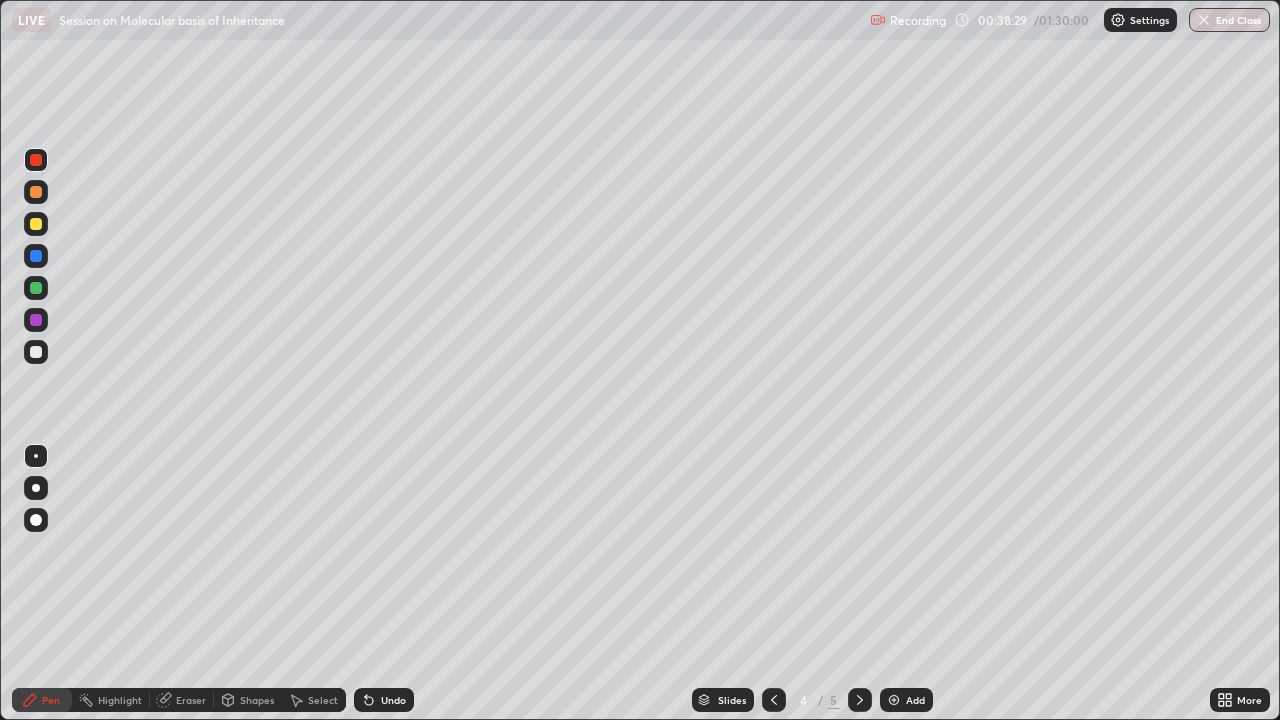 click 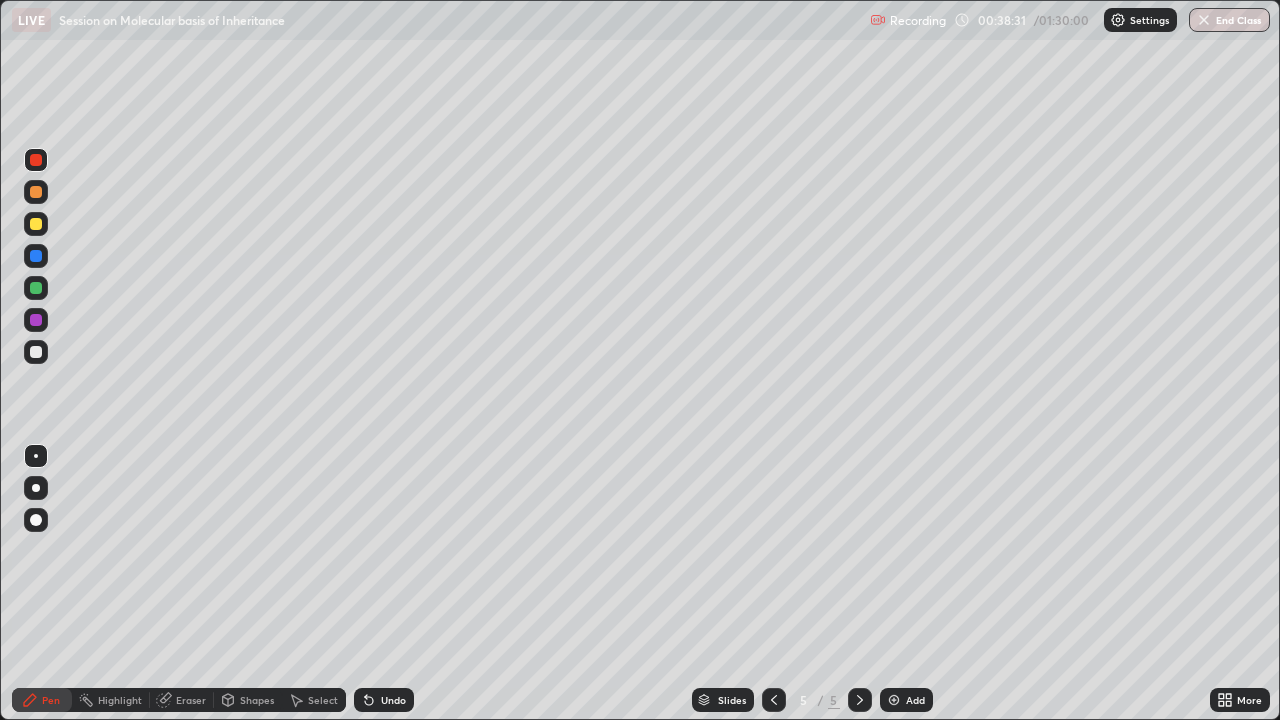 click at bounding box center [36, 488] 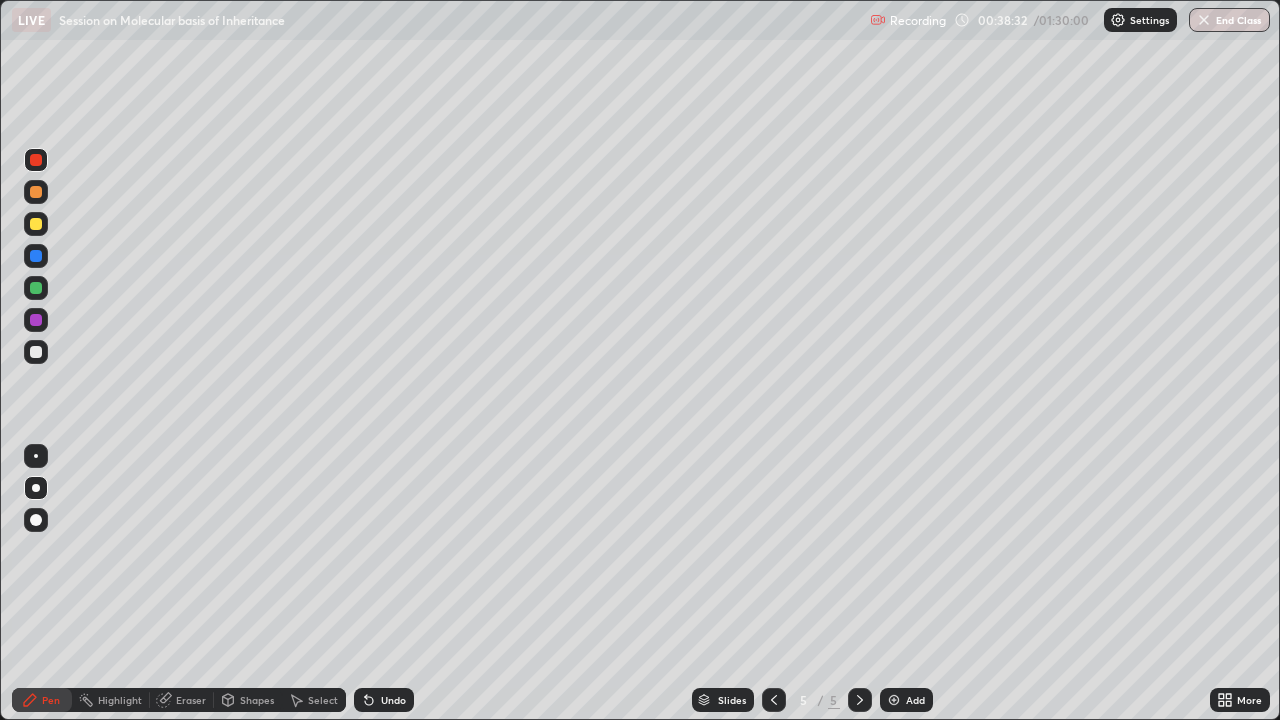 click at bounding box center (36, 288) 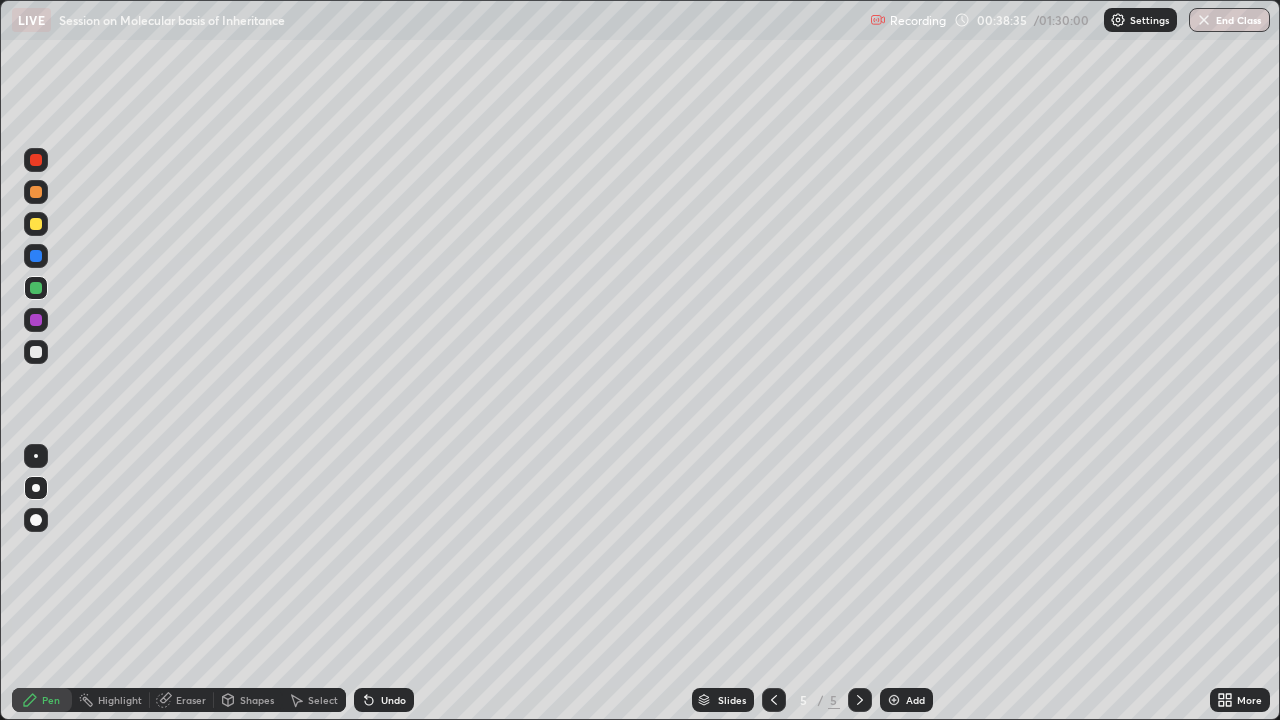 click at bounding box center (36, 352) 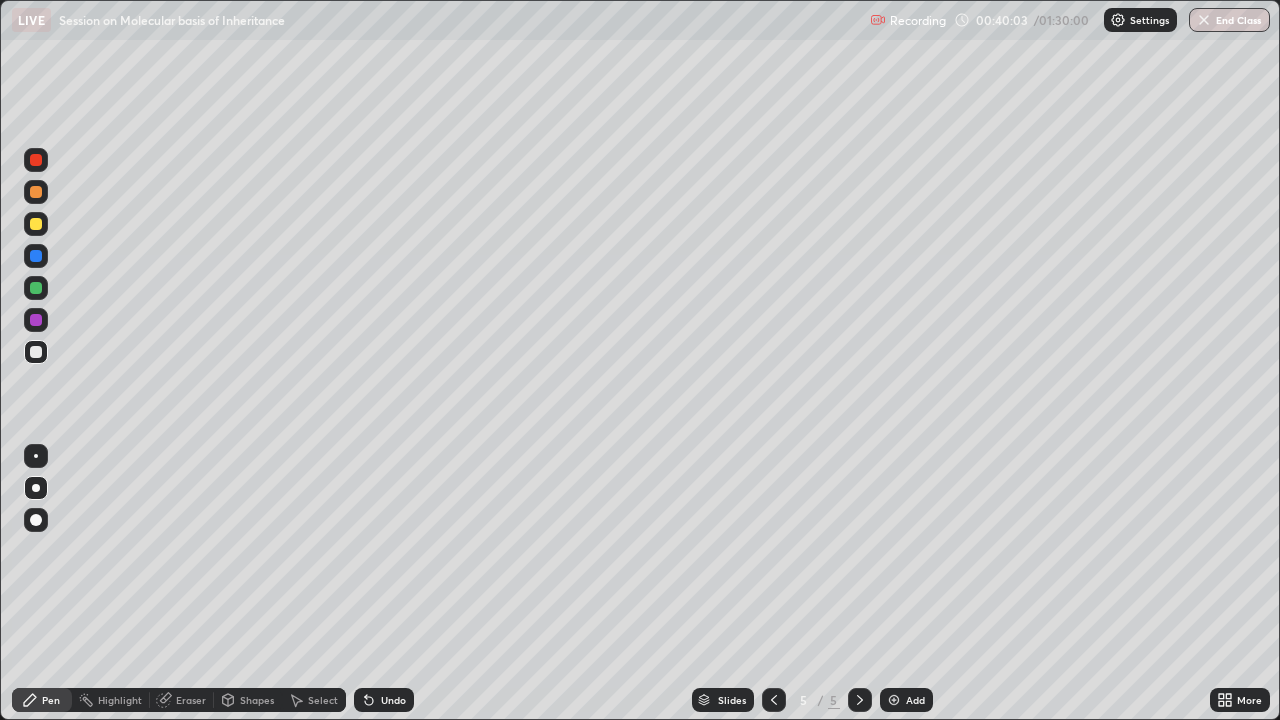 click at bounding box center [36, 160] 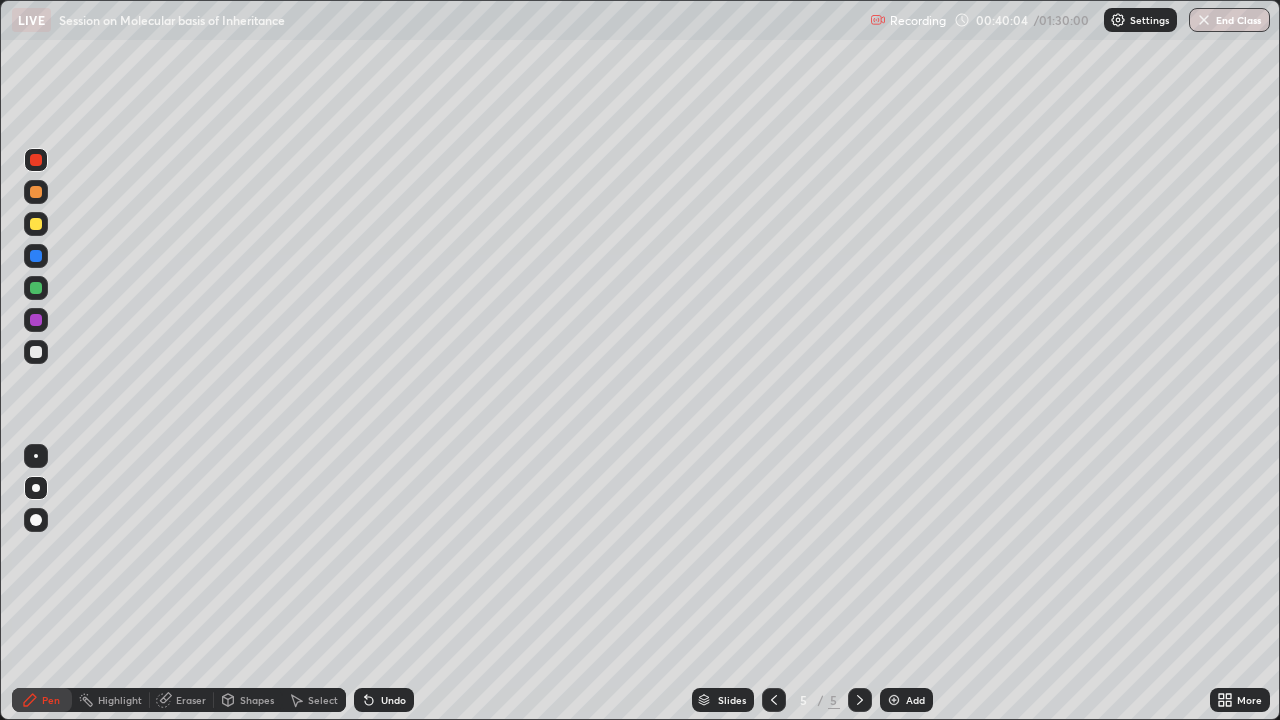 click at bounding box center [36, 456] 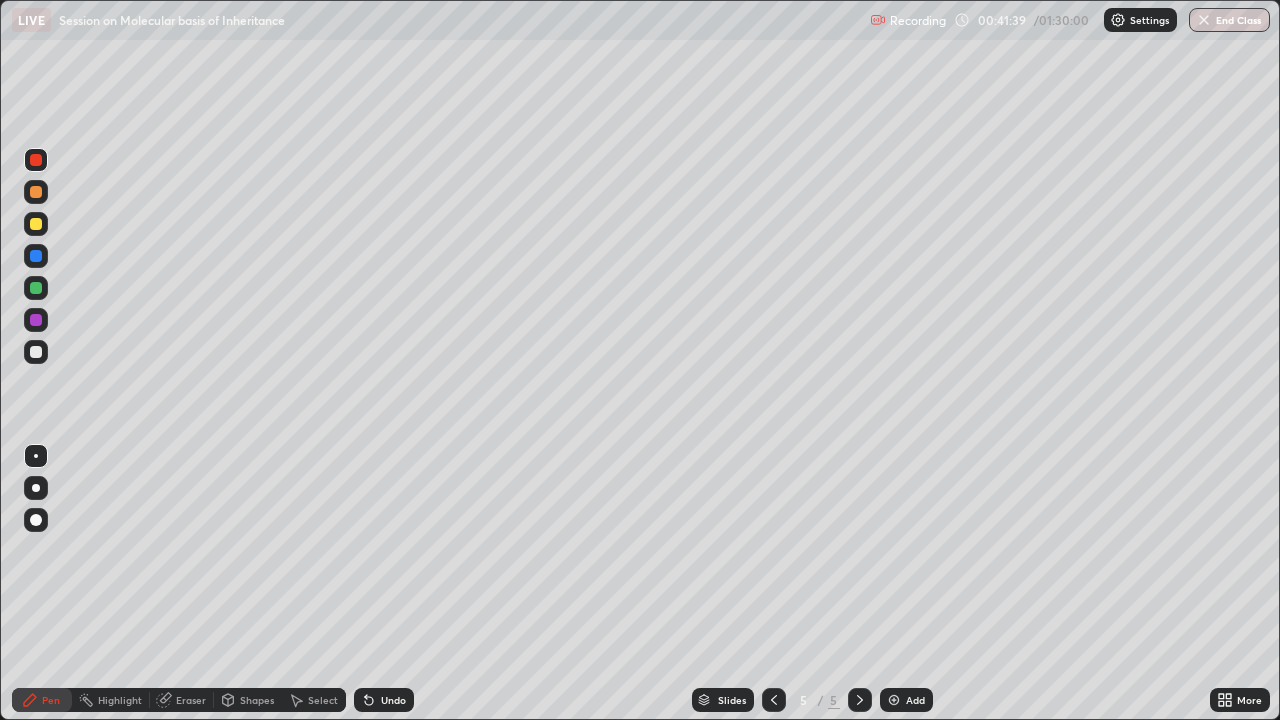 click at bounding box center [36, 352] 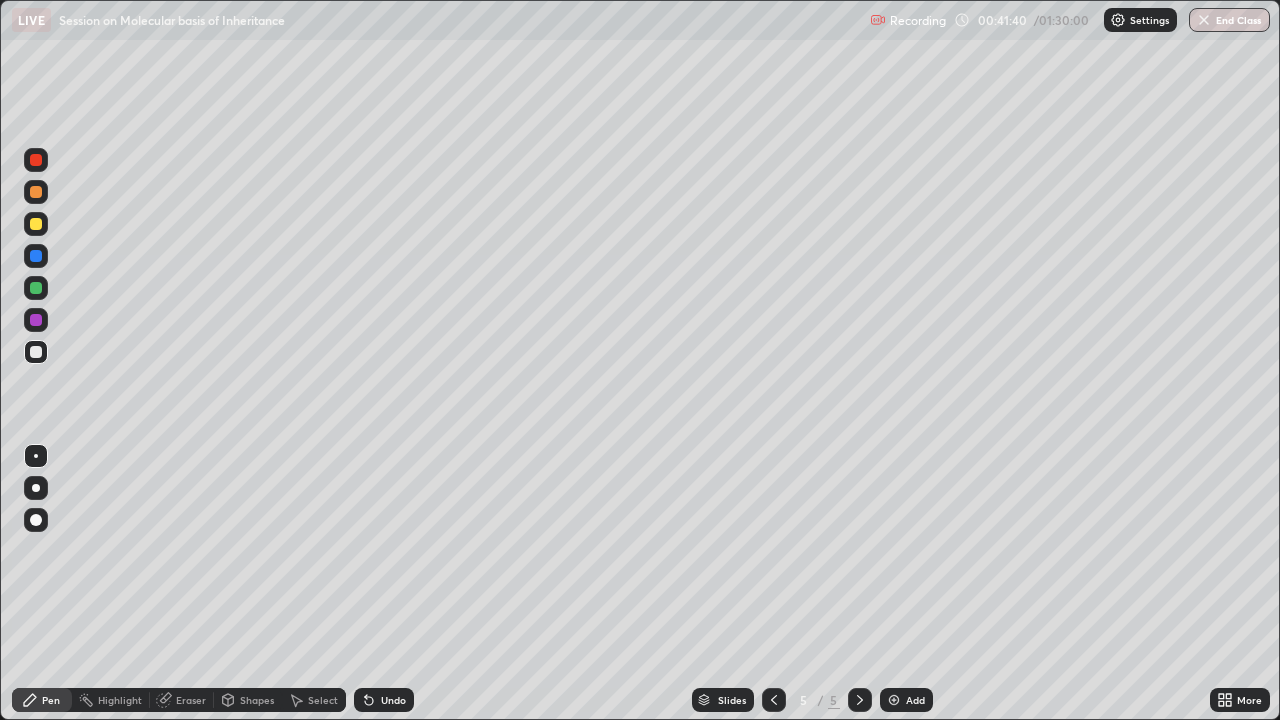 click at bounding box center (36, 488) 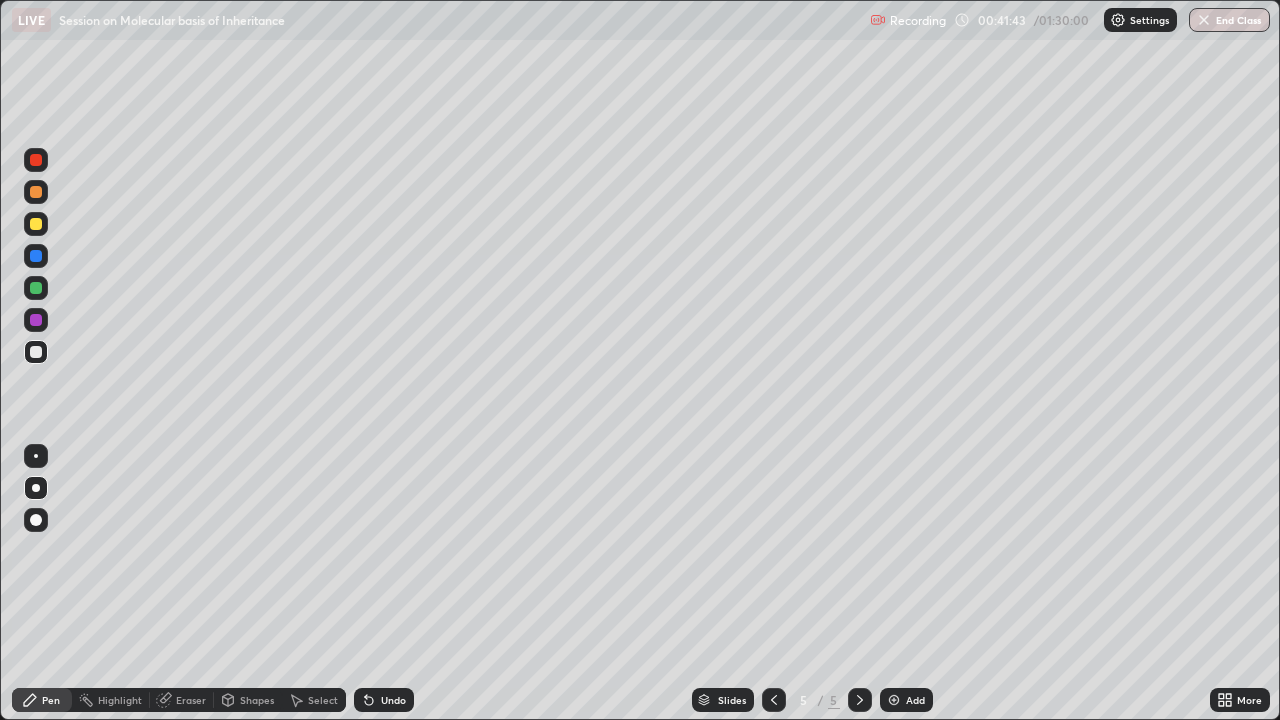 click at bounding box center [36, 288] 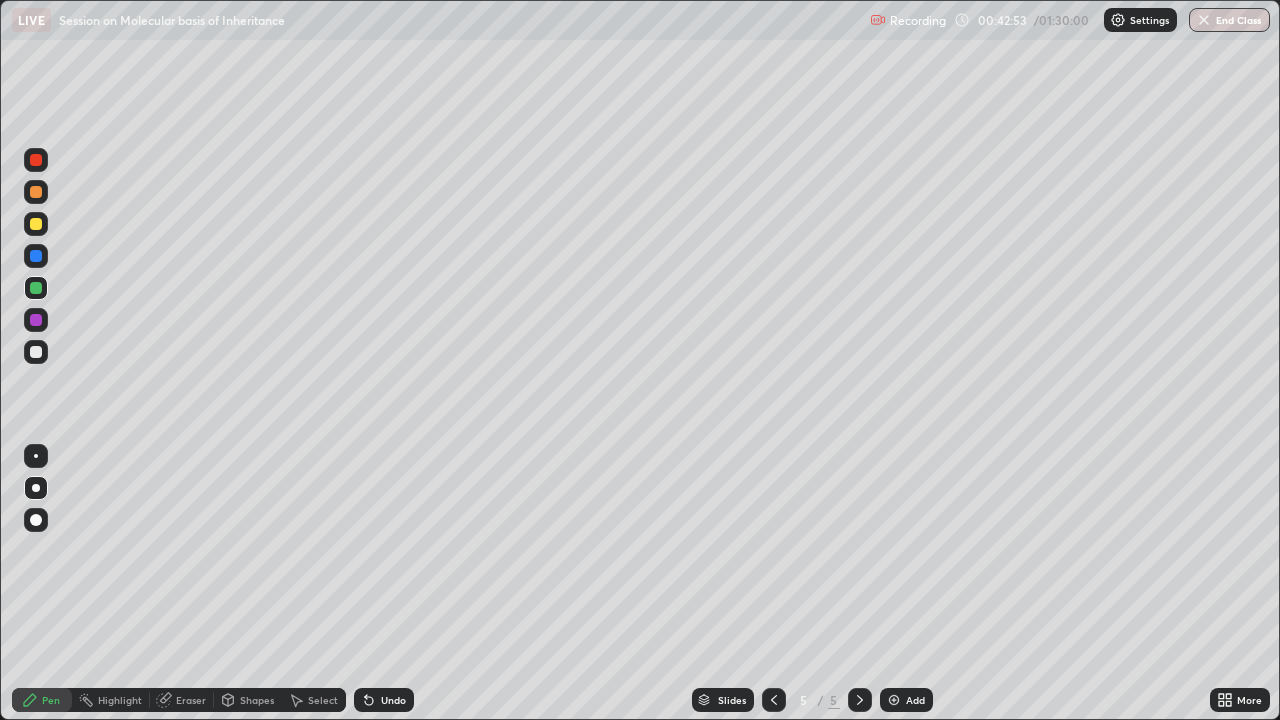 click on "Undo" at bounding box center [384, 700] 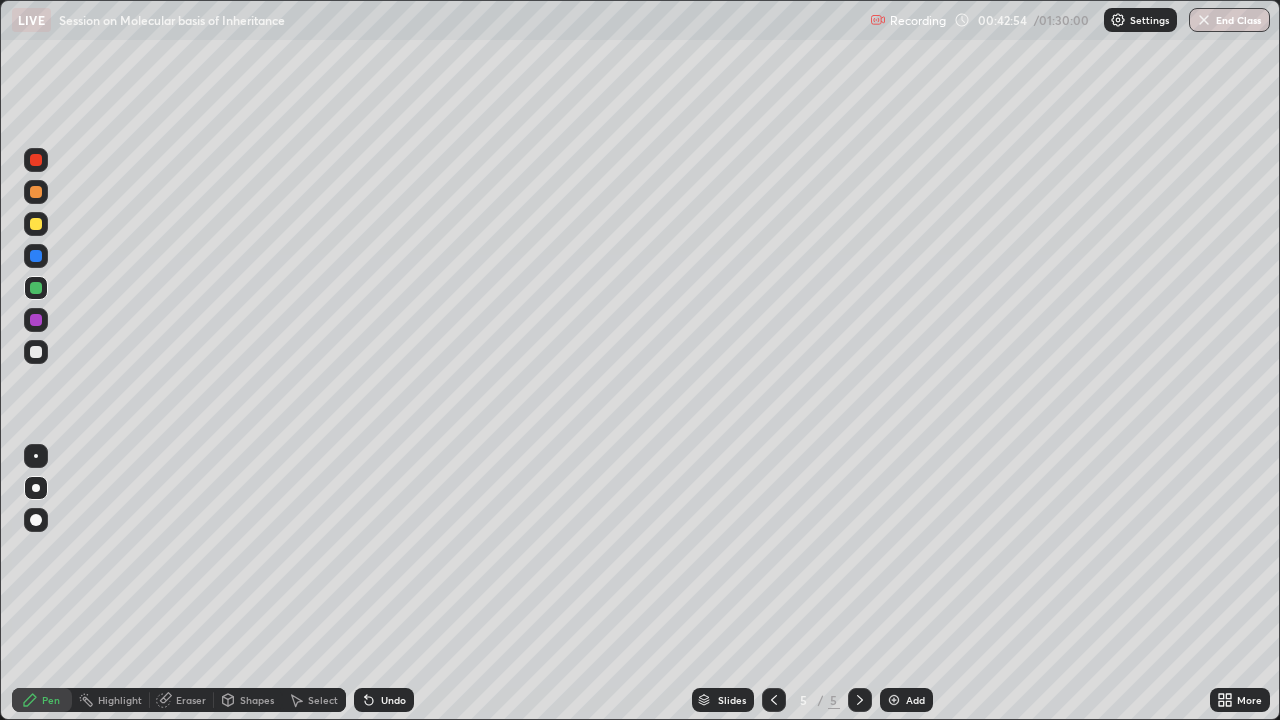 click at bounding box center (36, 352) 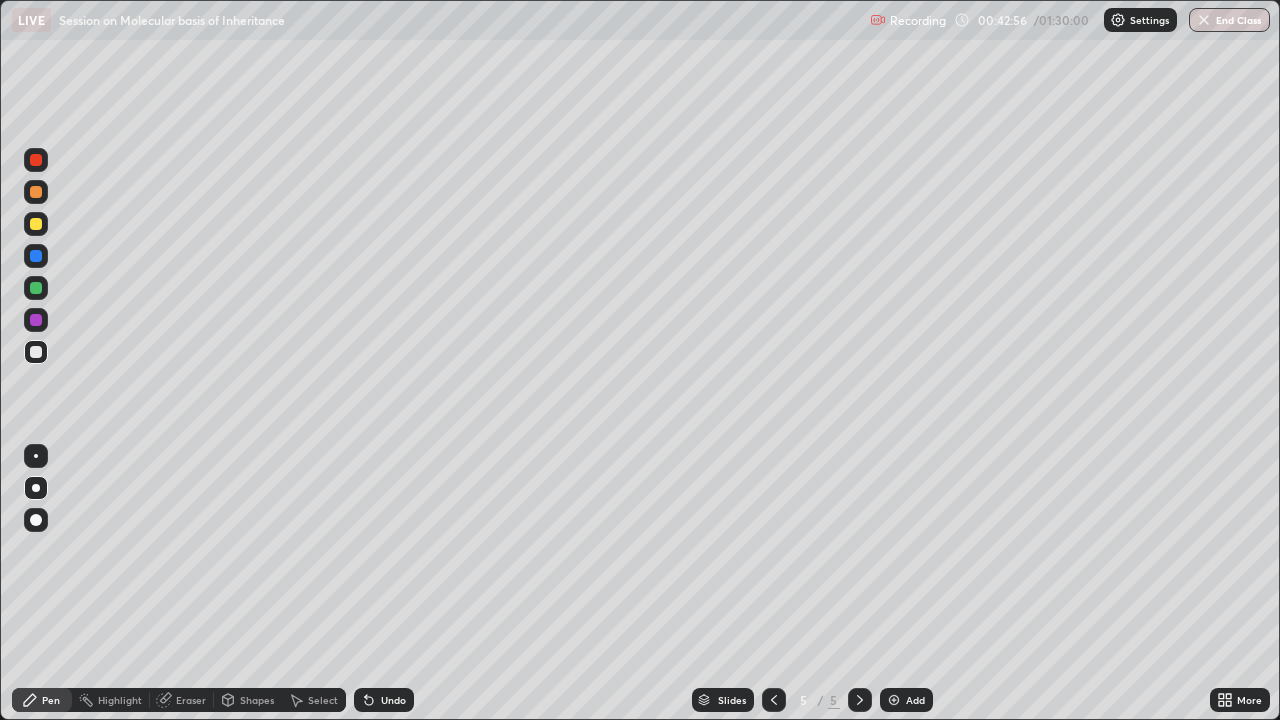 click on "Undo" at bounding box center (384, 700) 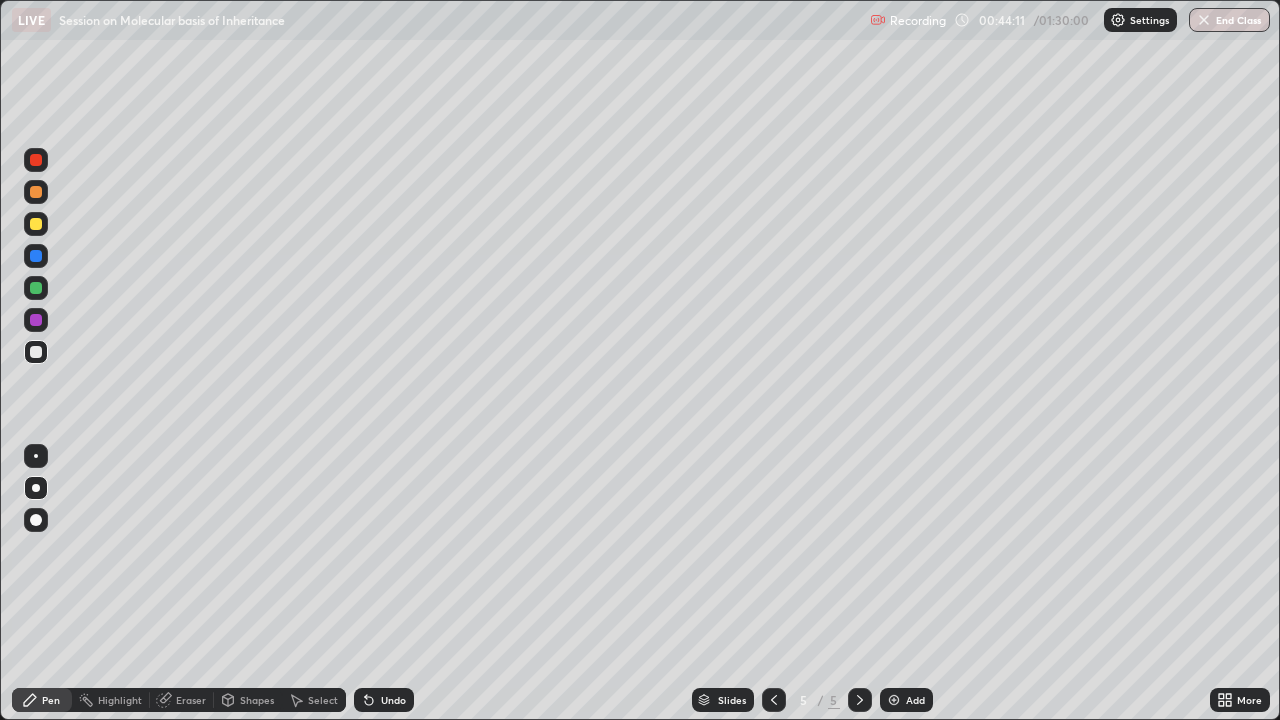 click at bounding box center [36, 160] 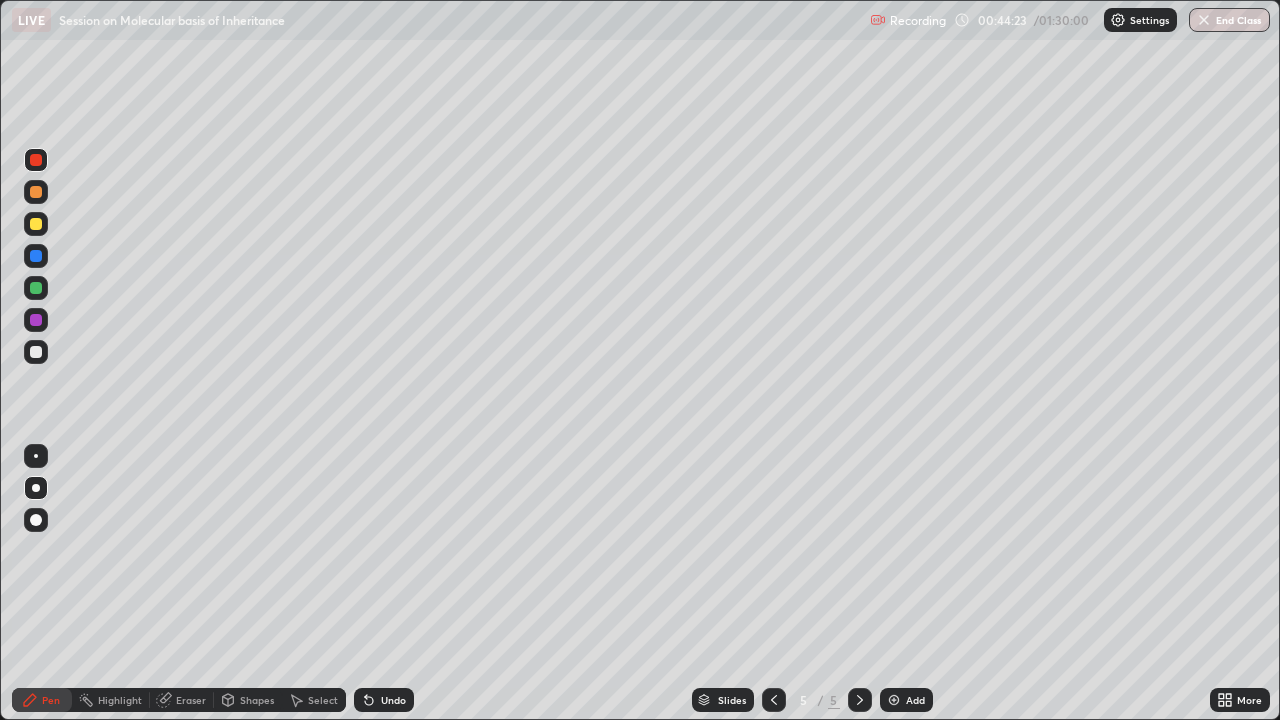 click at bounding box center (36, 456) 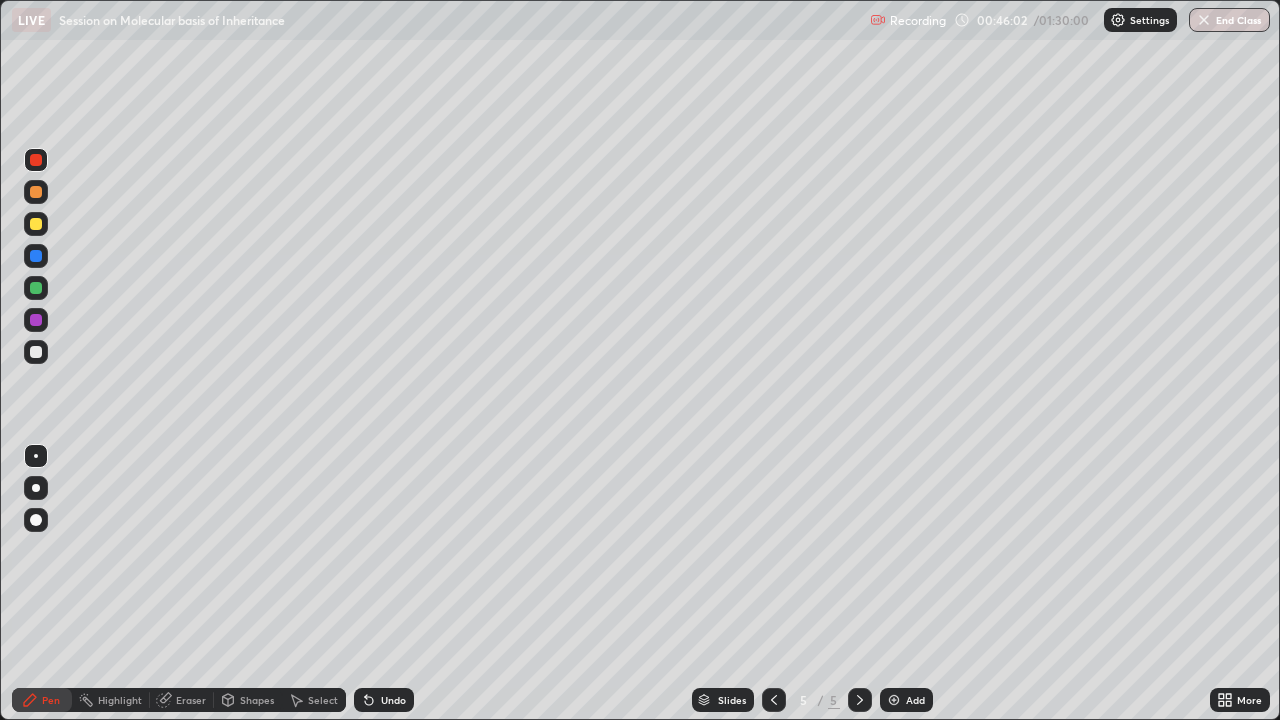 click at bounding box center (894, 700) 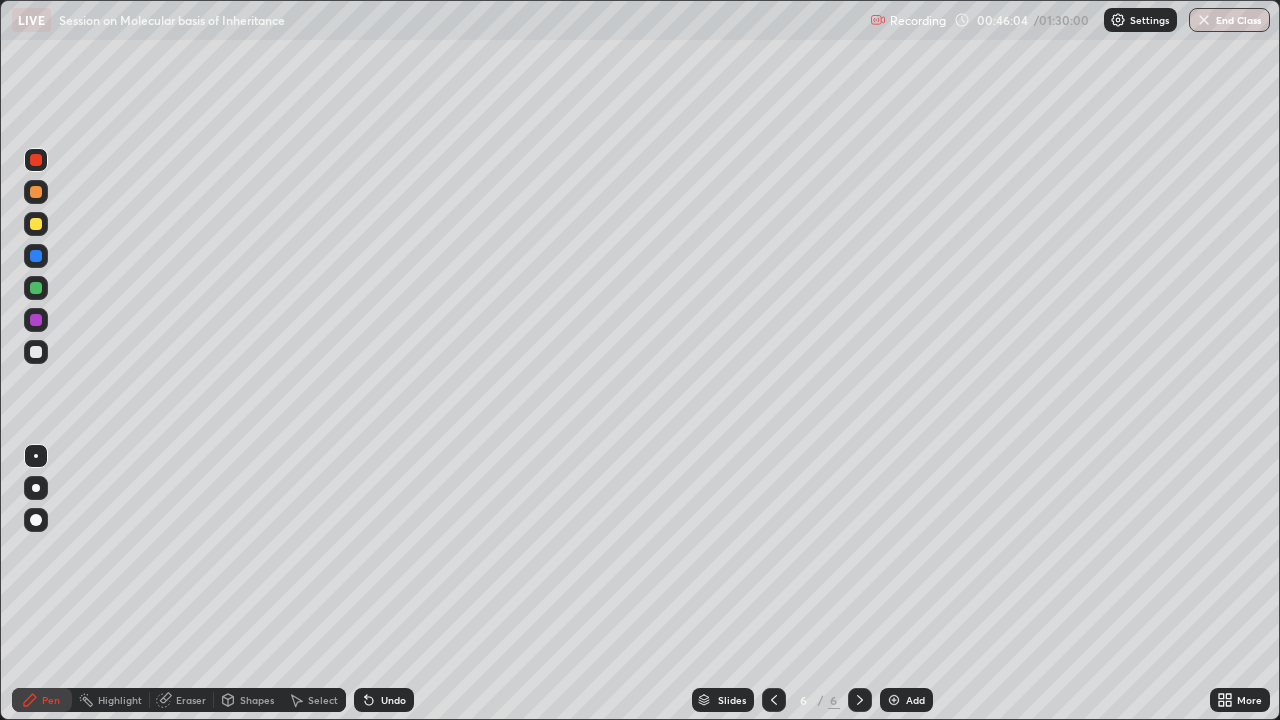 click at bounding box center (36, 488) 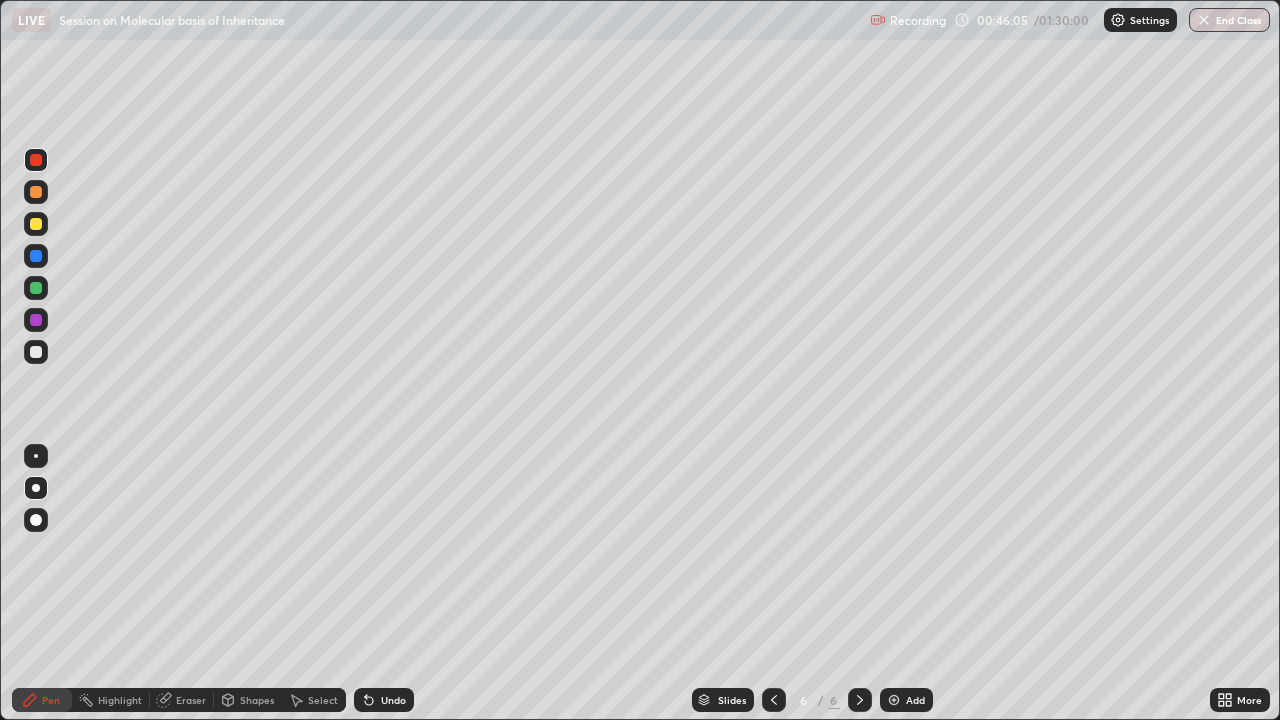 click at bounding box center [36, 288] 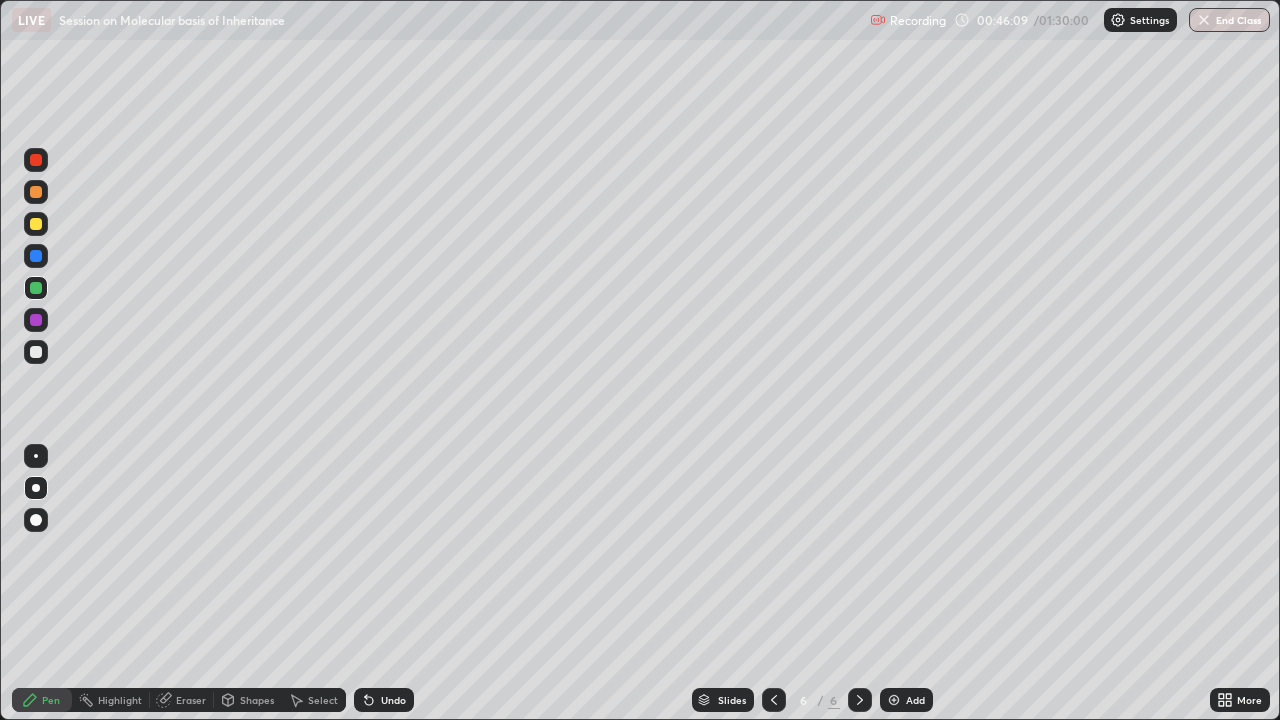 click at bounding box center [36, 352] 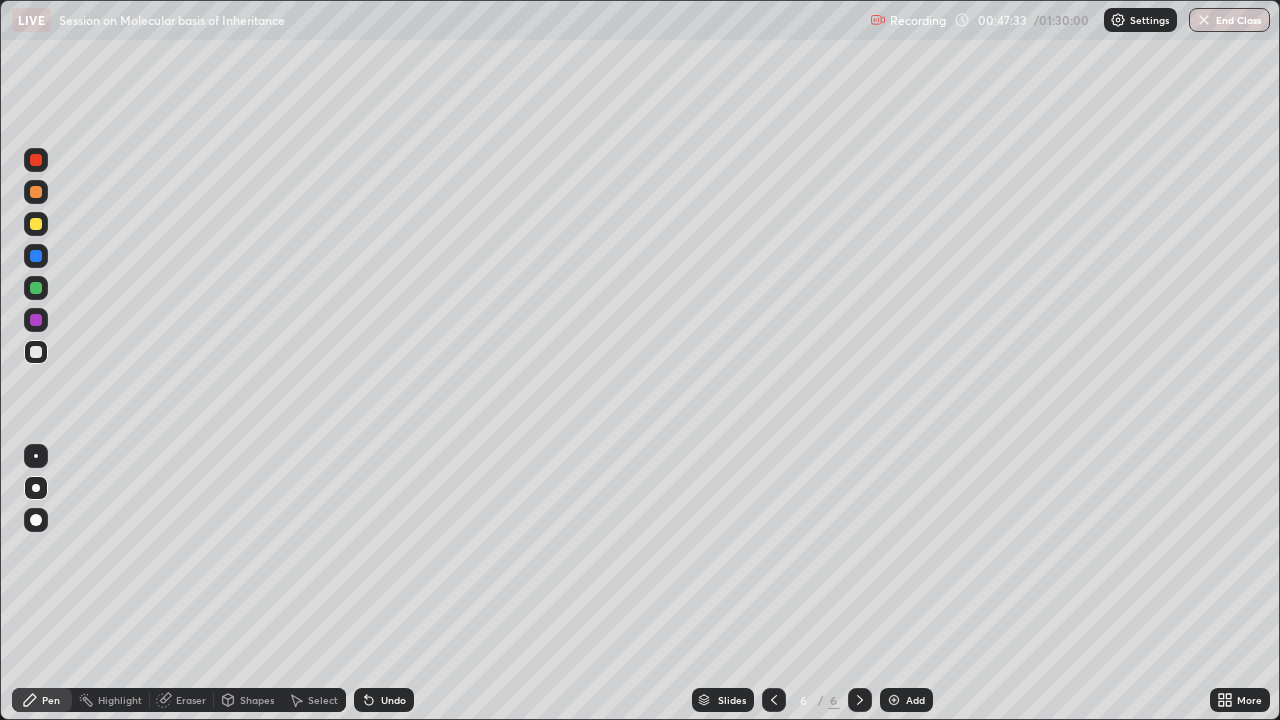 click at bounding box center (36, 160) 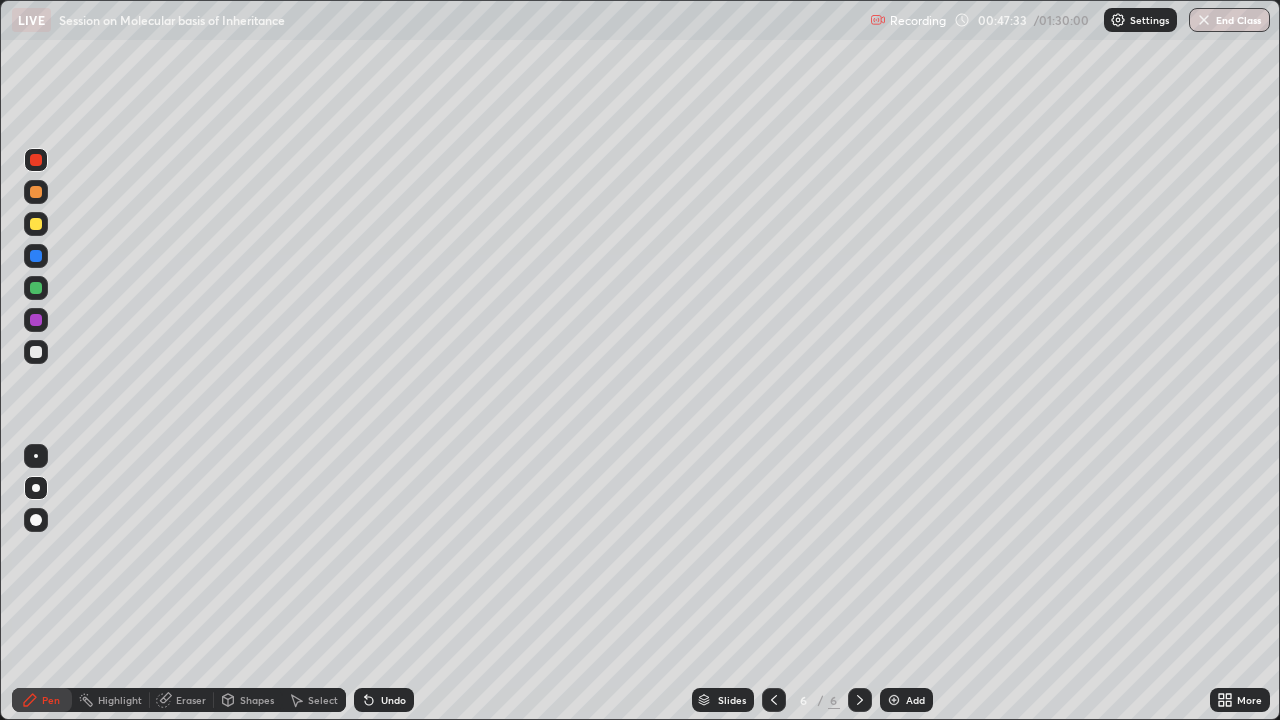 click at bounding box center (36, 456) 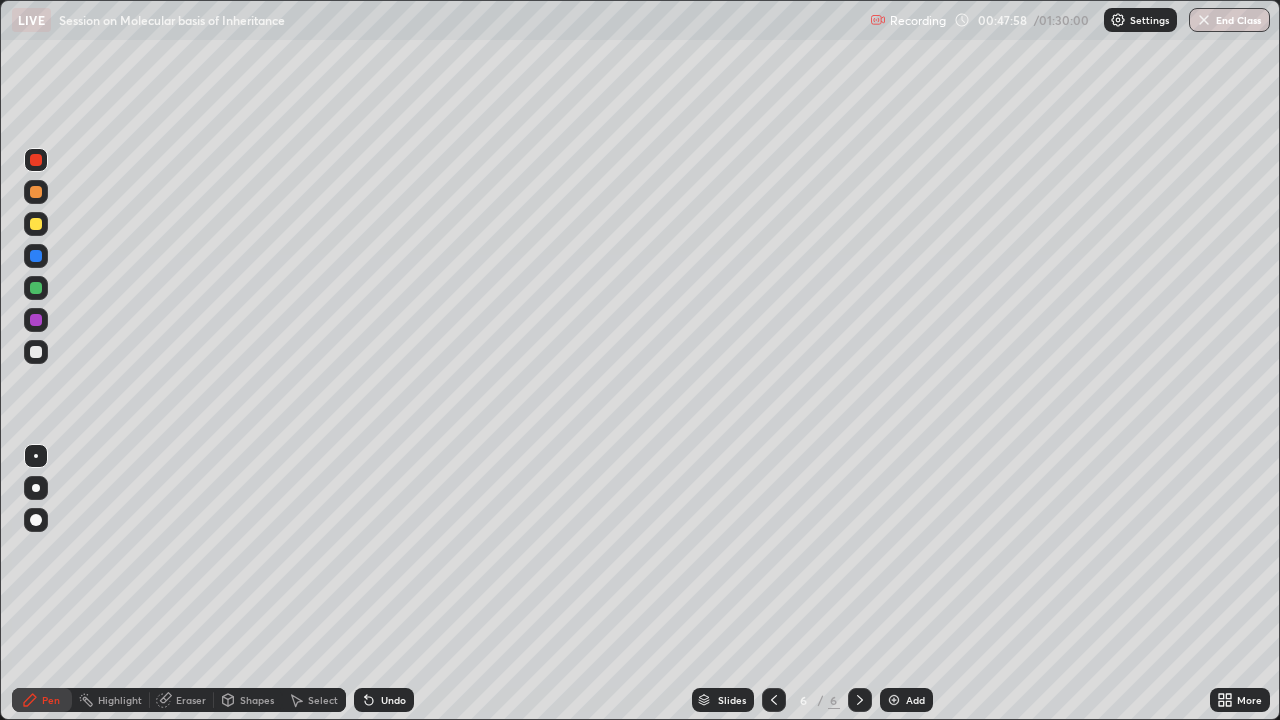 click at bounding box center [36, 352] 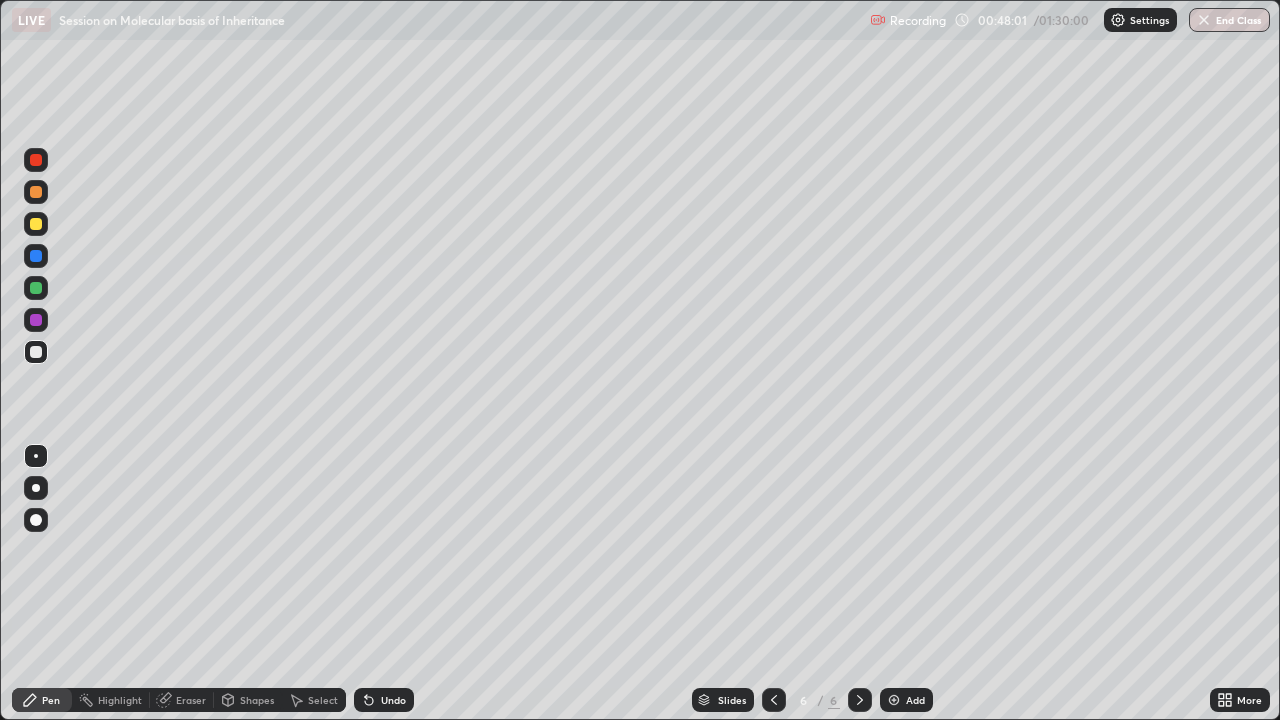 click at bounding box center (36, 488) 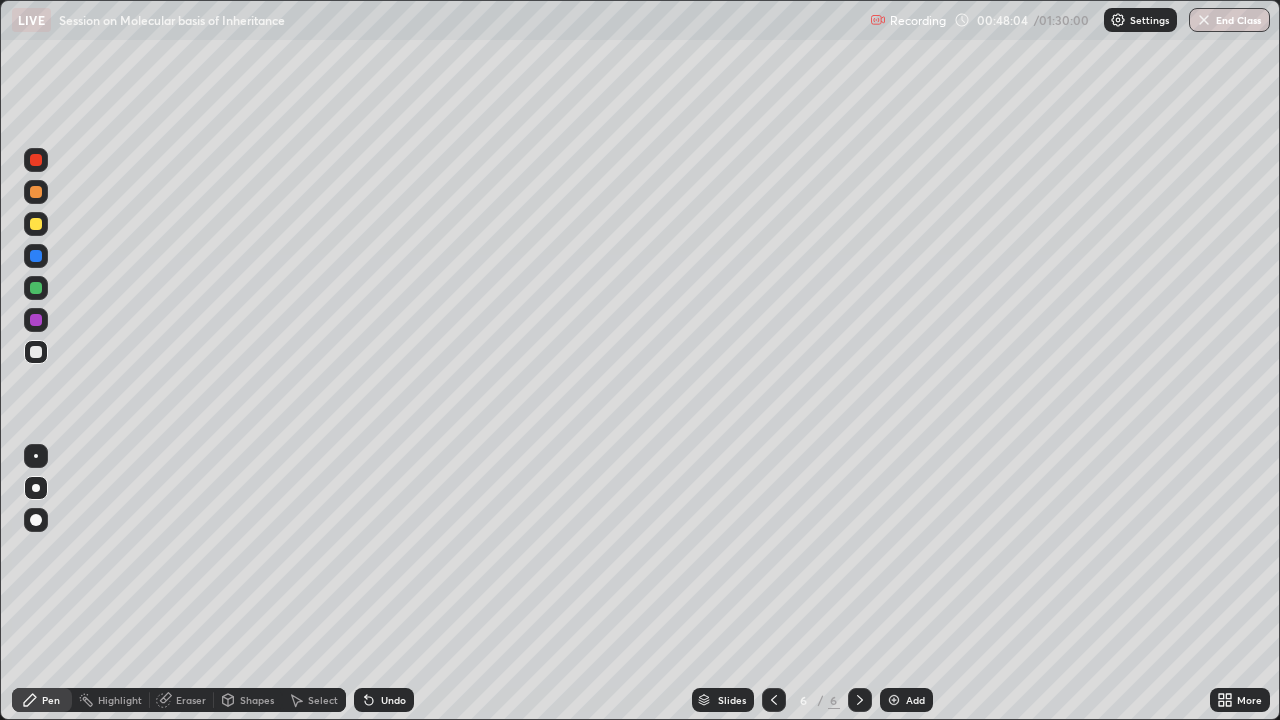 click at bounding box center (36, 288) 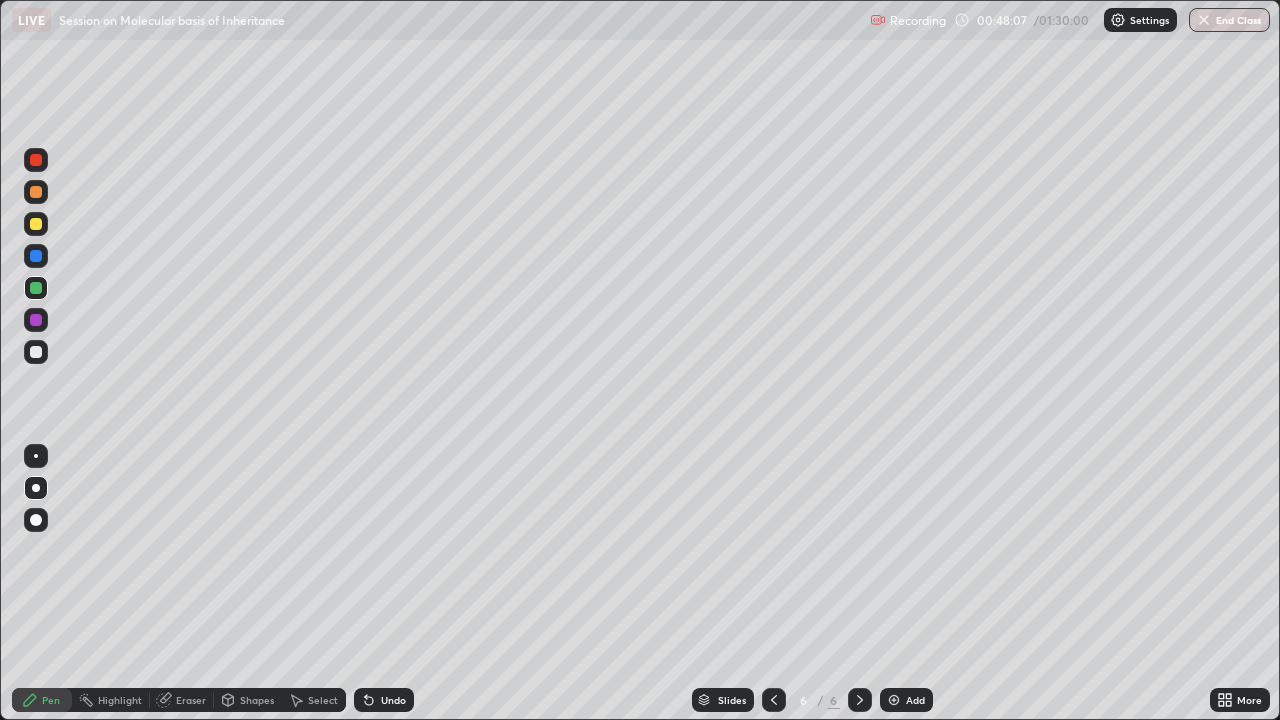 click at bounding box center (36, 352) 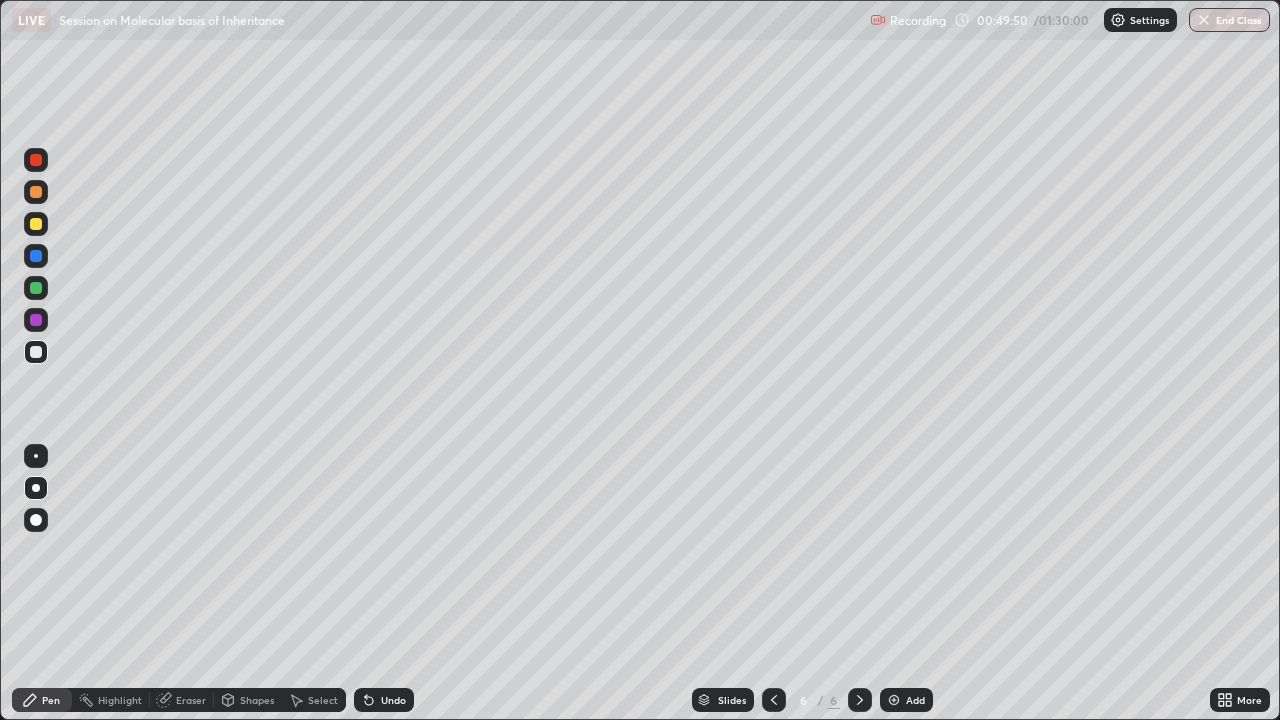 click at bounding box center (36, 160) 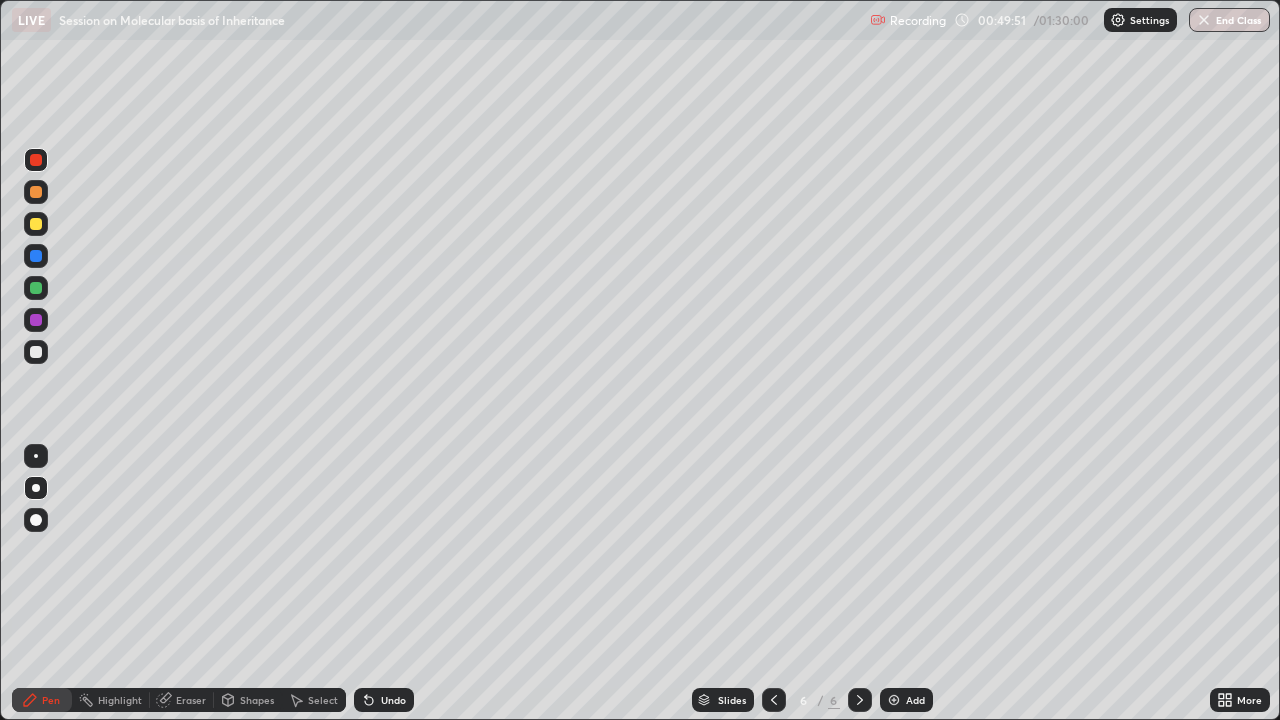 click at bounding box center [36, 456] 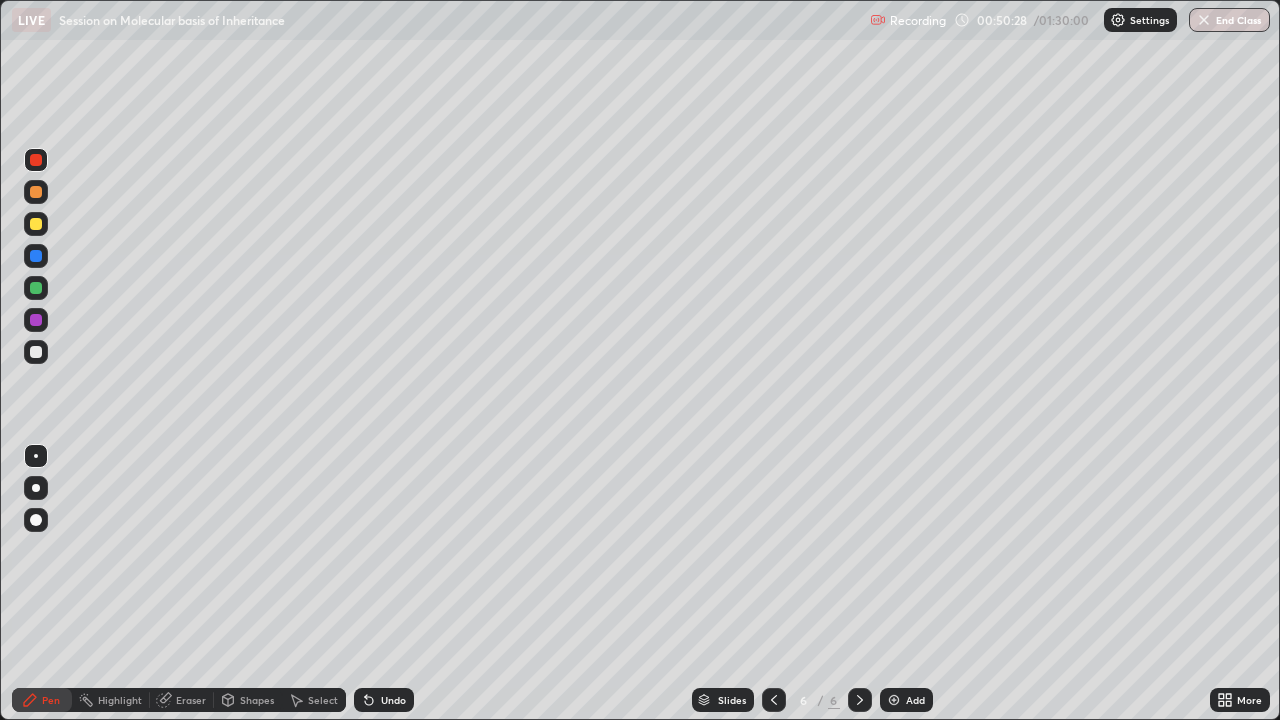 click at bounding box center (36, 488) 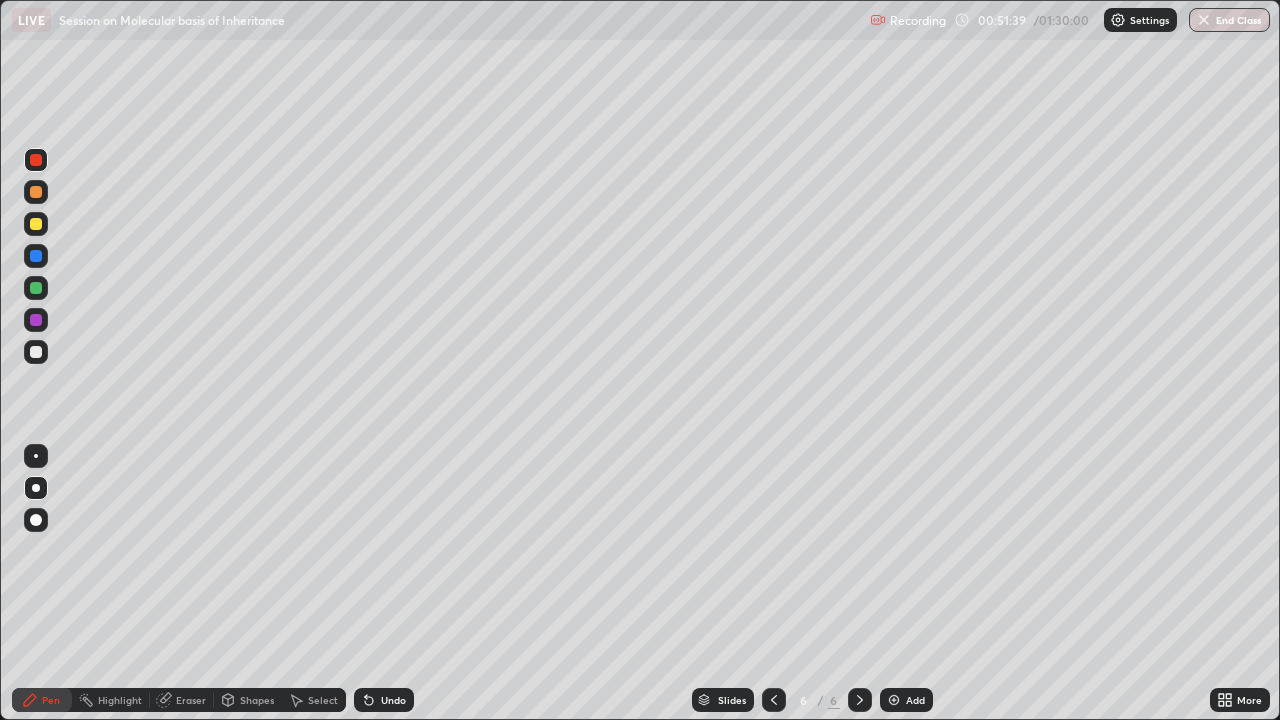 click at bounding box center [36, 288] 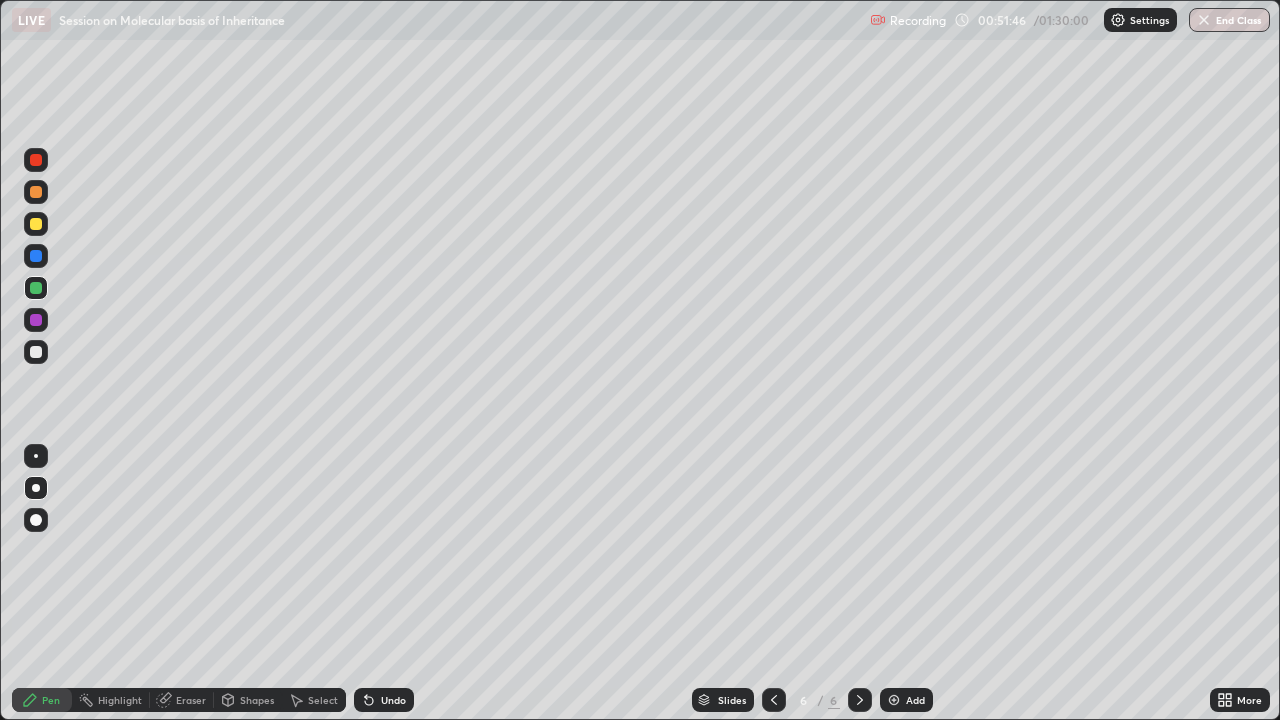click at bounding box center (894, 700) 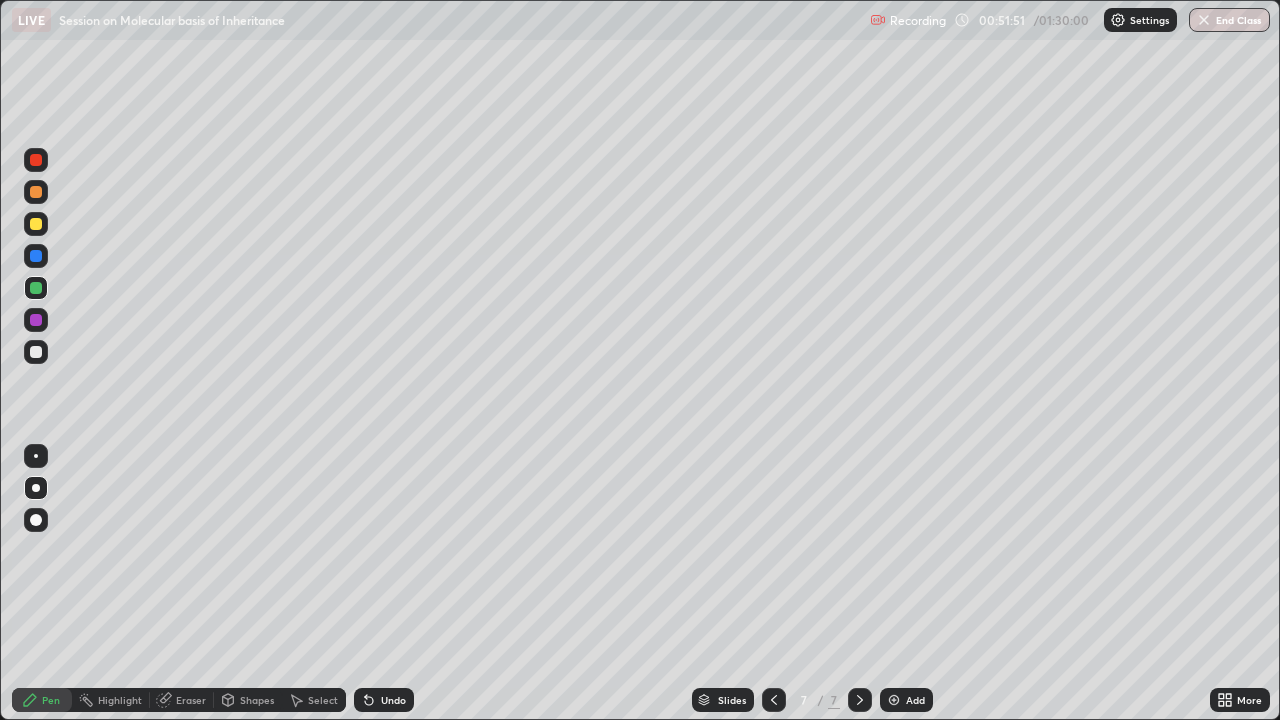 click at bounding box center (36, 352) 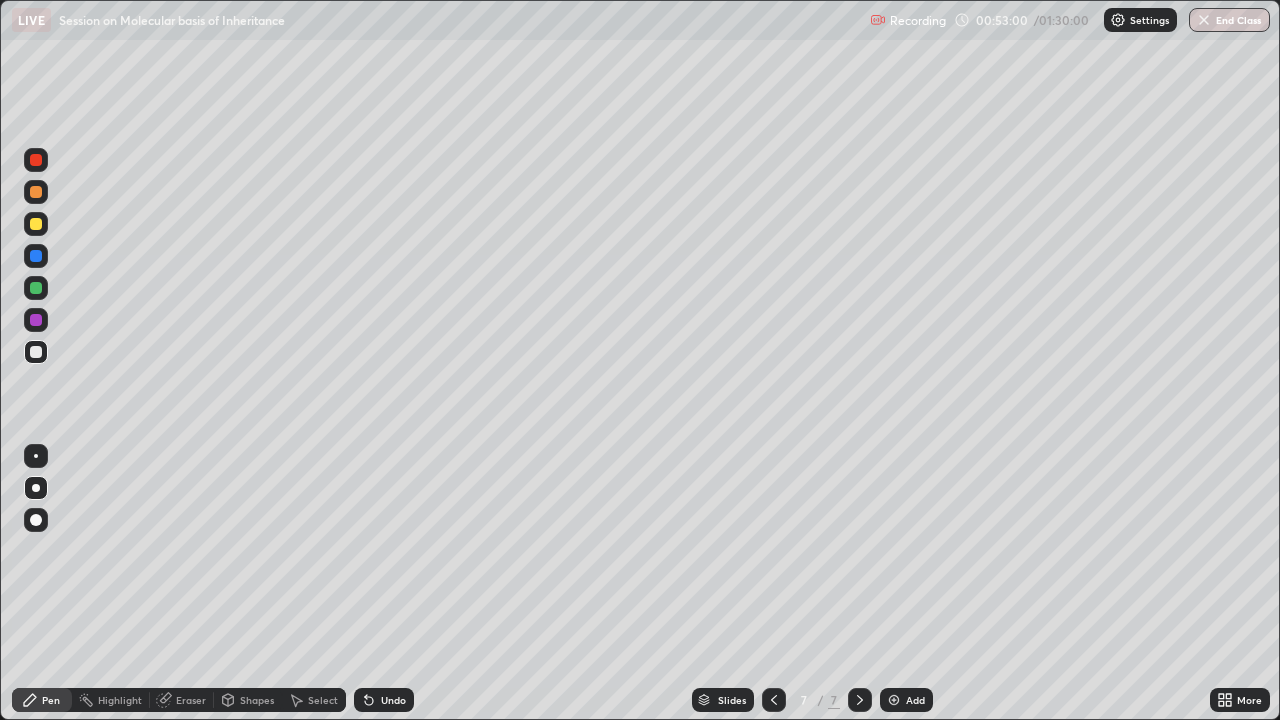 click at bounding box center (36, 288) 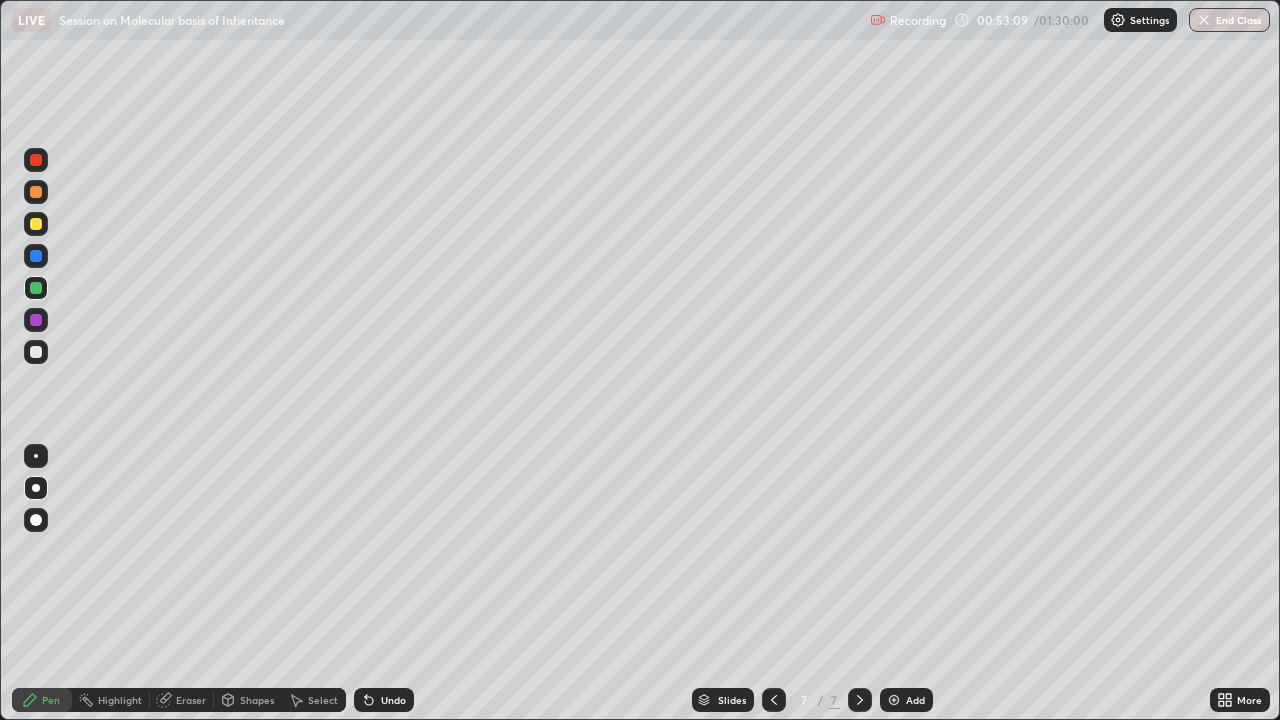 click at bounding box center (36, 352) 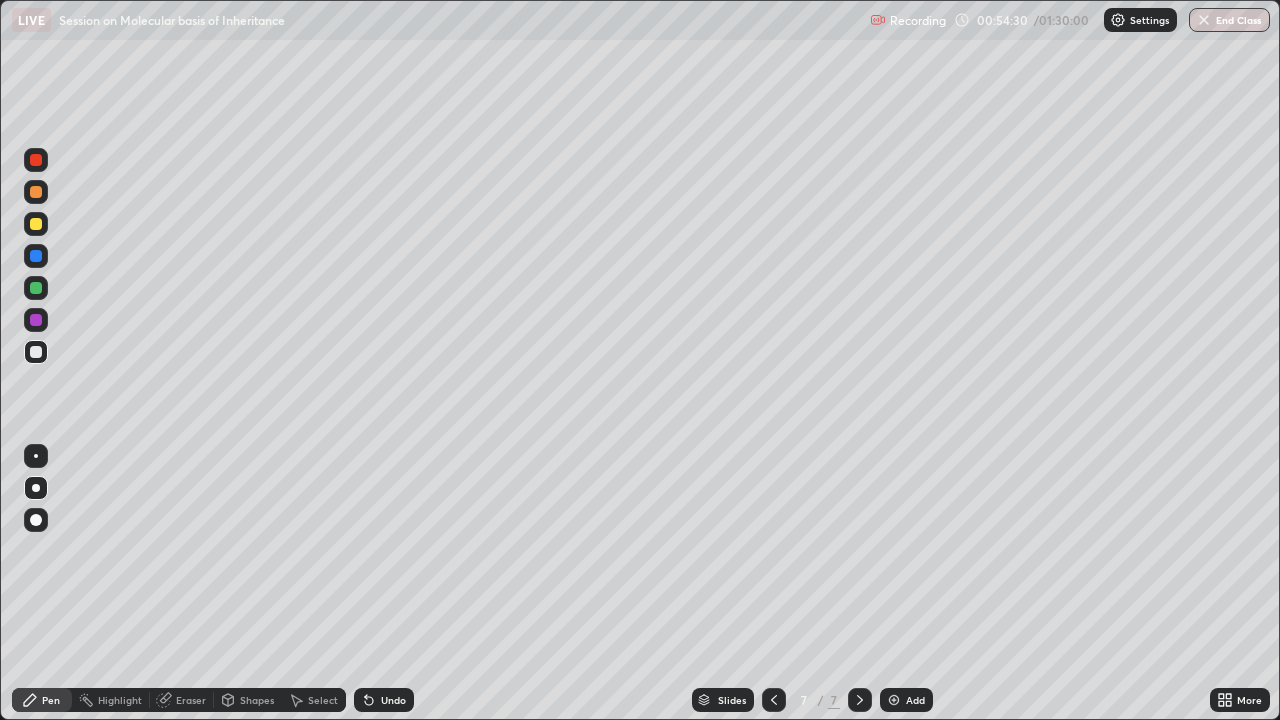 click at bounding box center (36, 160) 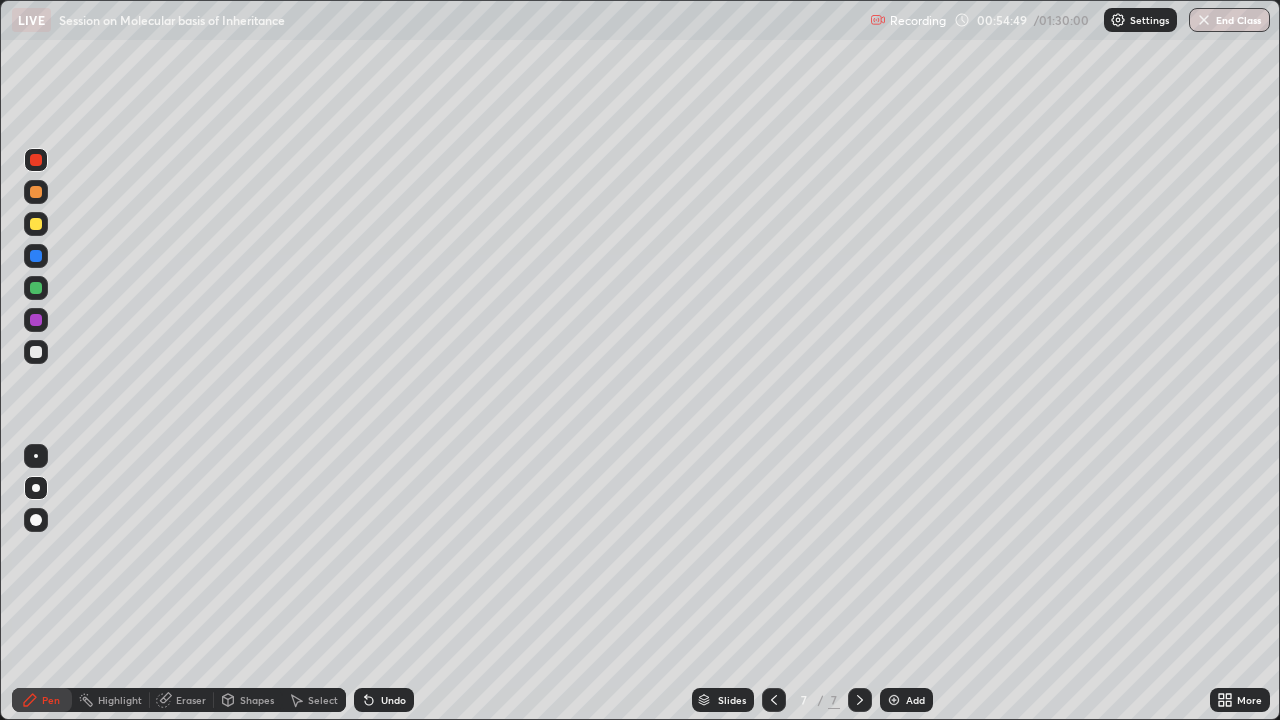 click at bounding box center (36, 456) 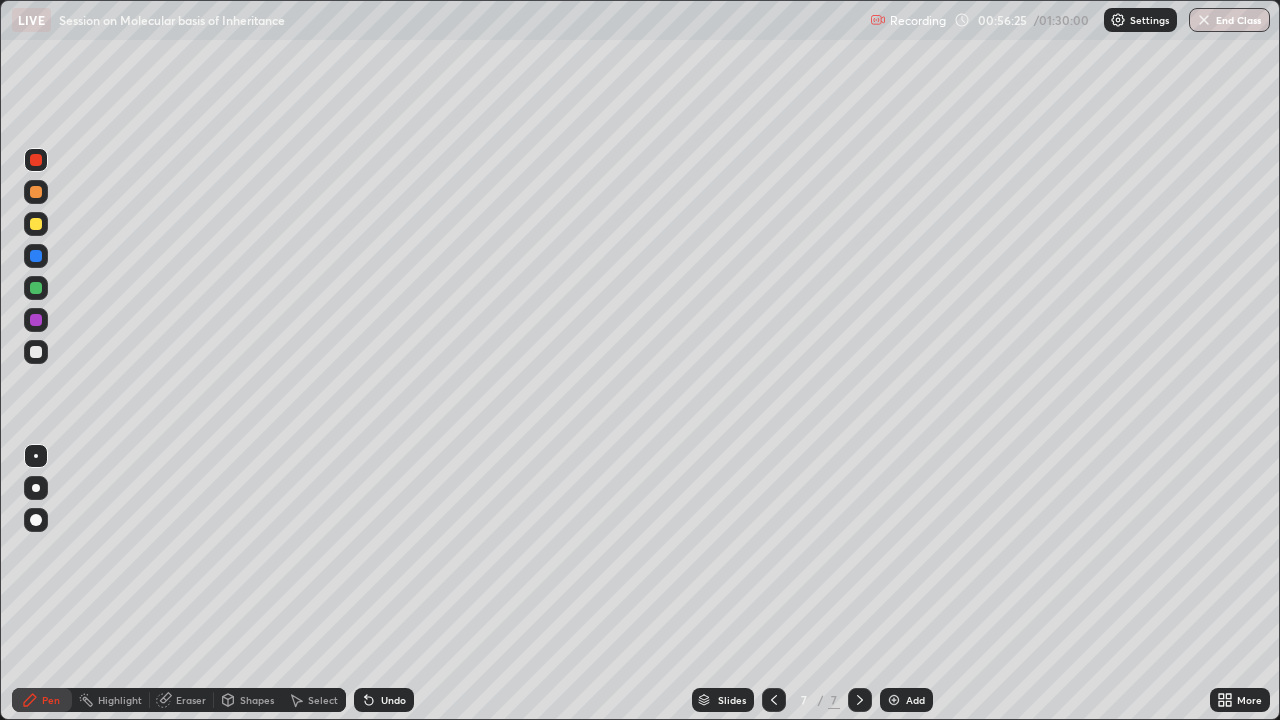 click at bounding box center (894, 700) 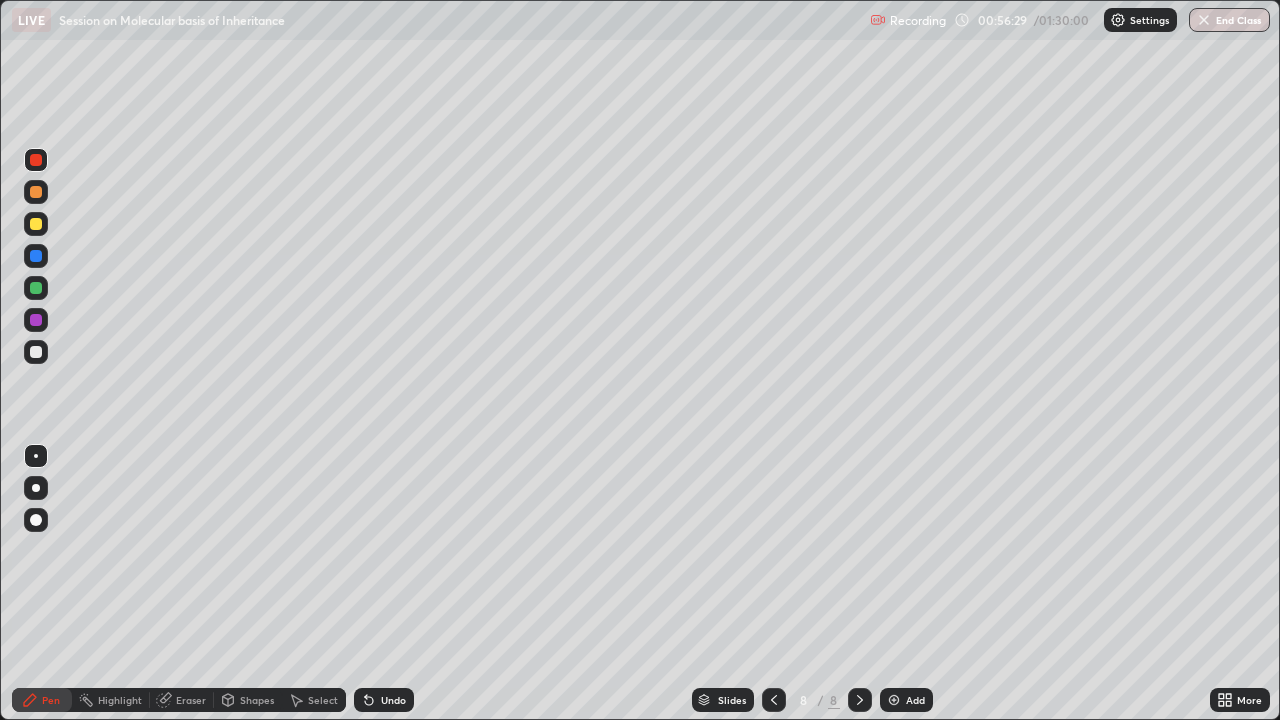 click 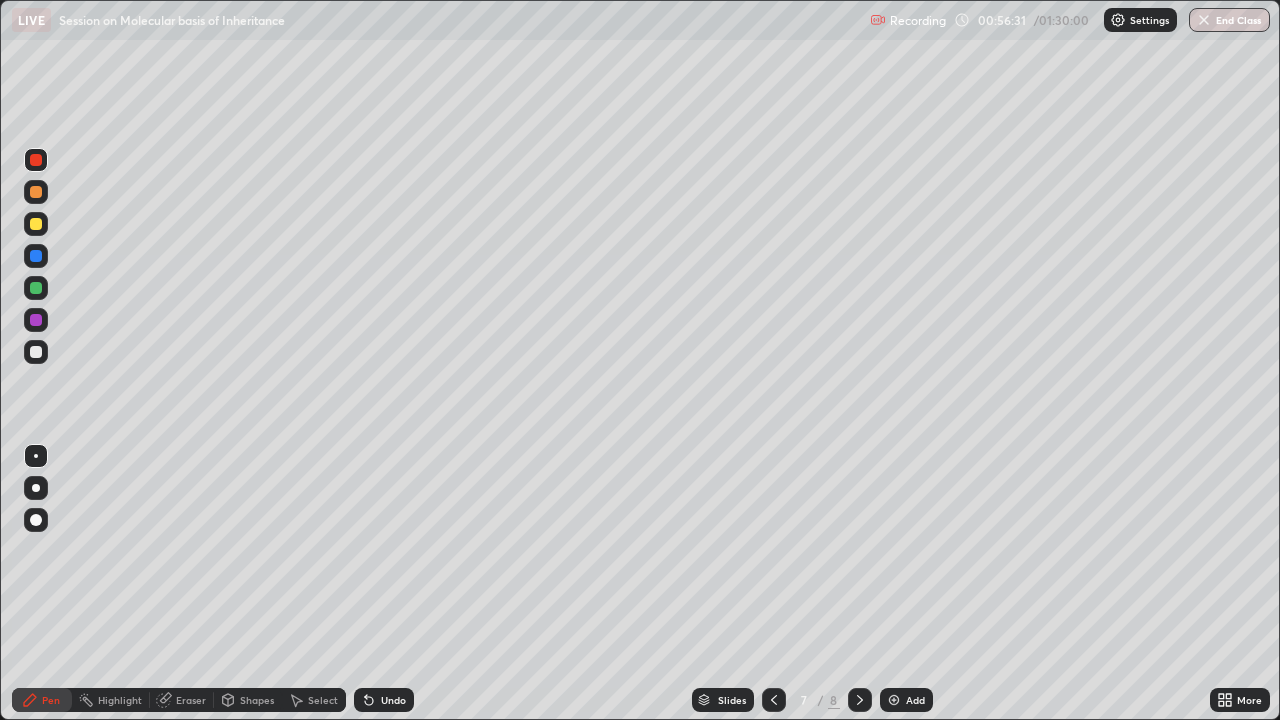 click 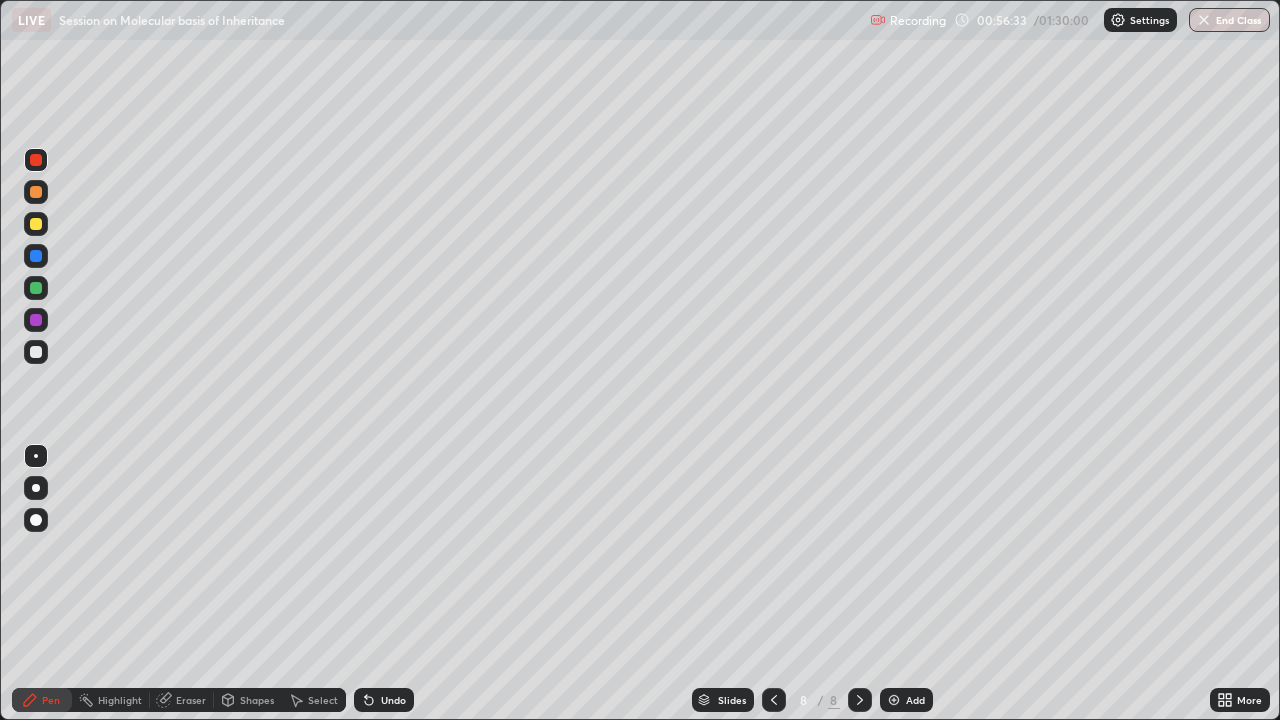 click at bounding box center [36, 288] 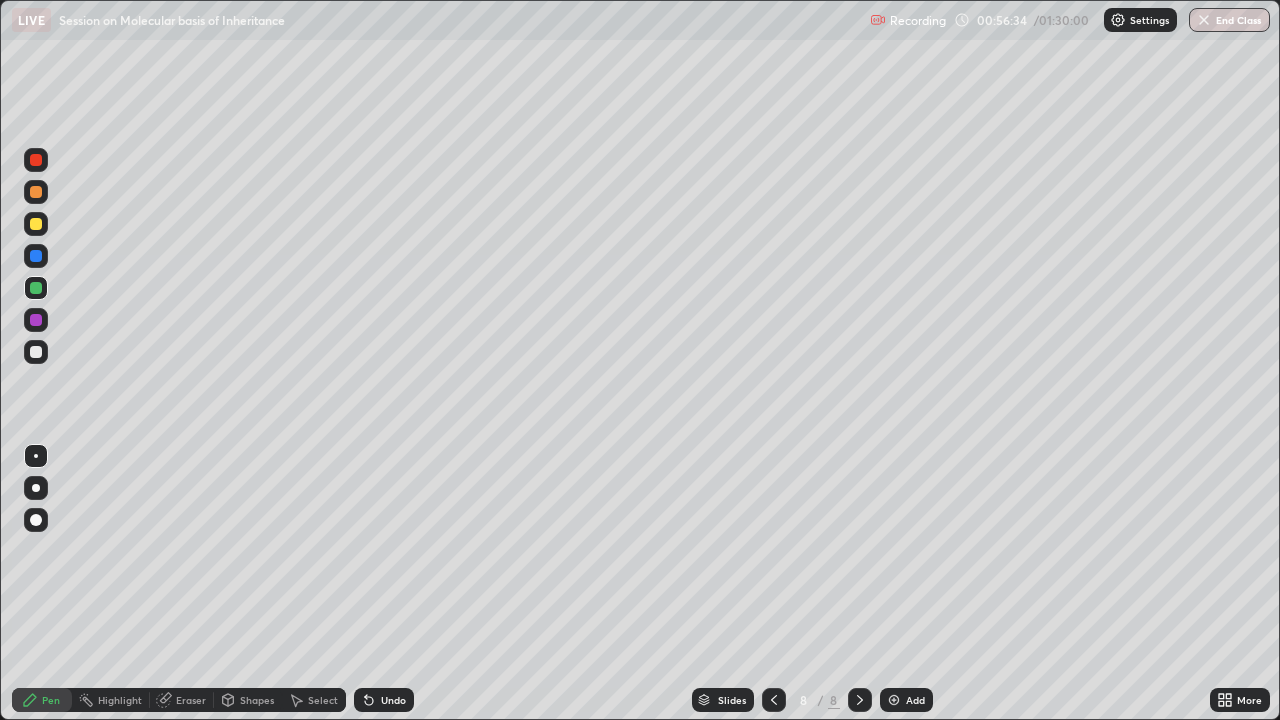 click at bounding box center (36, 488) 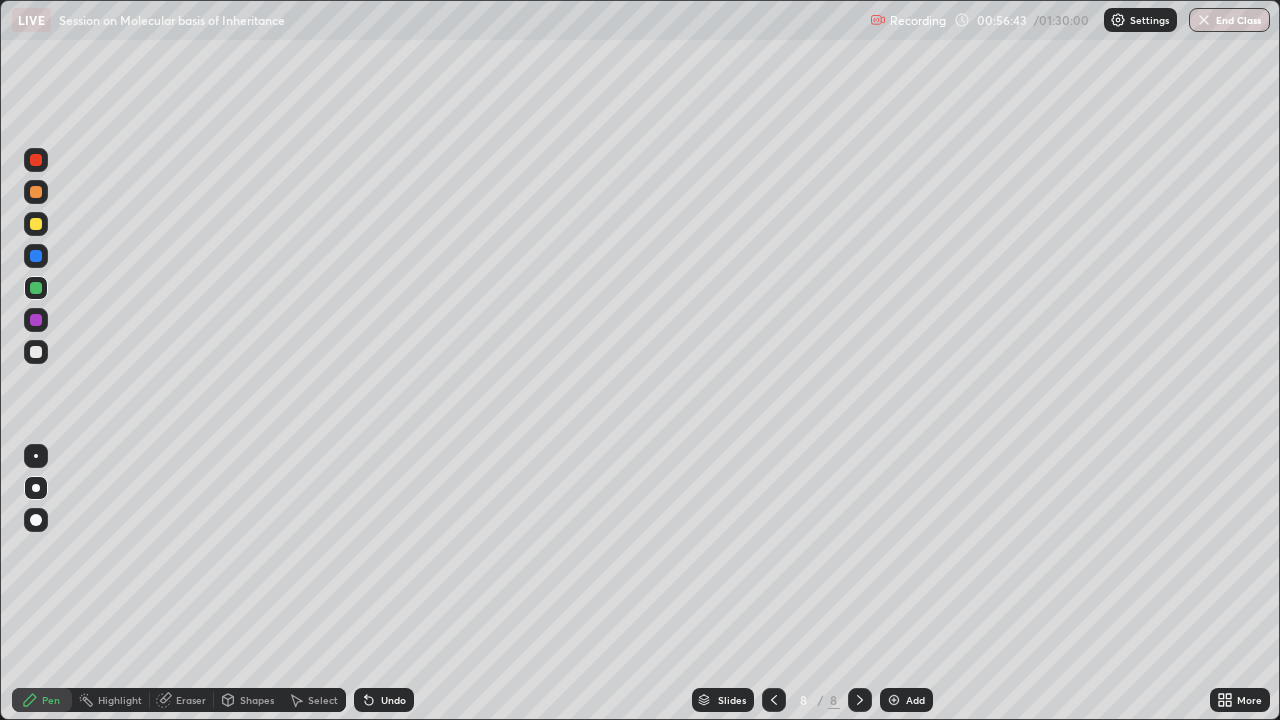 click on "Undo" at bounding box center [393, 700] 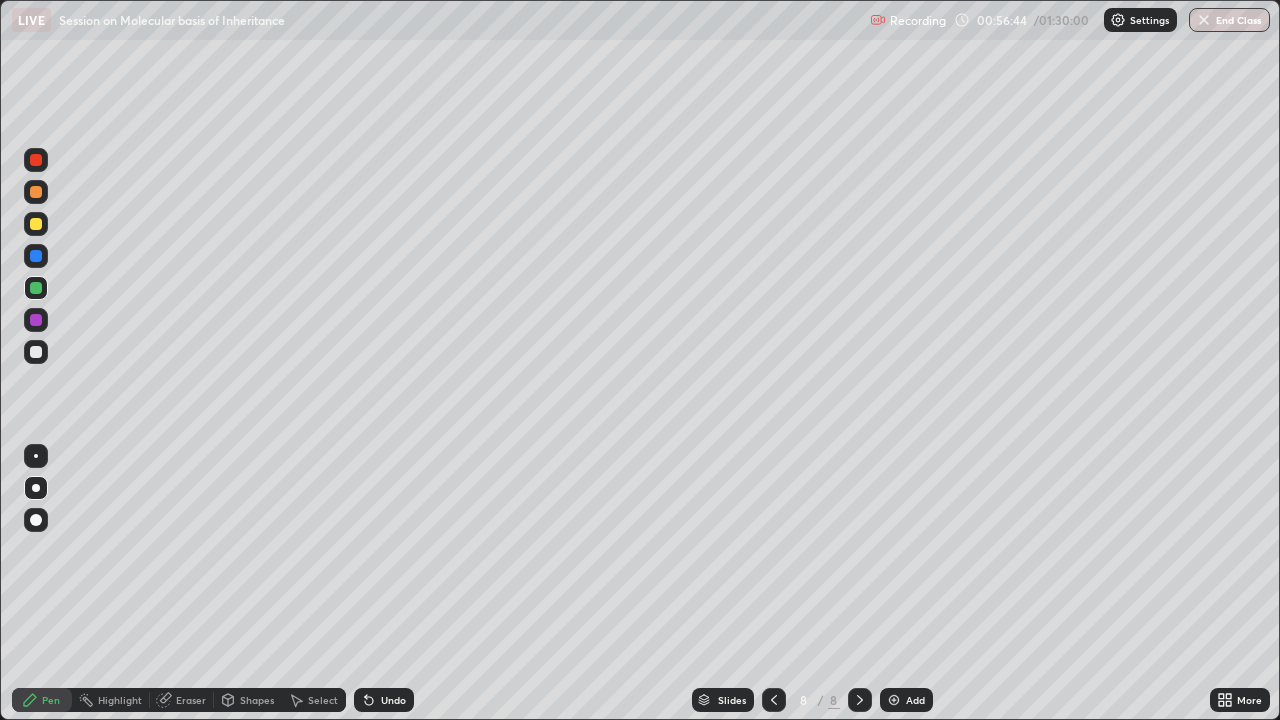 click at bounding box center [36, 352] 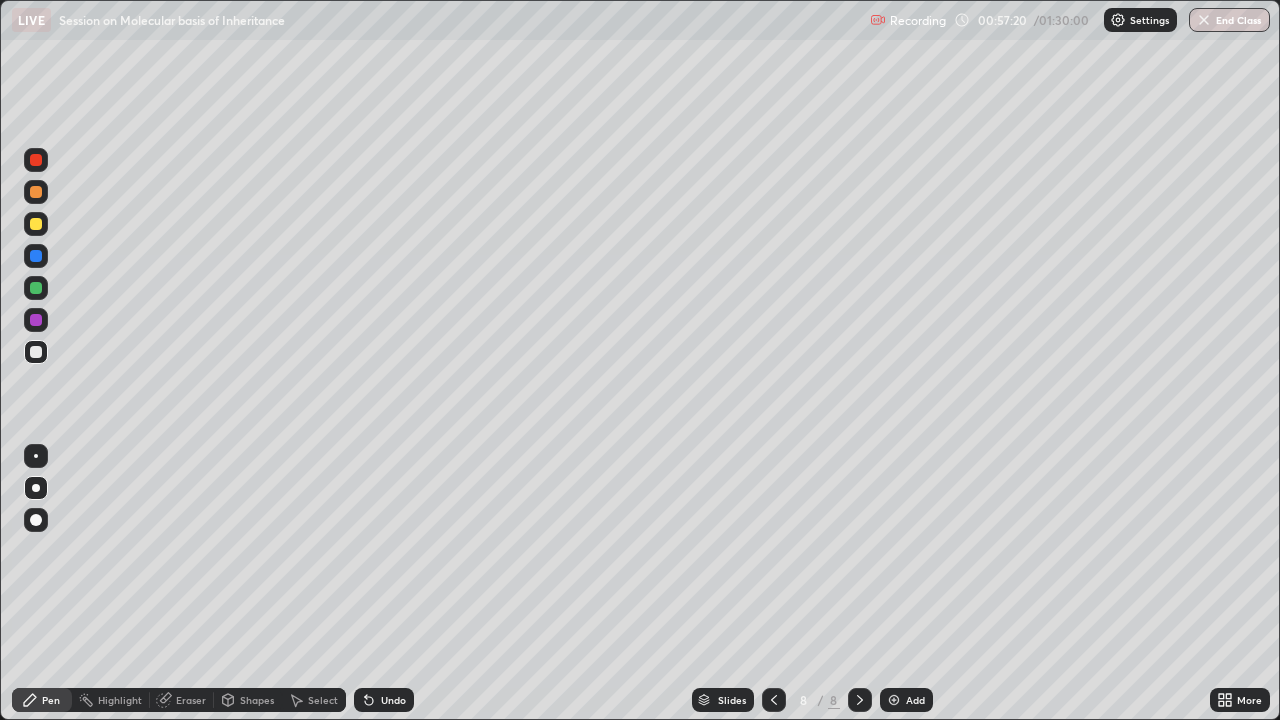 click on "Undo" at bounding box center (384, 700) 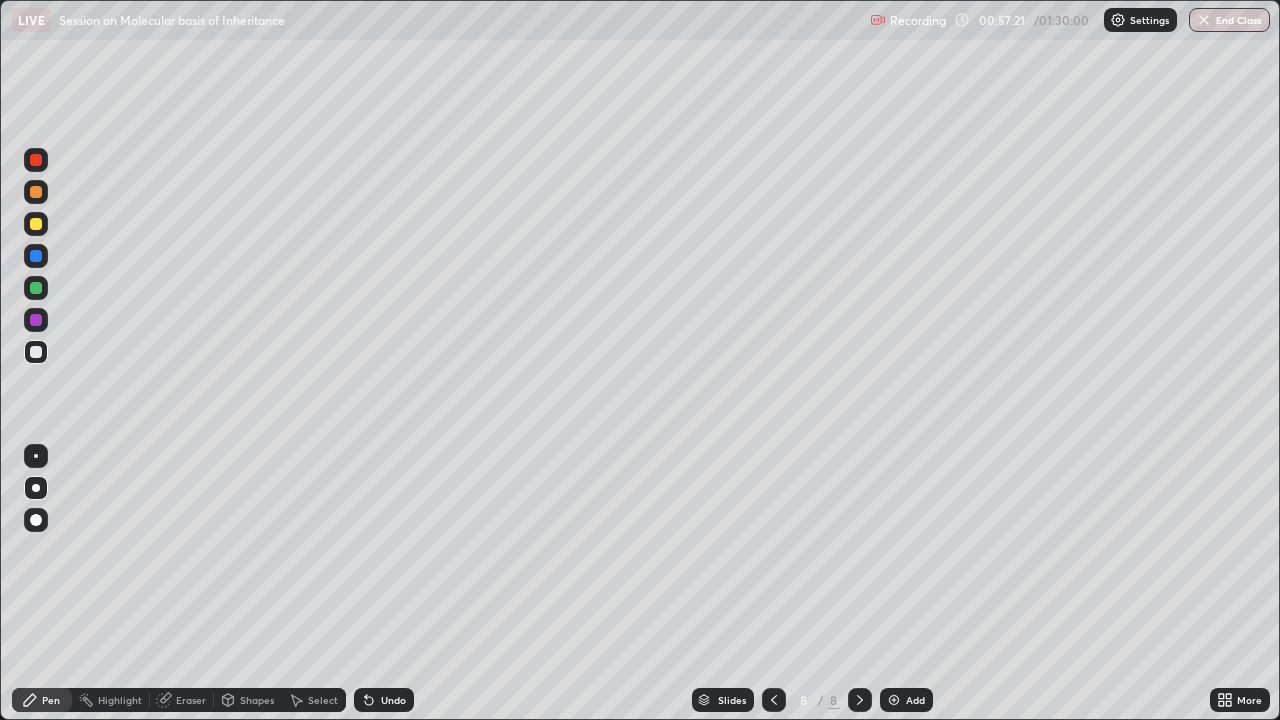 click on "Undo" at bounding box center (393, 700) 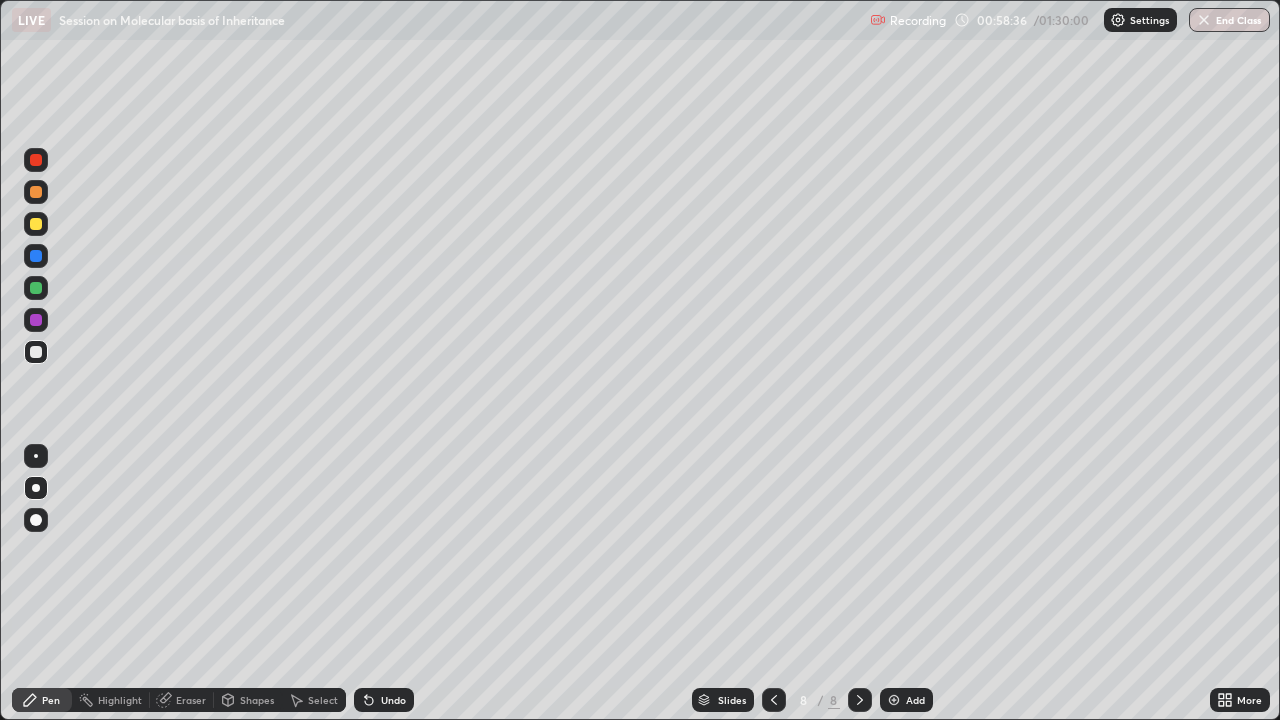 click at bounding box center [36, 288] 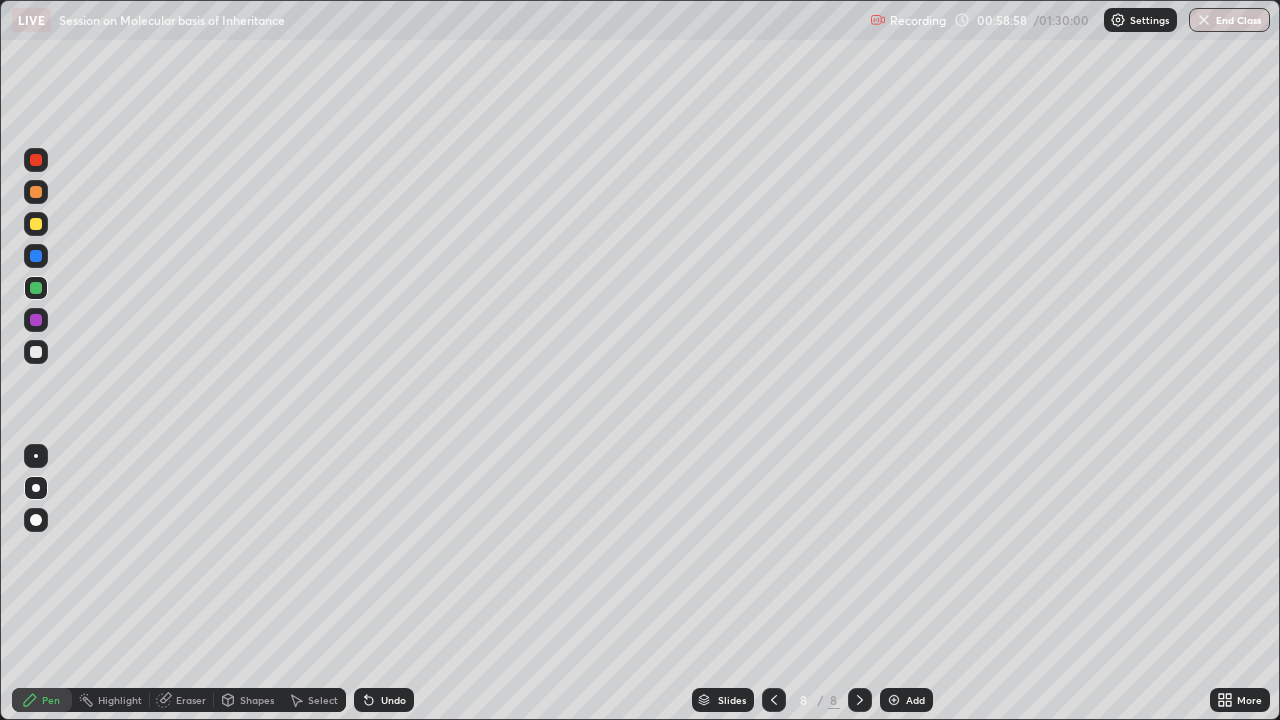 click at bounding box center [36, 352] 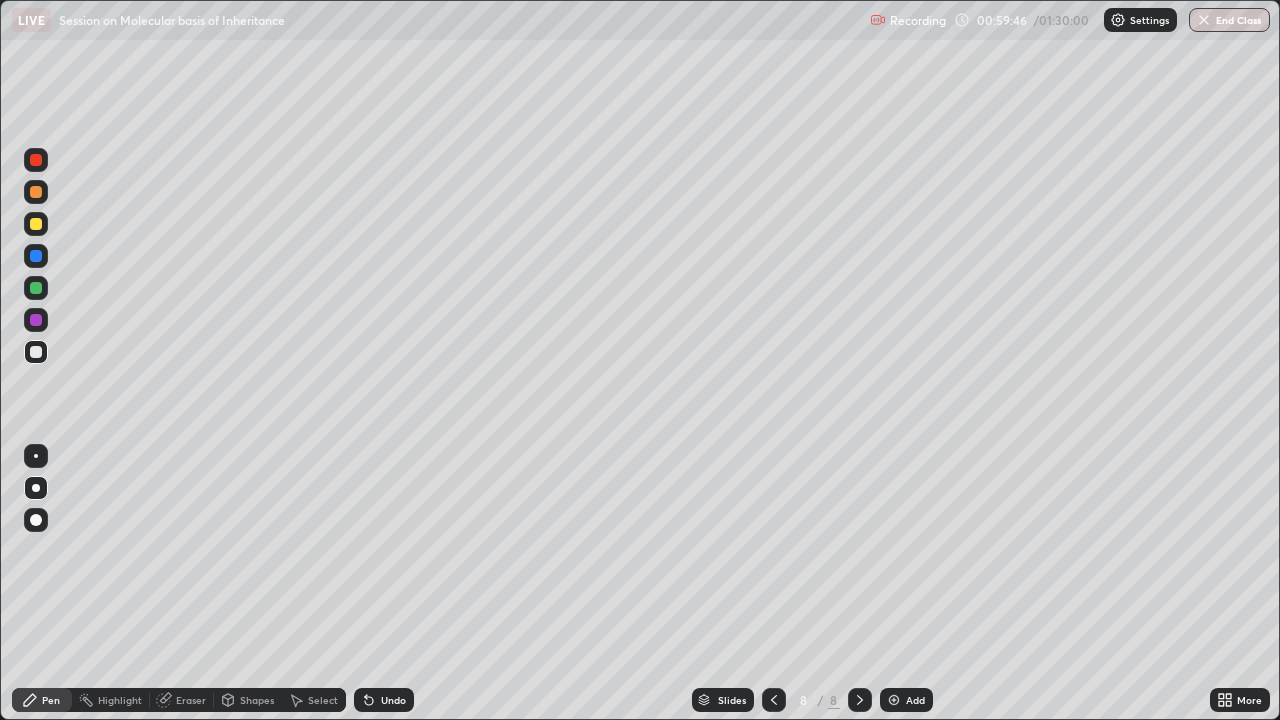 click on "Undo" at bounding box center [393, 700] 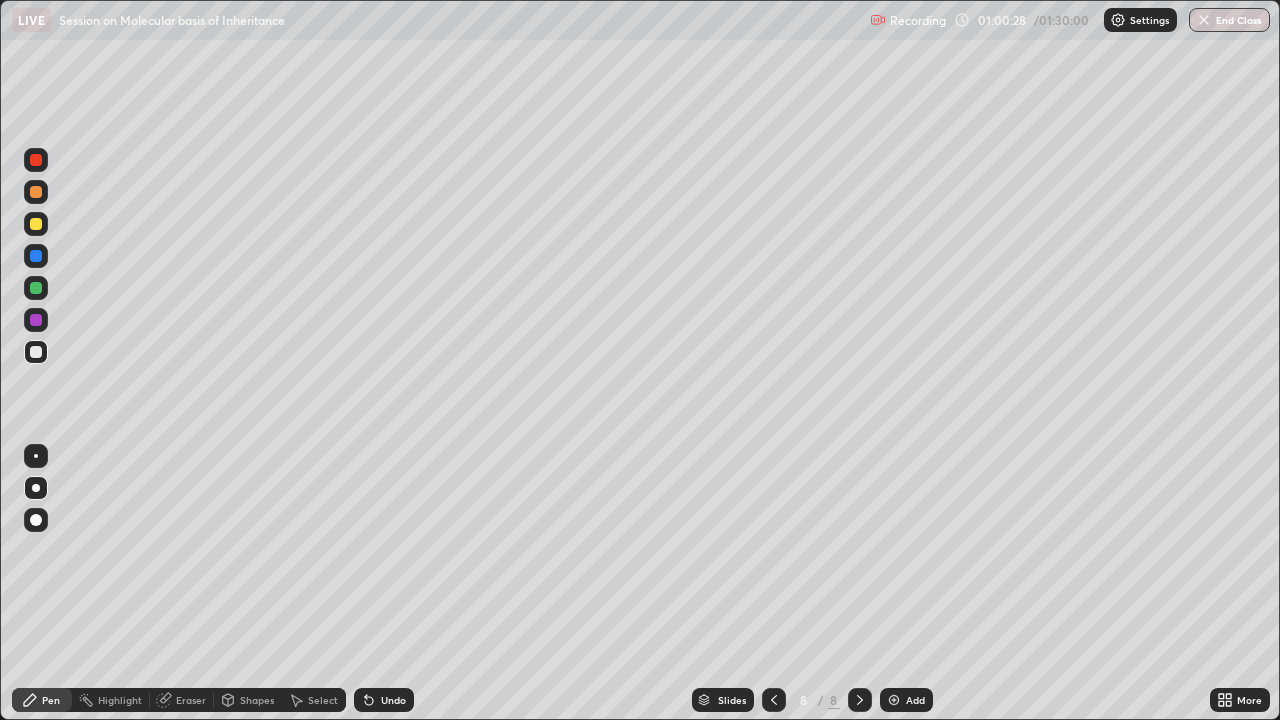 click at bounding box center (36, 160) 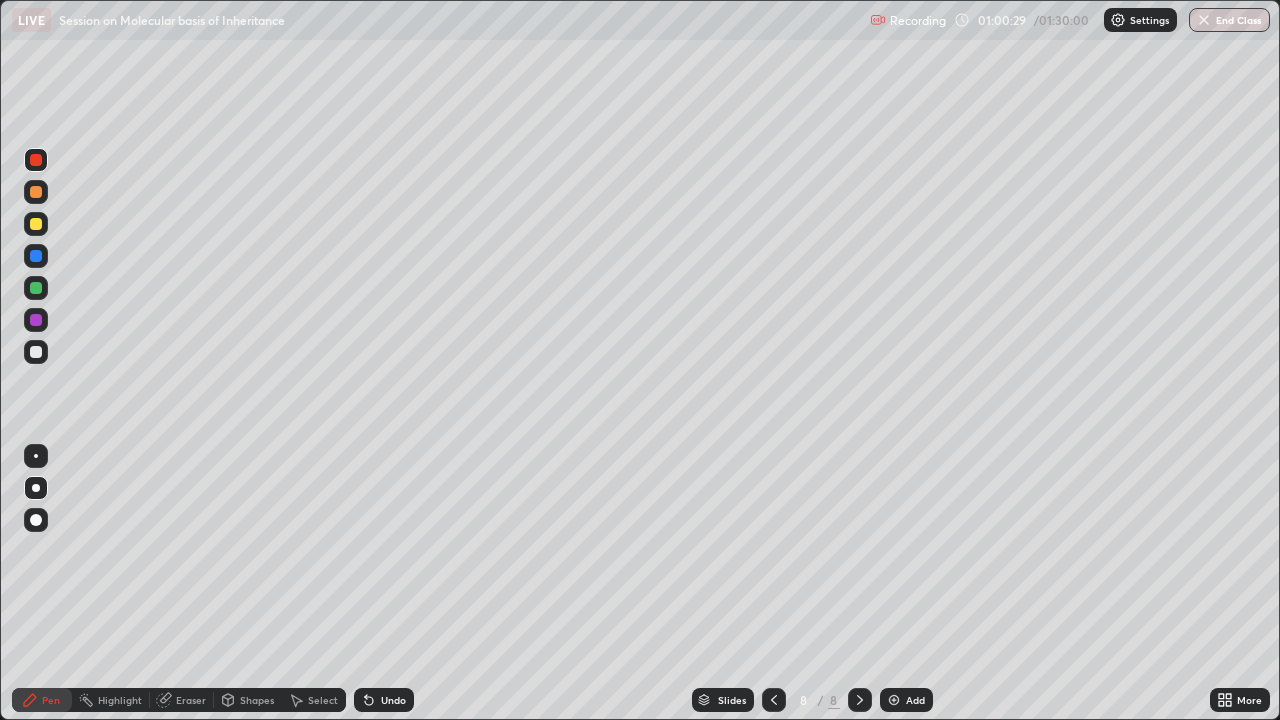 click at bounding box center [36, 456] 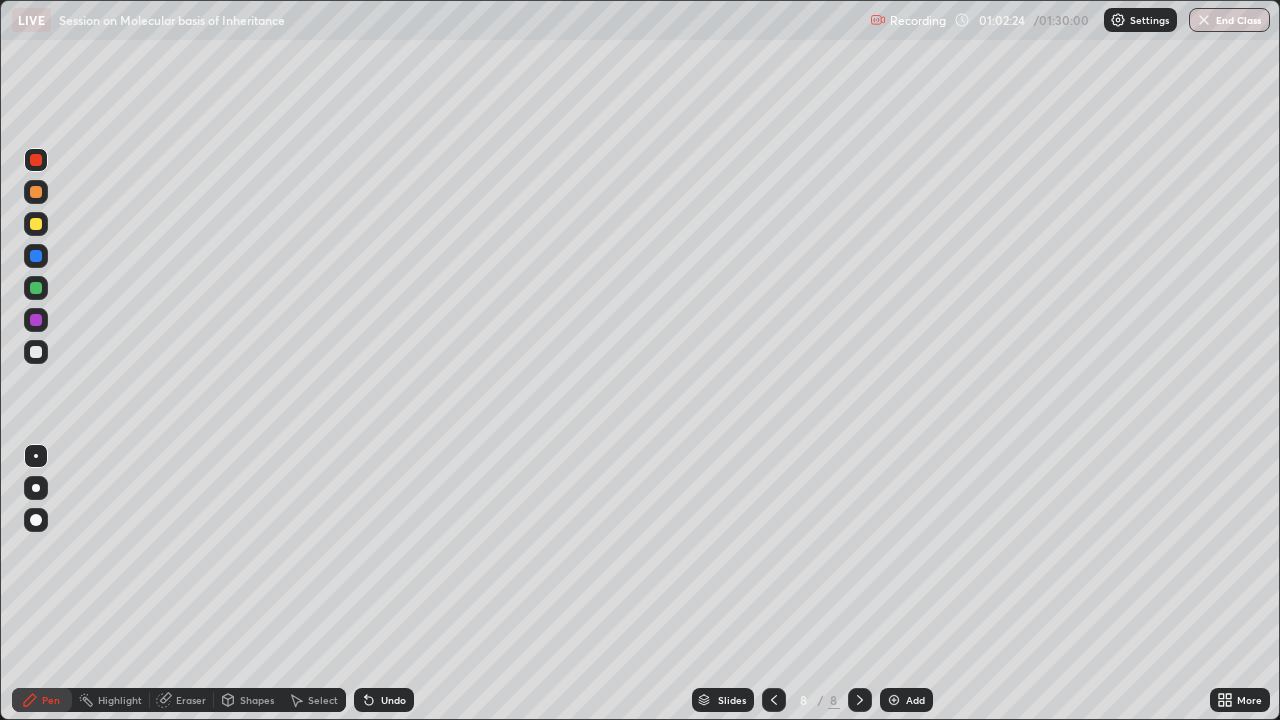 click on "Eraser" at bounding box center (182, 700) 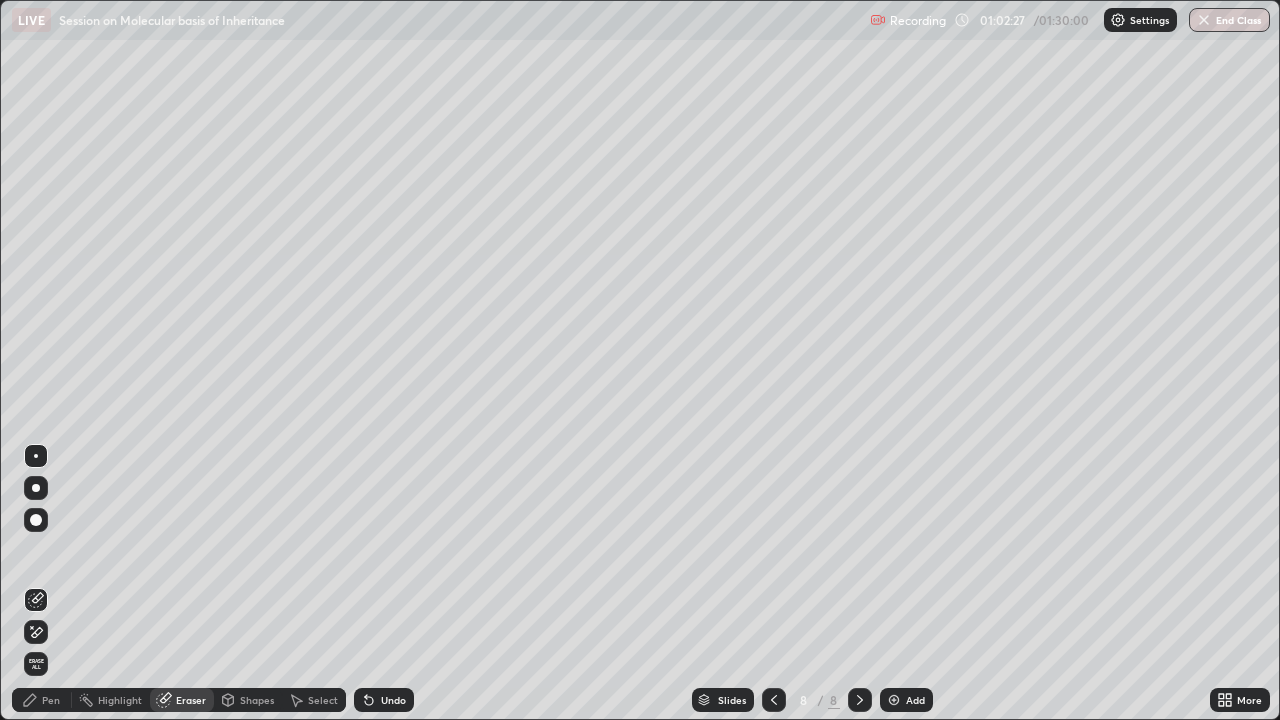 click on "Pen" at bounding box center [51, 700] 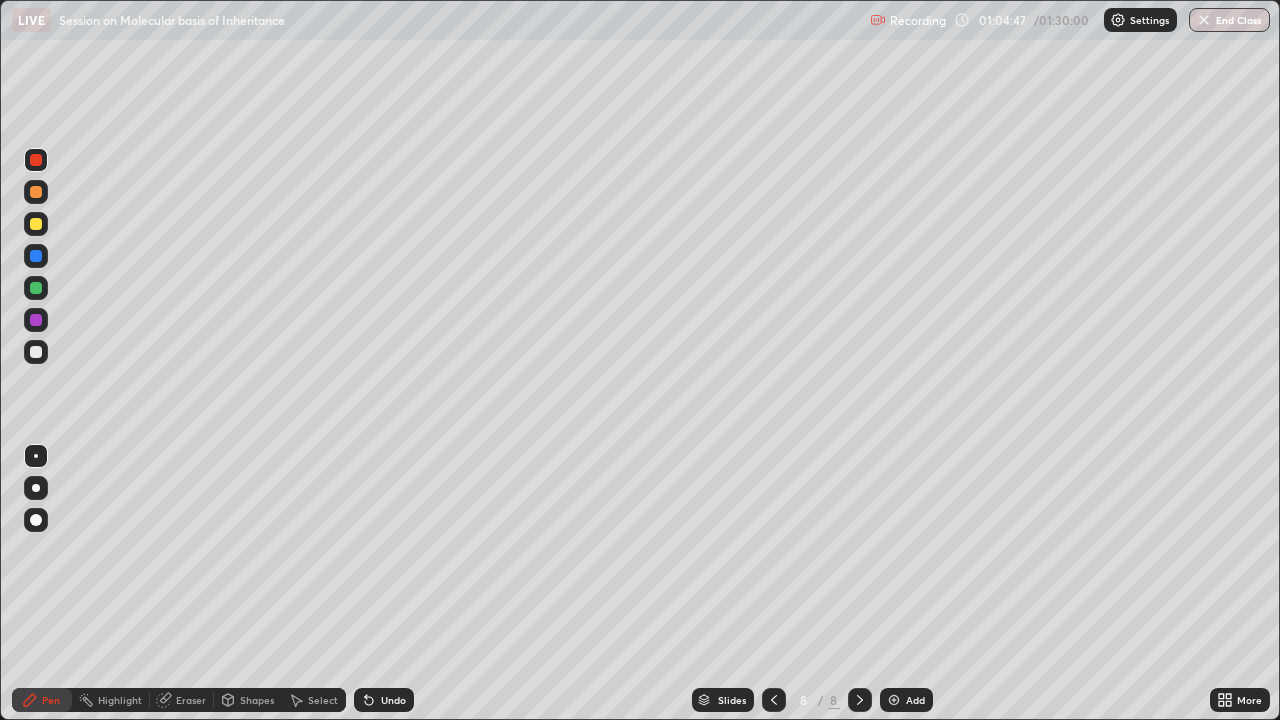 click on "Pen" at bounding box center (42, 700) 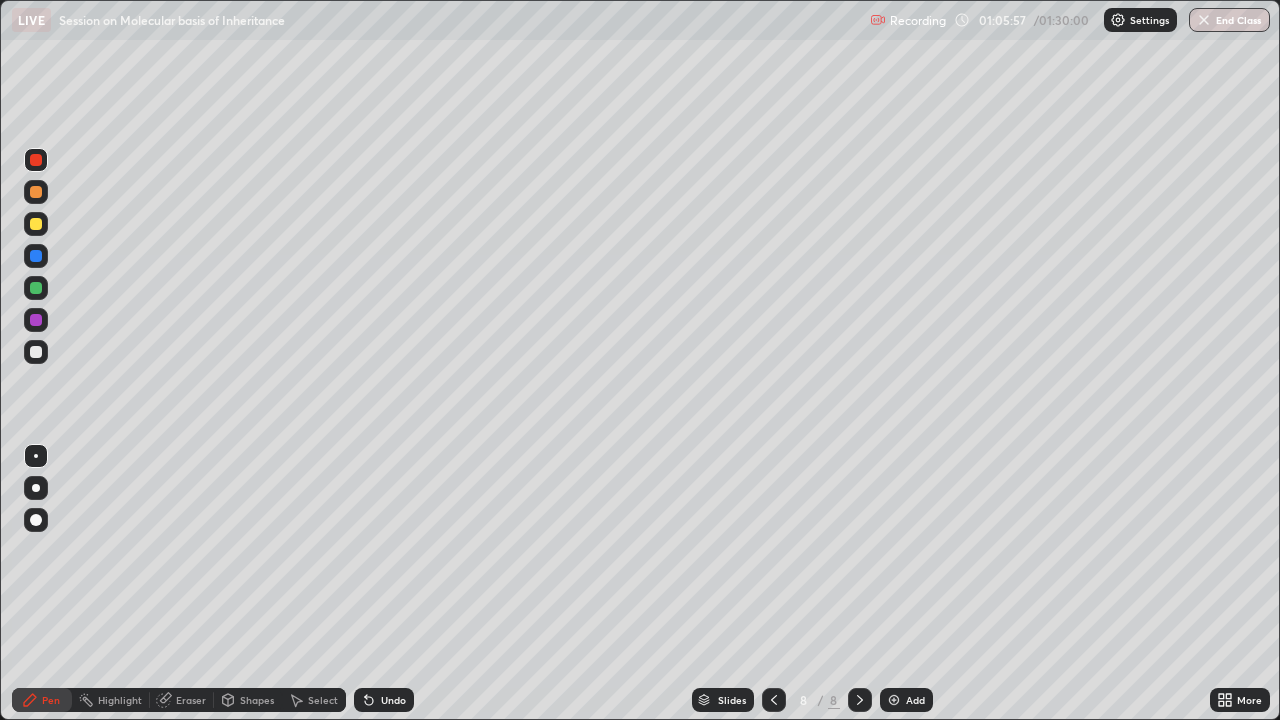 click at bounding box center [894, 700] 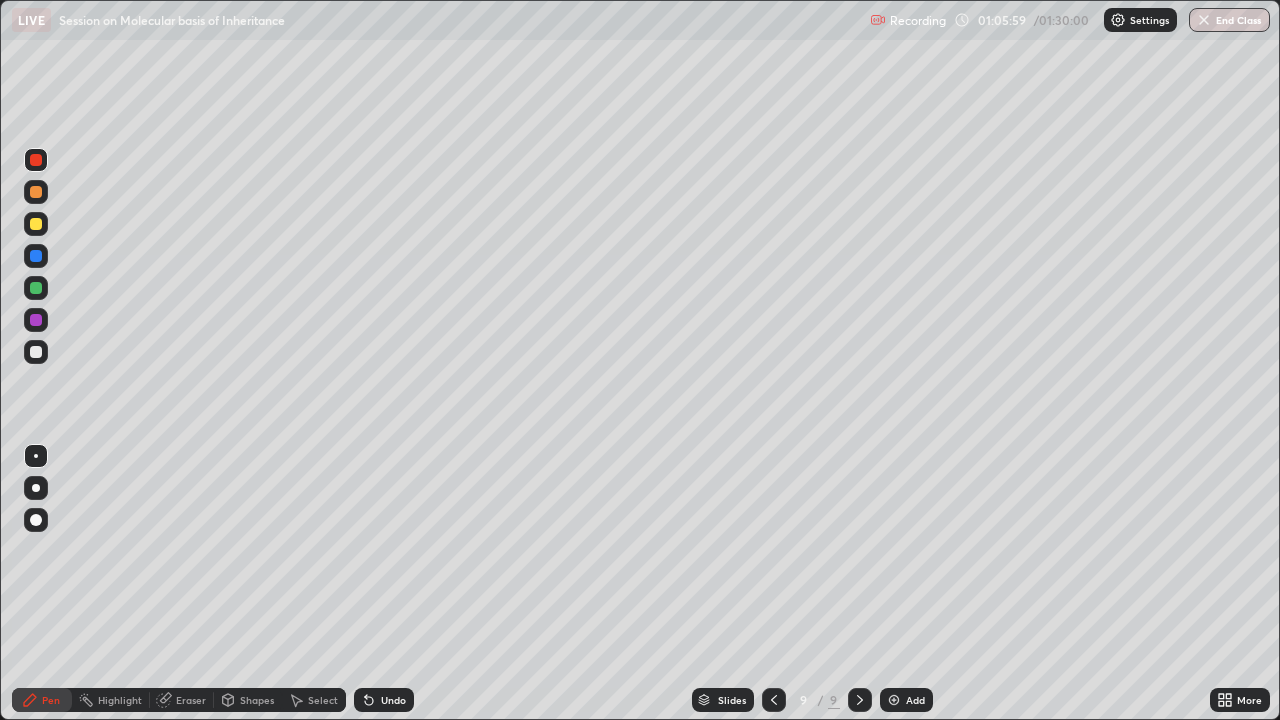 click at bounding box center (36, 288) 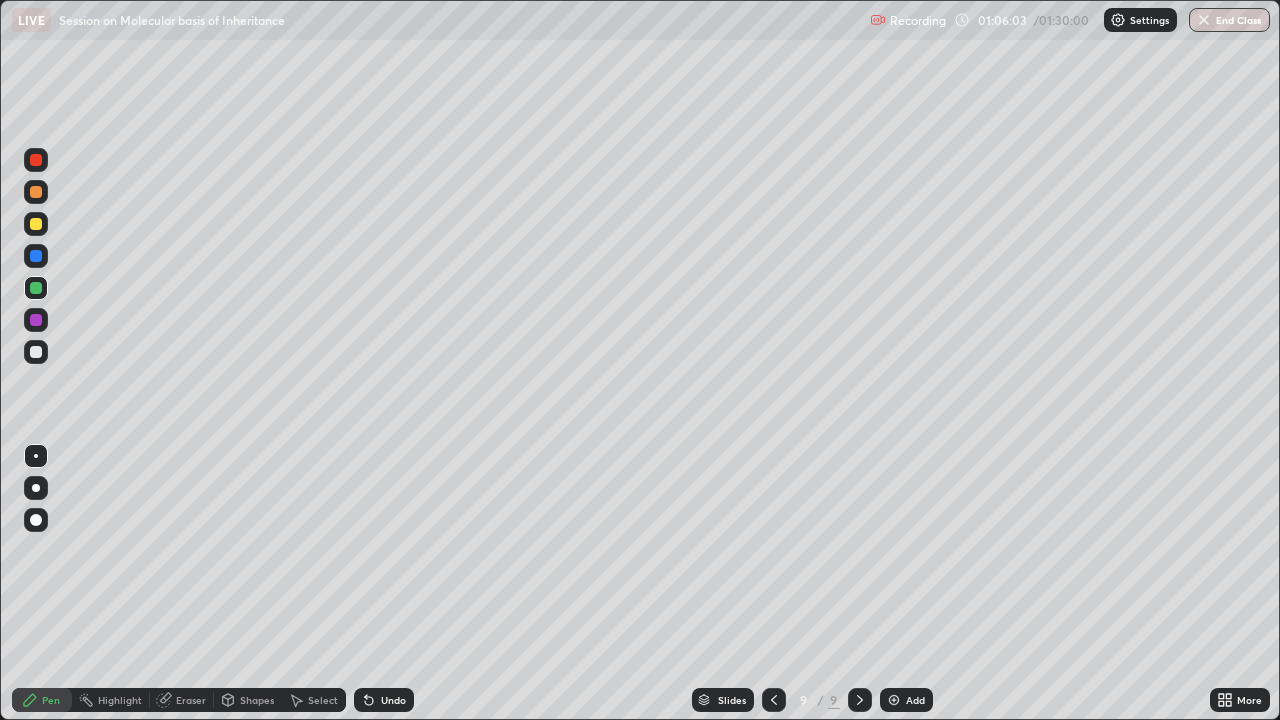 click at bounding box center (36, 488) 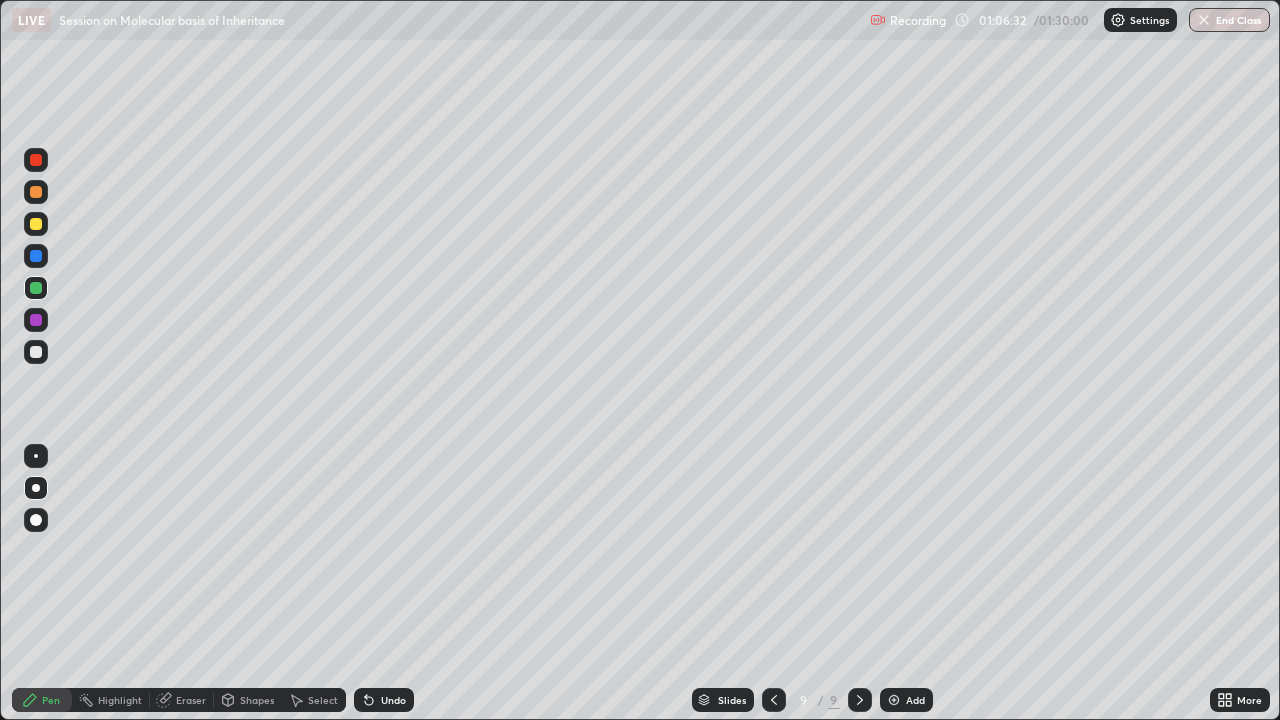 click at bounding box center (36, 352) 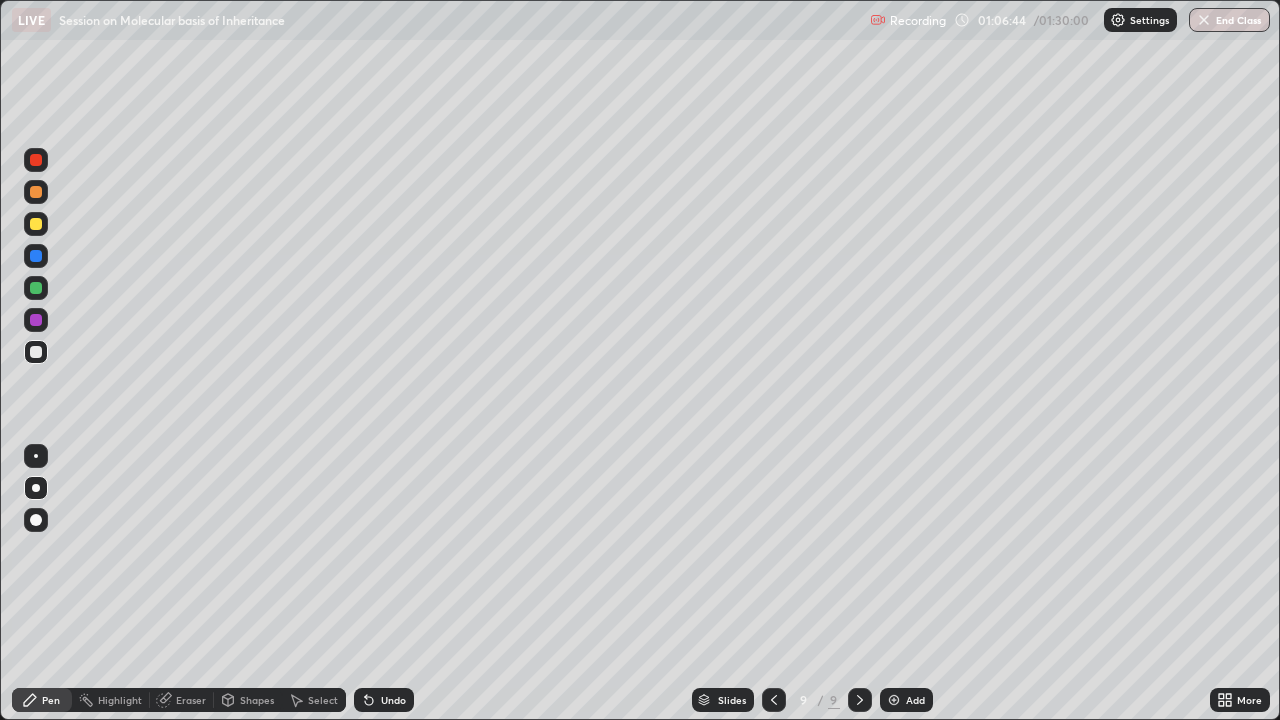 click on "Eraser" at bounding box center [182, 700] 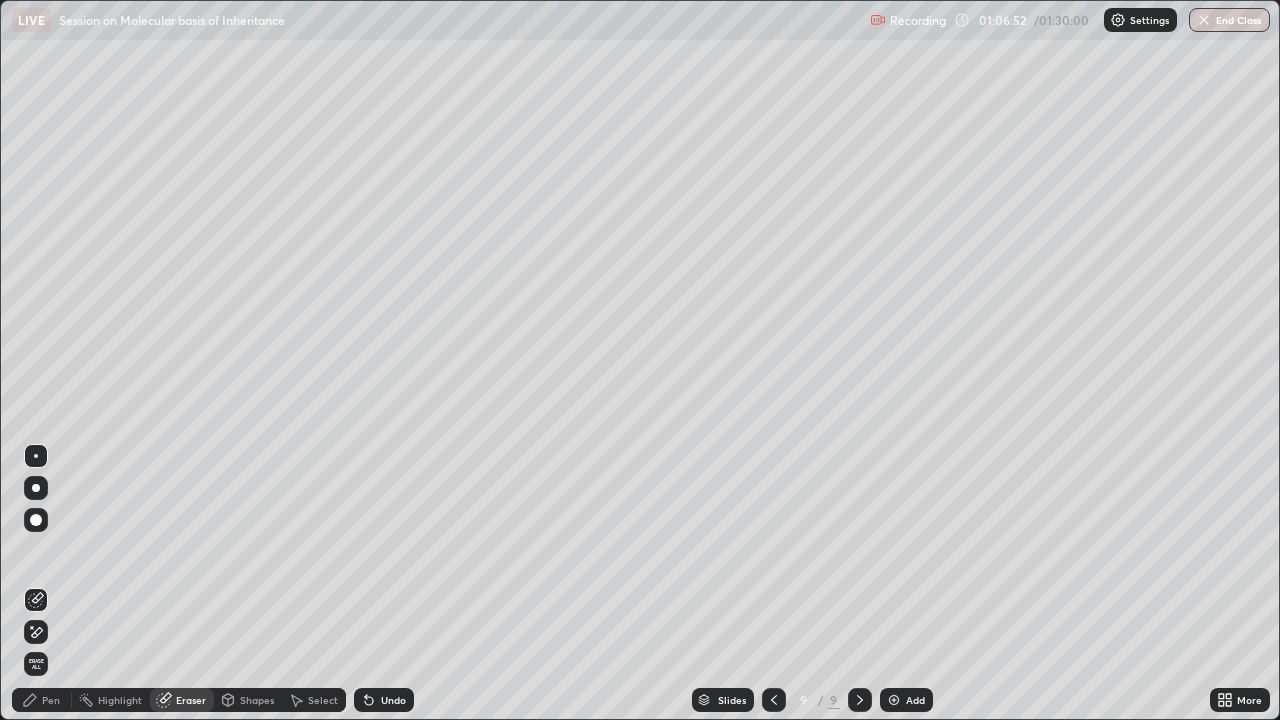 click on "Pen" at bounding box center (51, 700) 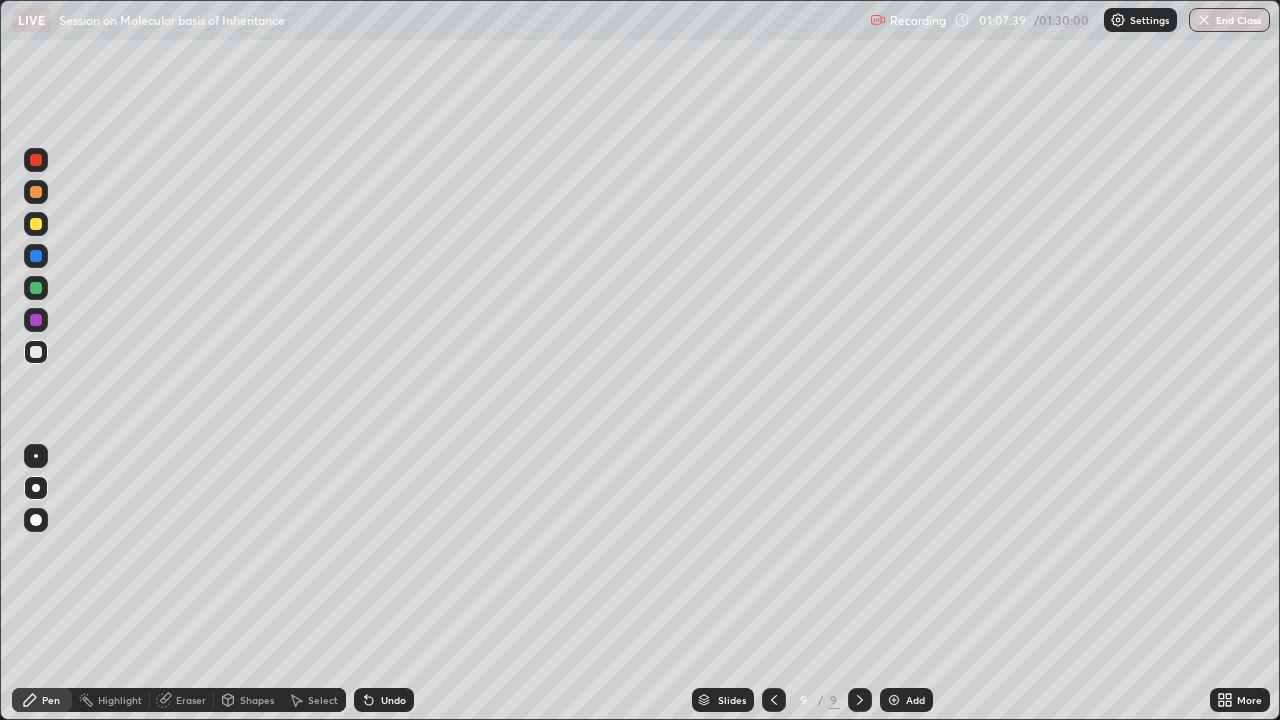 click on "Highlight" at bounding box center [120, 700] 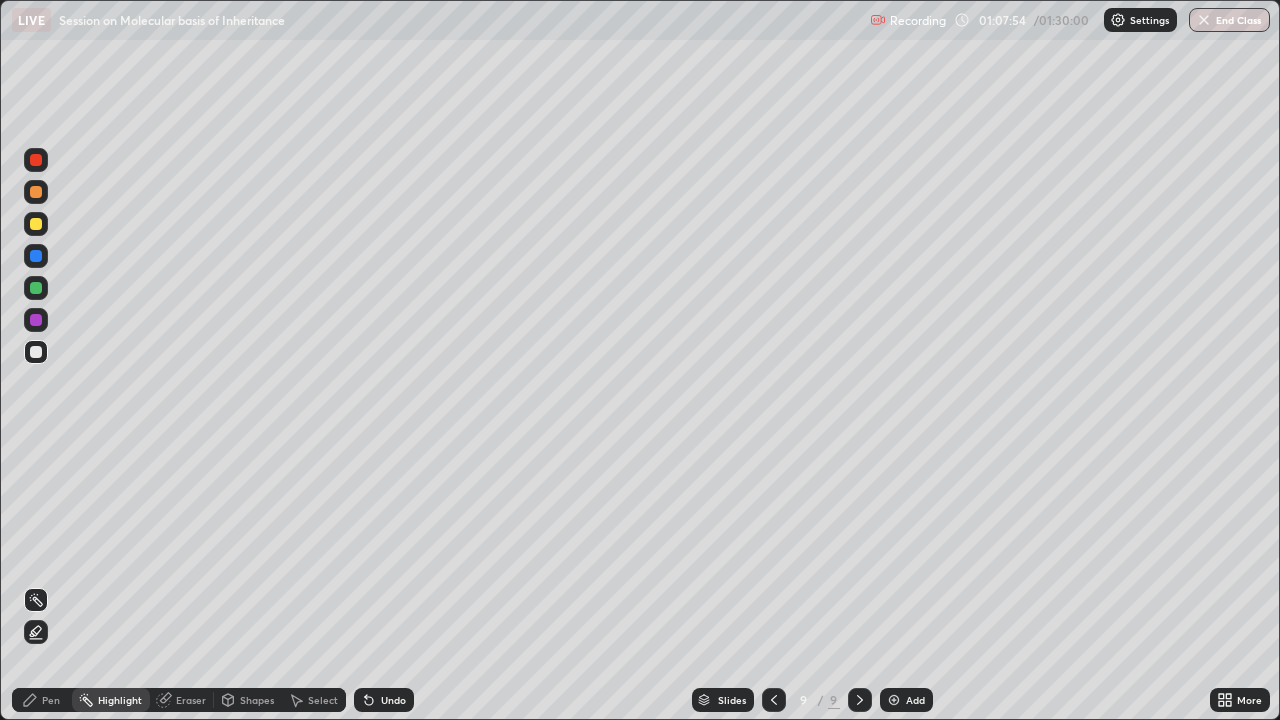 click 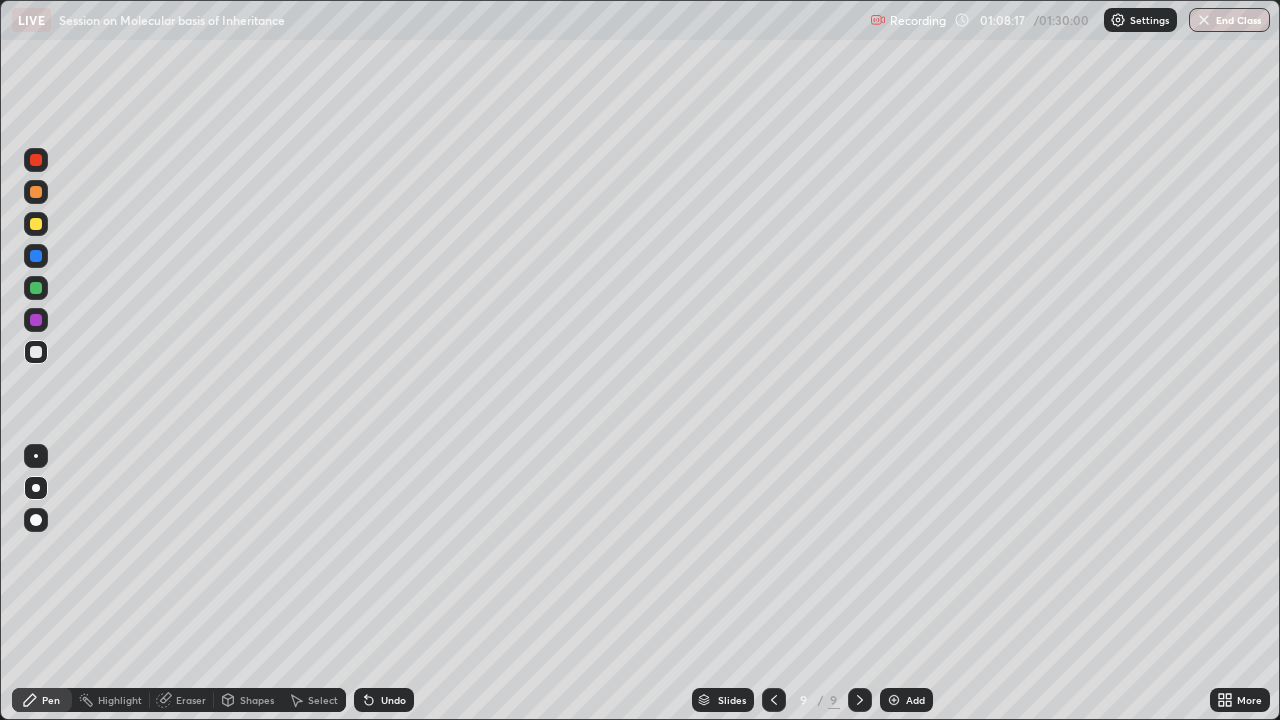 click on "Slides 9 / 9 Add" at bounding box center [812, 700] 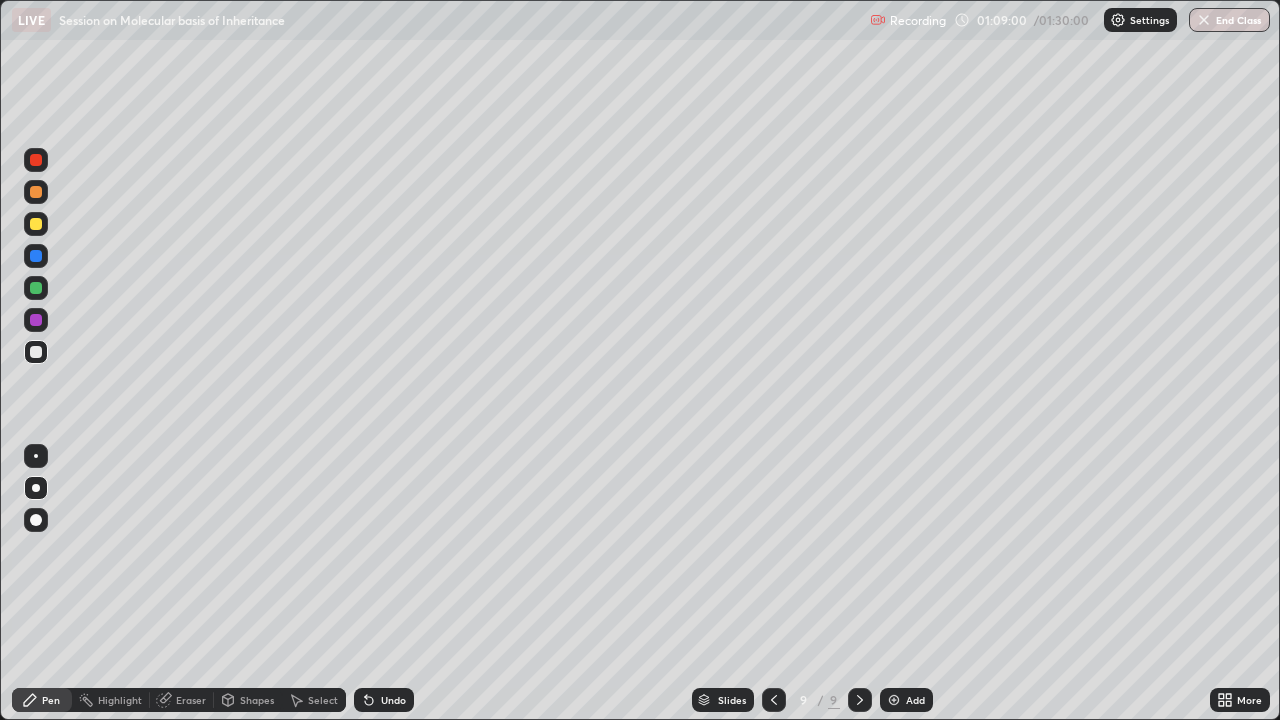 click at bounding box center (36, 224) 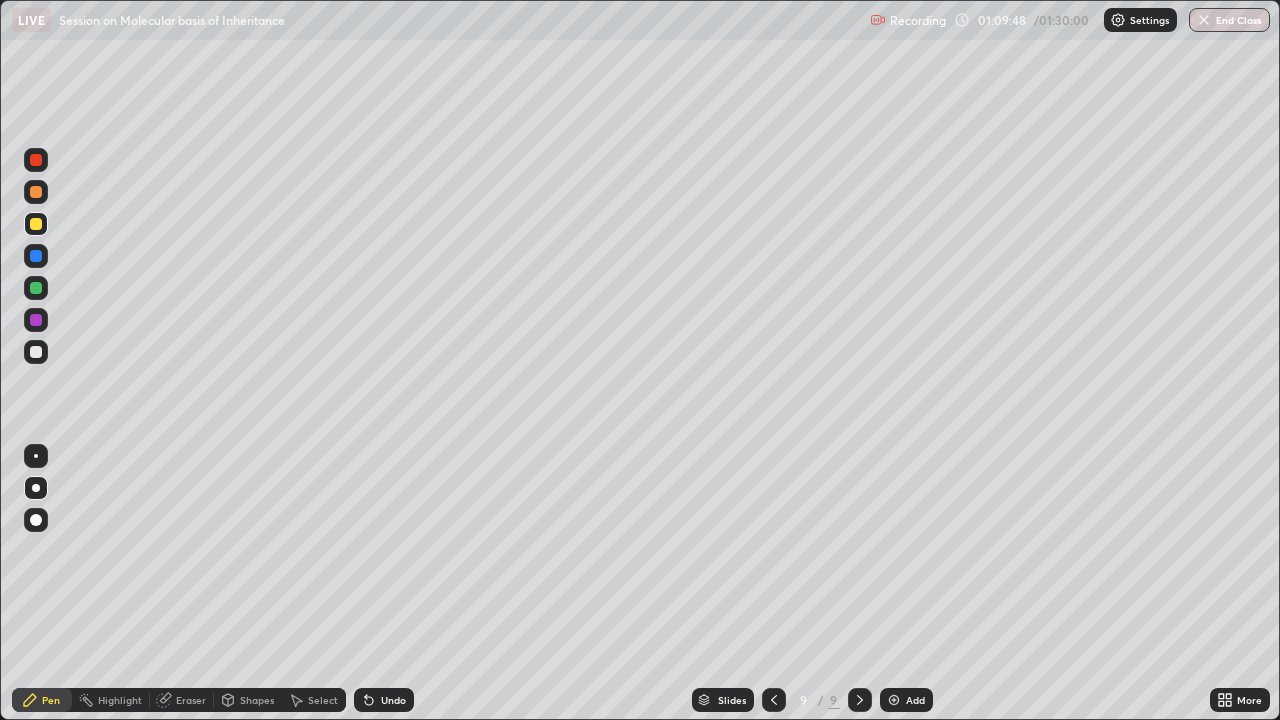 click at bounding box center (36, 192) 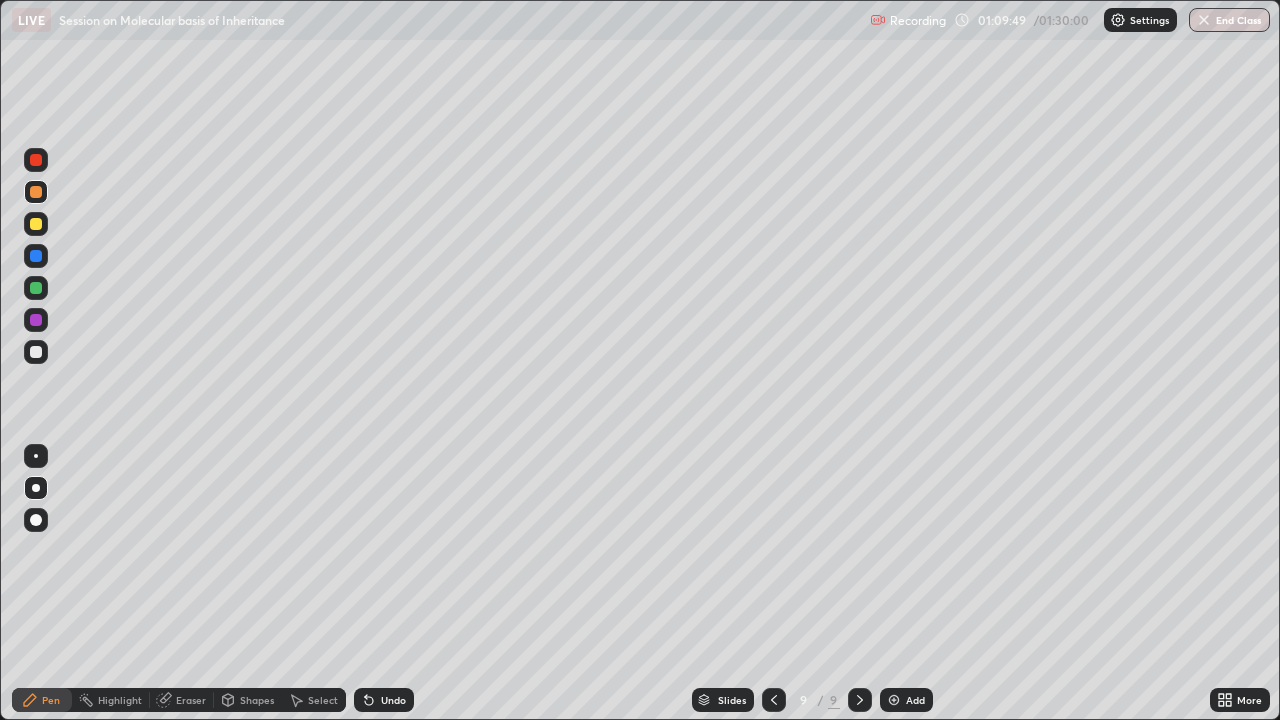 click at bounding box center (36, 160) 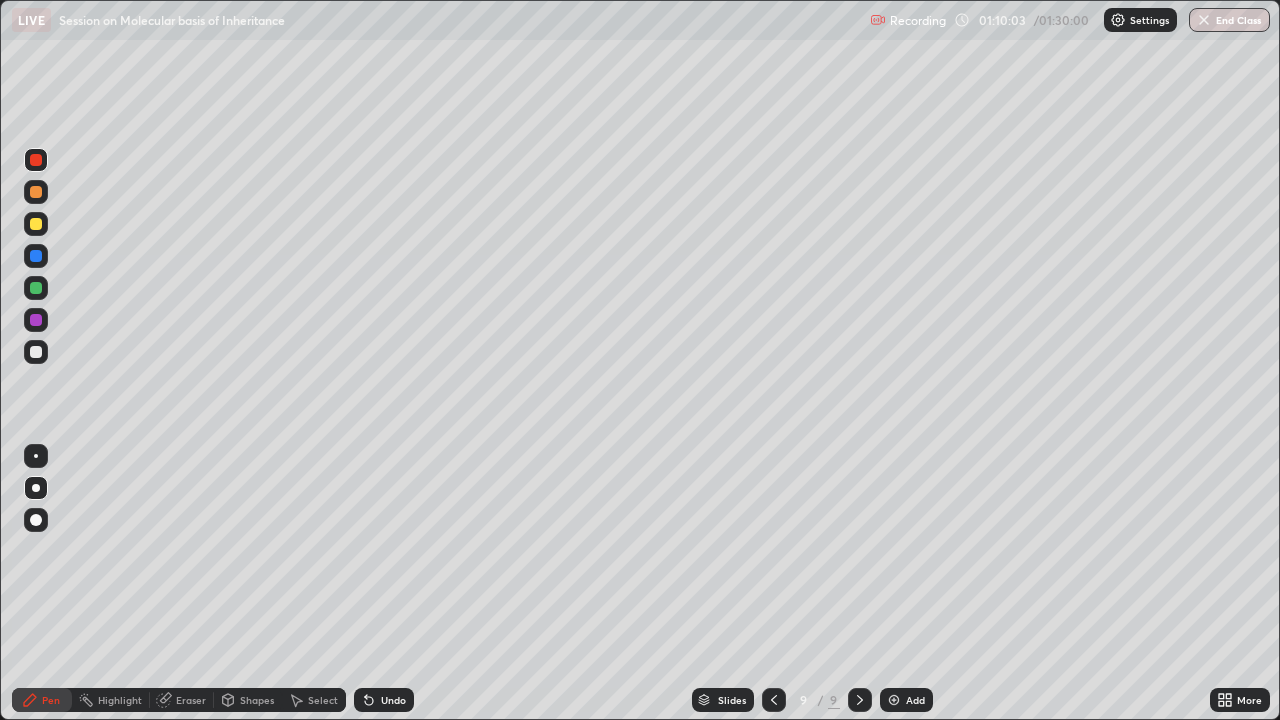 click at bounding box center [36, 224] 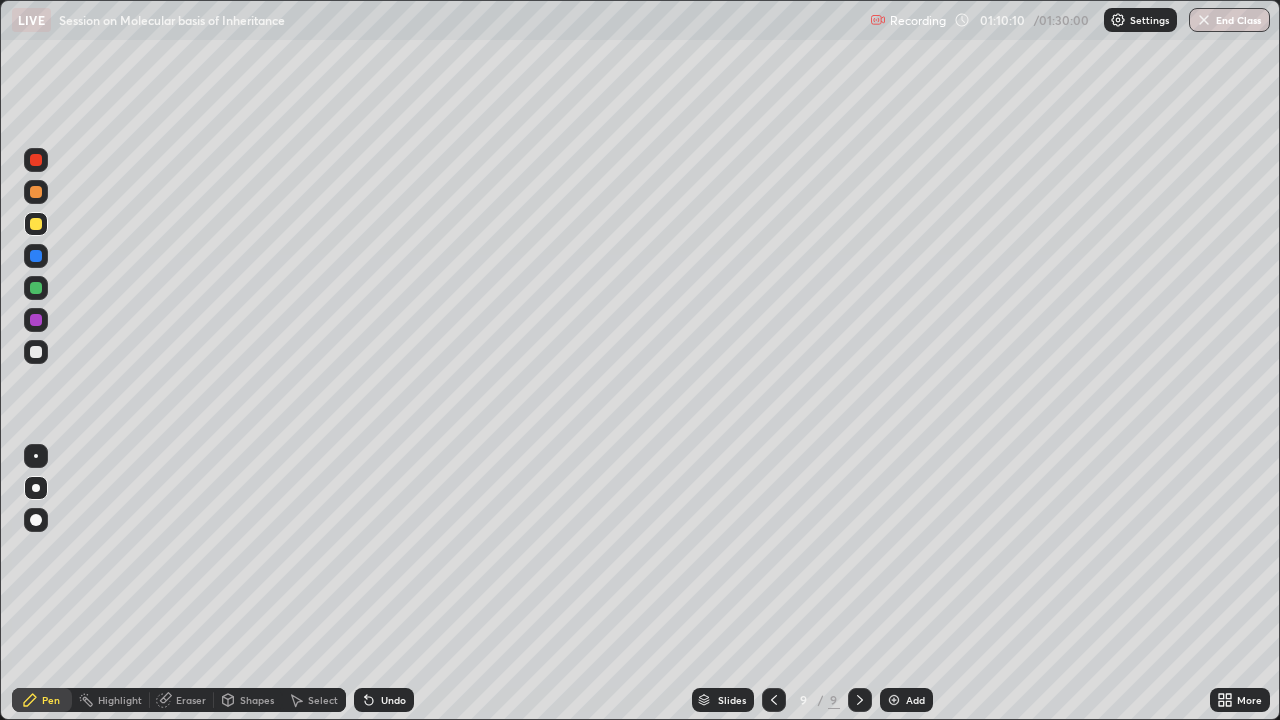 click at bounding box center (36, 320) 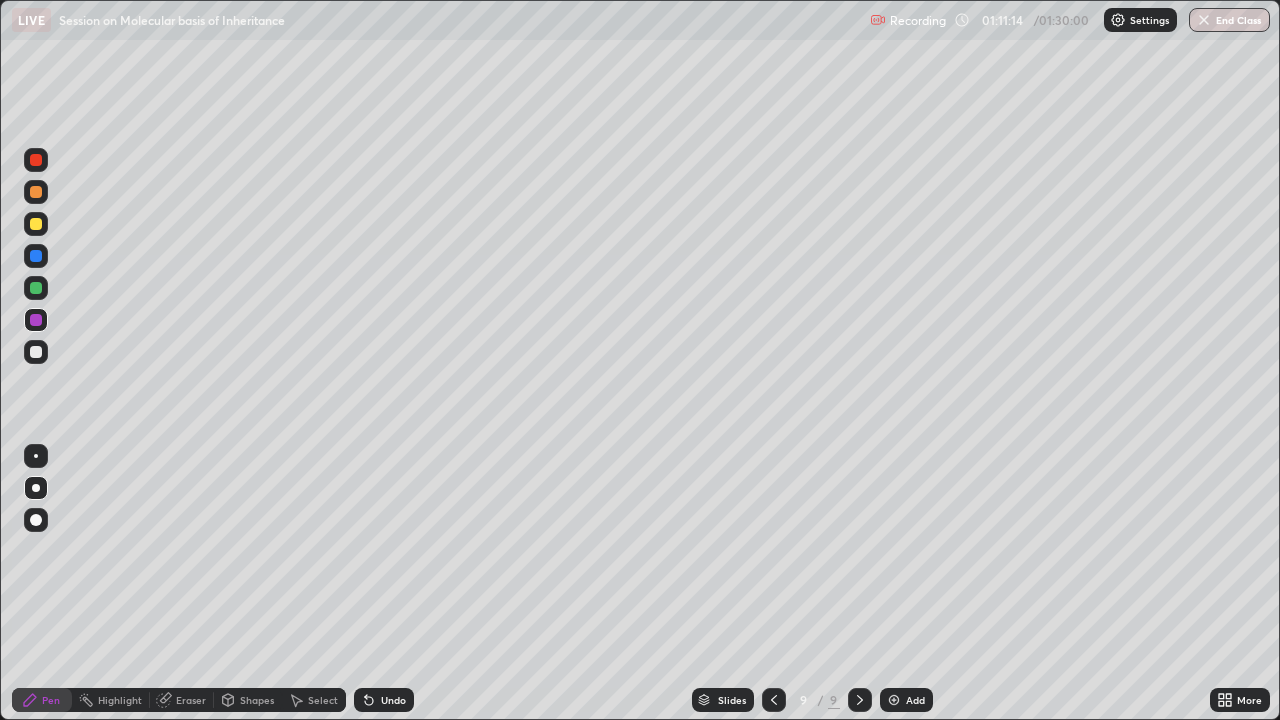 click at bounding box center (36, 352) 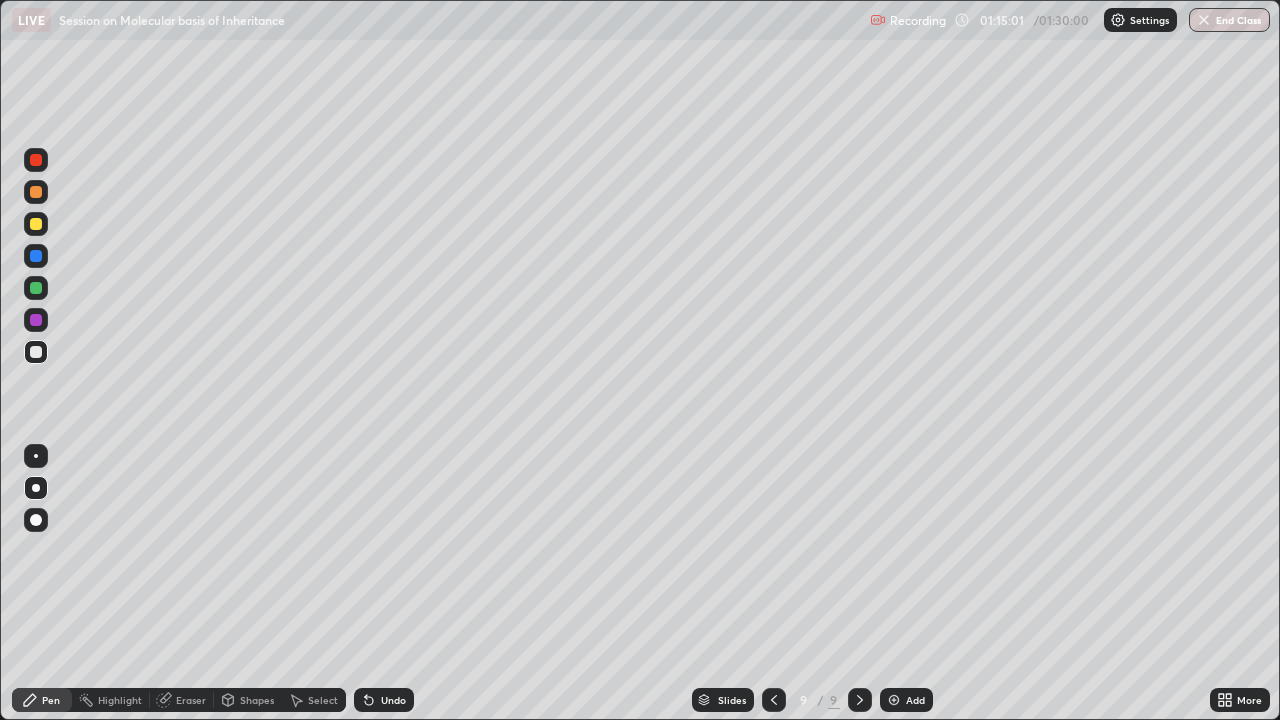 click at bounding box center (36, 192) 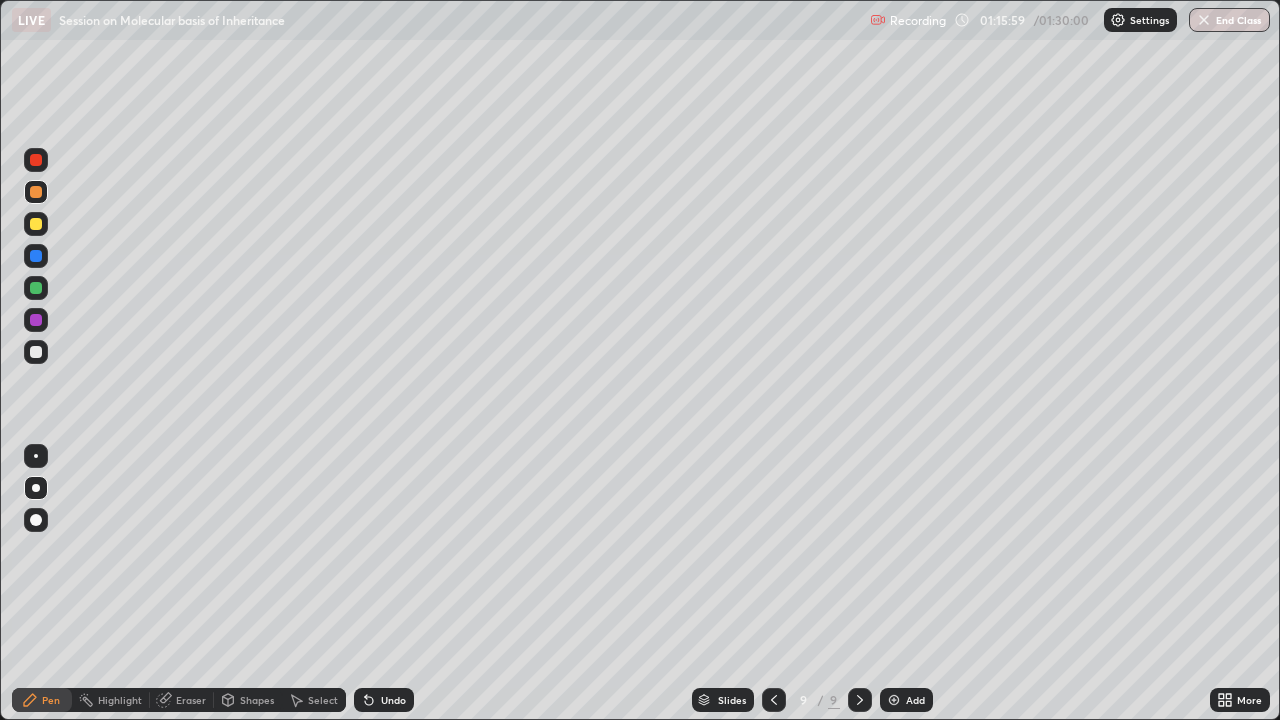 click on "Add" at bounding box center (906, 700) 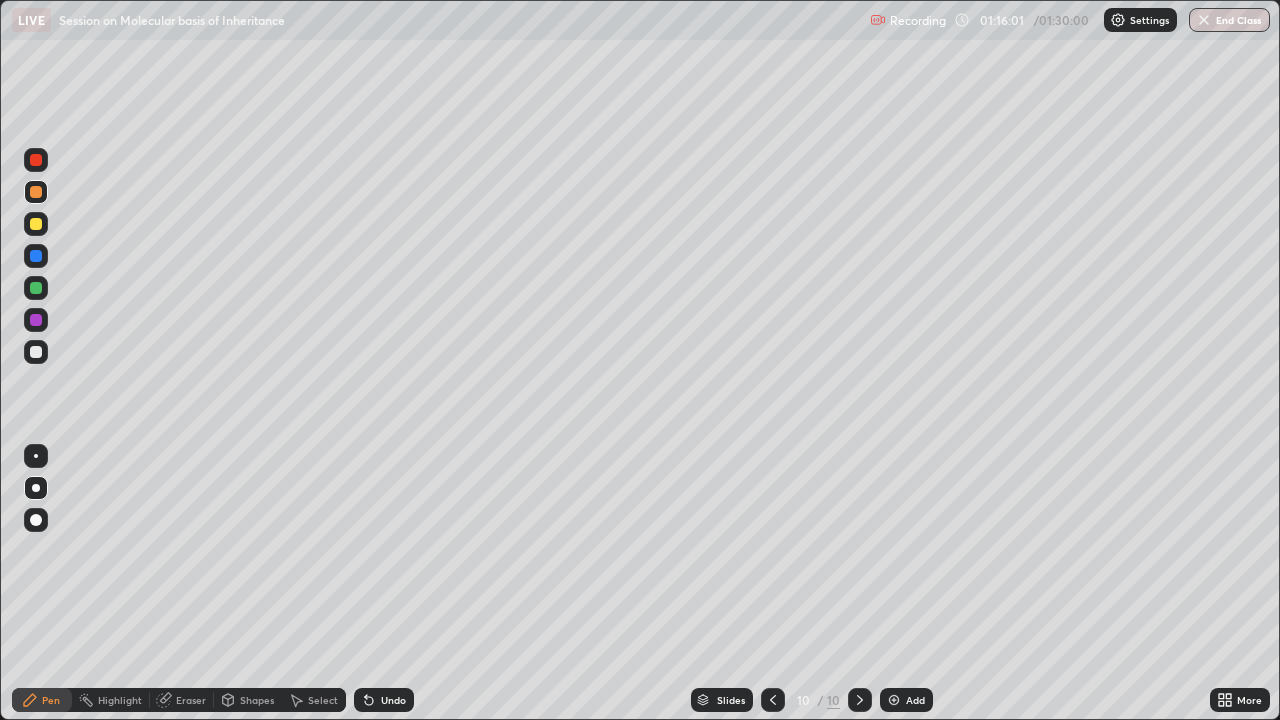 click at bounding box center [36, 352] 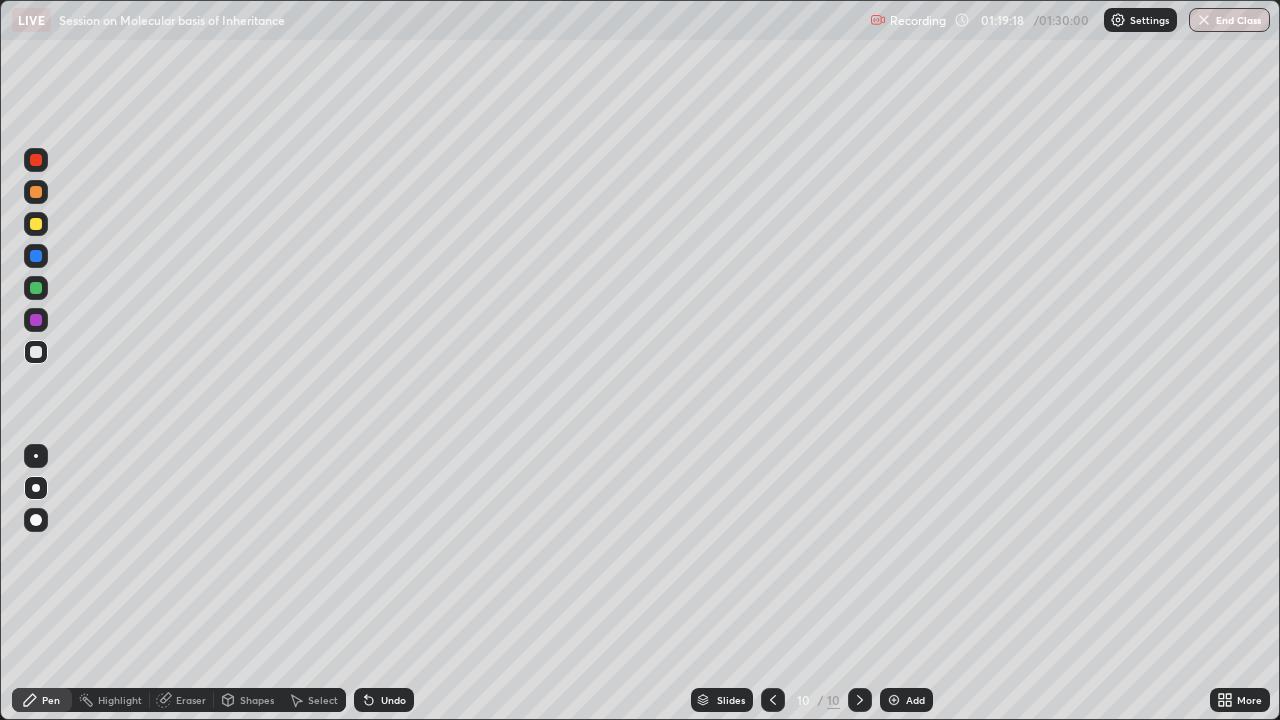 click on "Eraser" at bounding box center (182, 700) 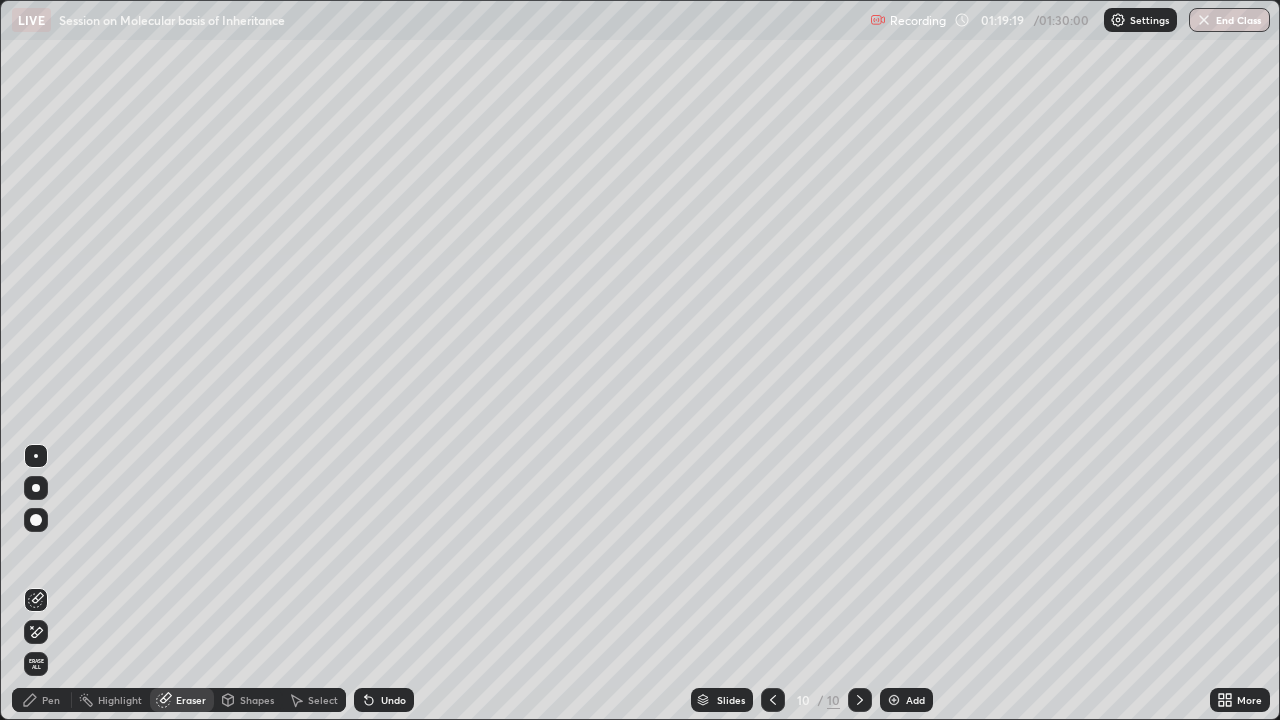 click on "Eraser" at bounding box center (191, 700) 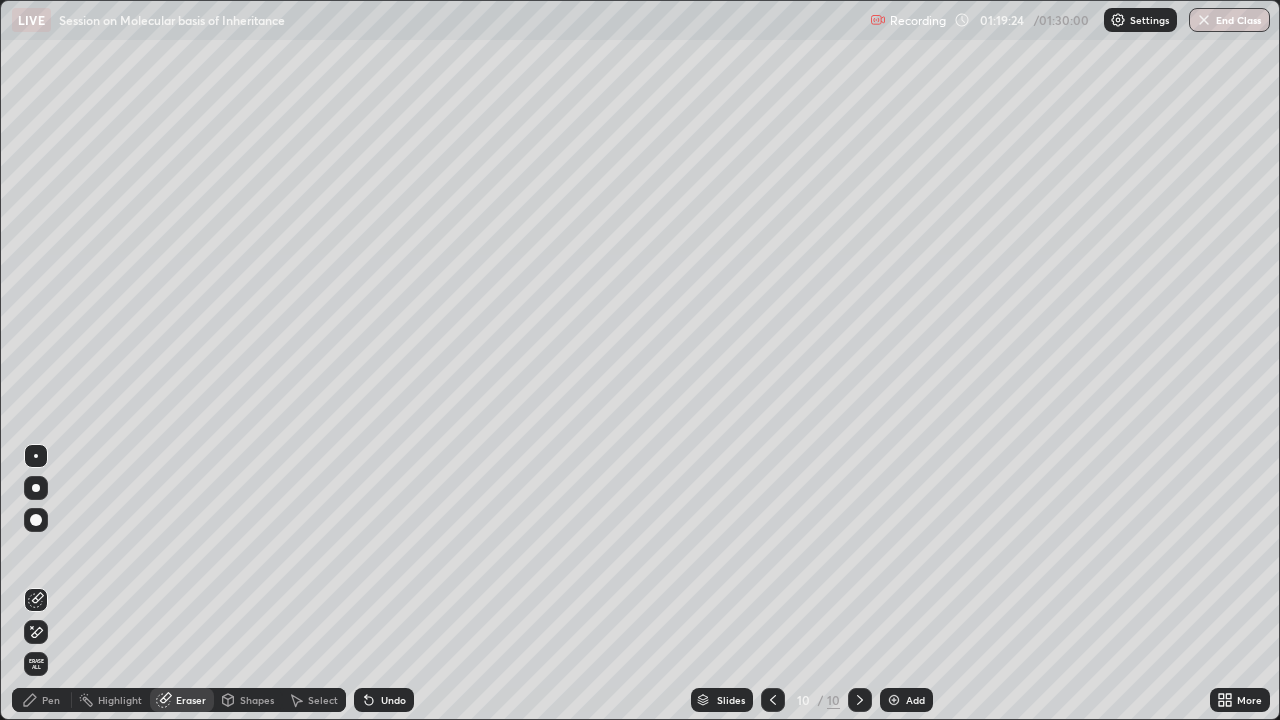 click on "Pen" at bounding box center [51, 700] 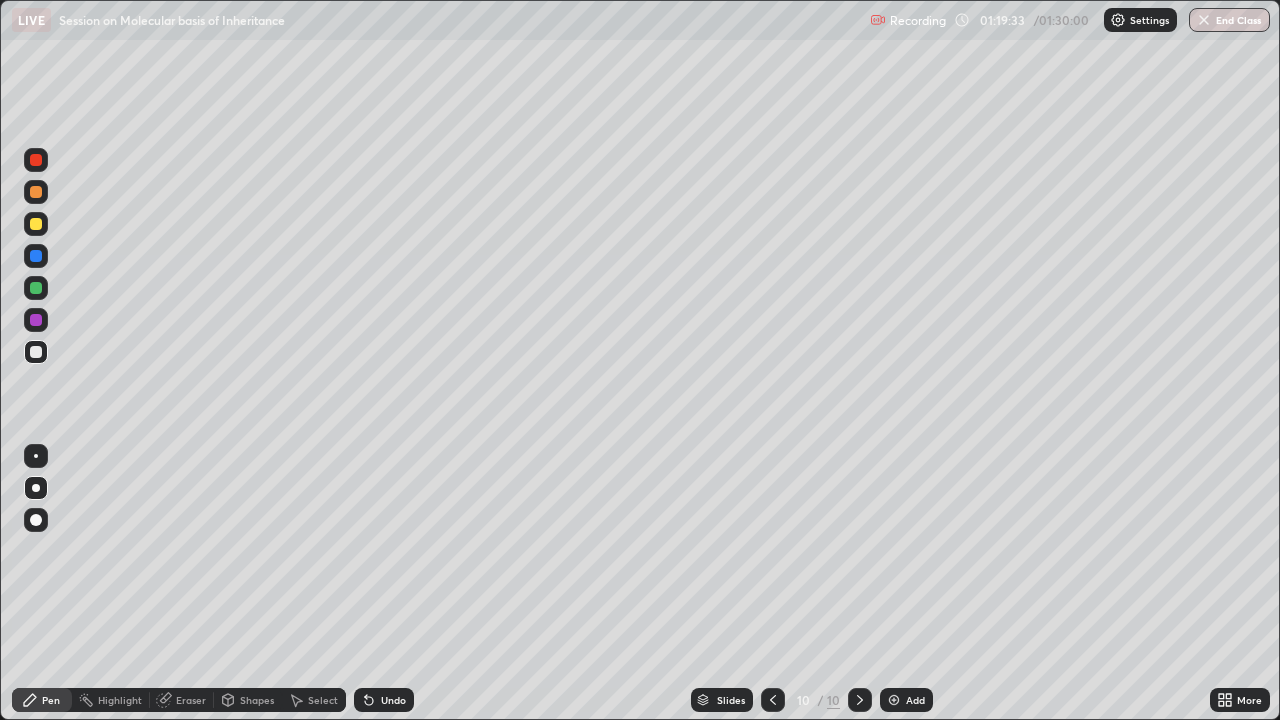 click at bounding box center (36, 192) 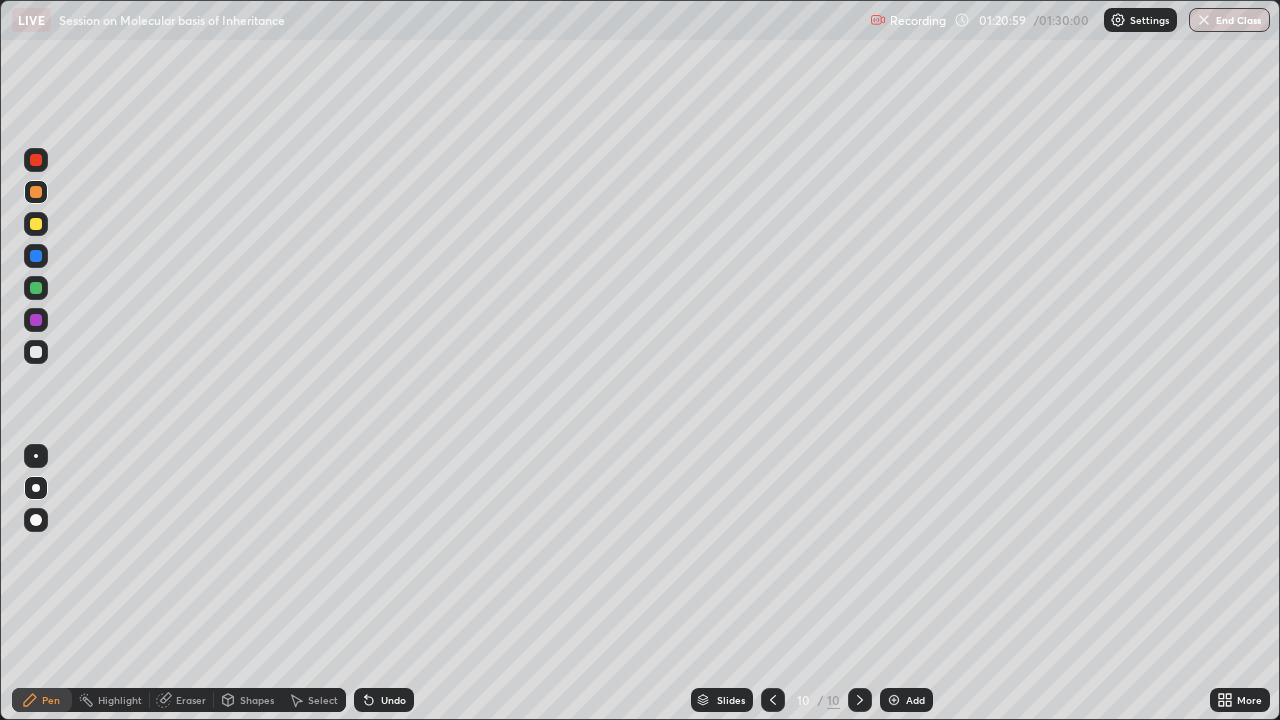 click on "Undo" at bounding box center [393, 700] 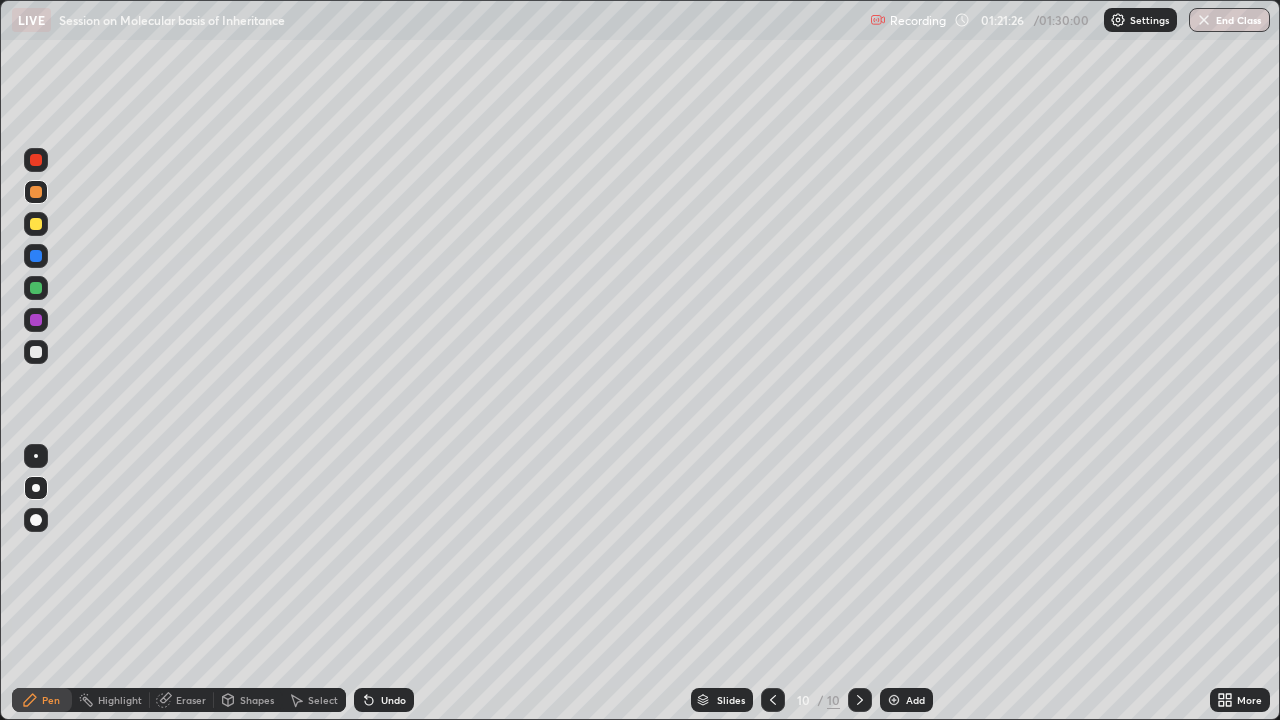 click at bounding box center [36, 320] 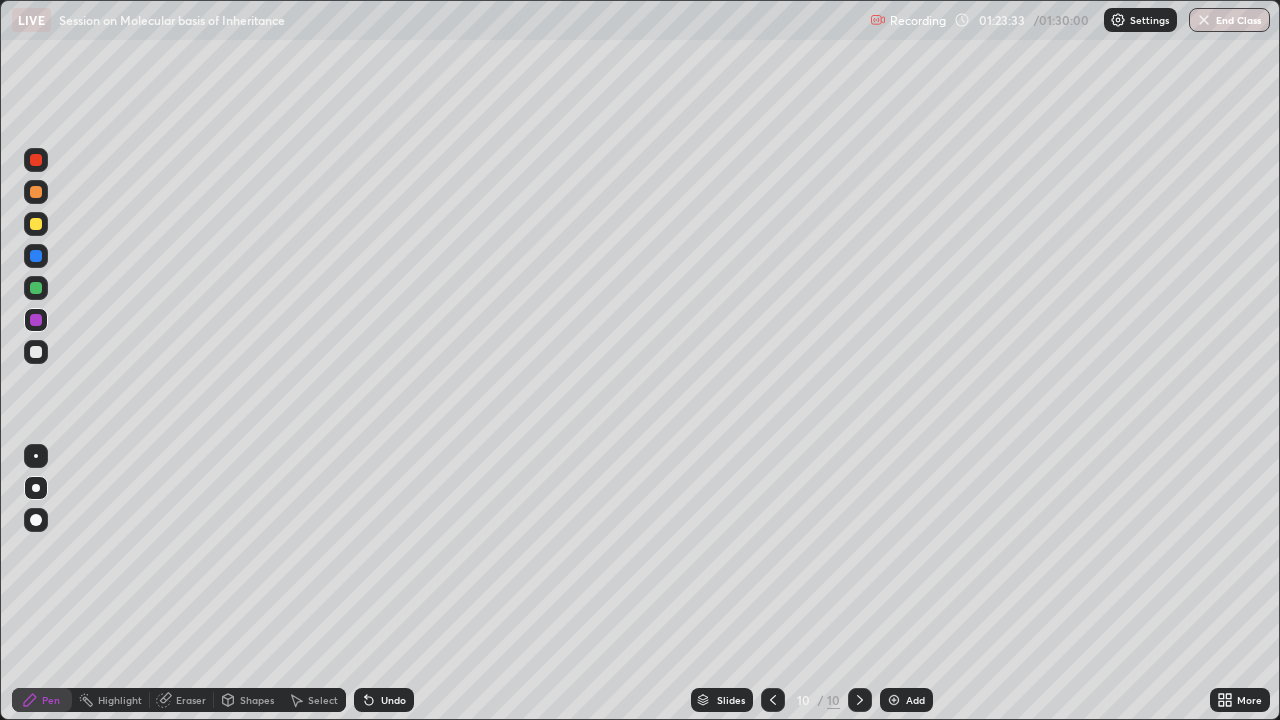 click at bounding box center [36, 160] 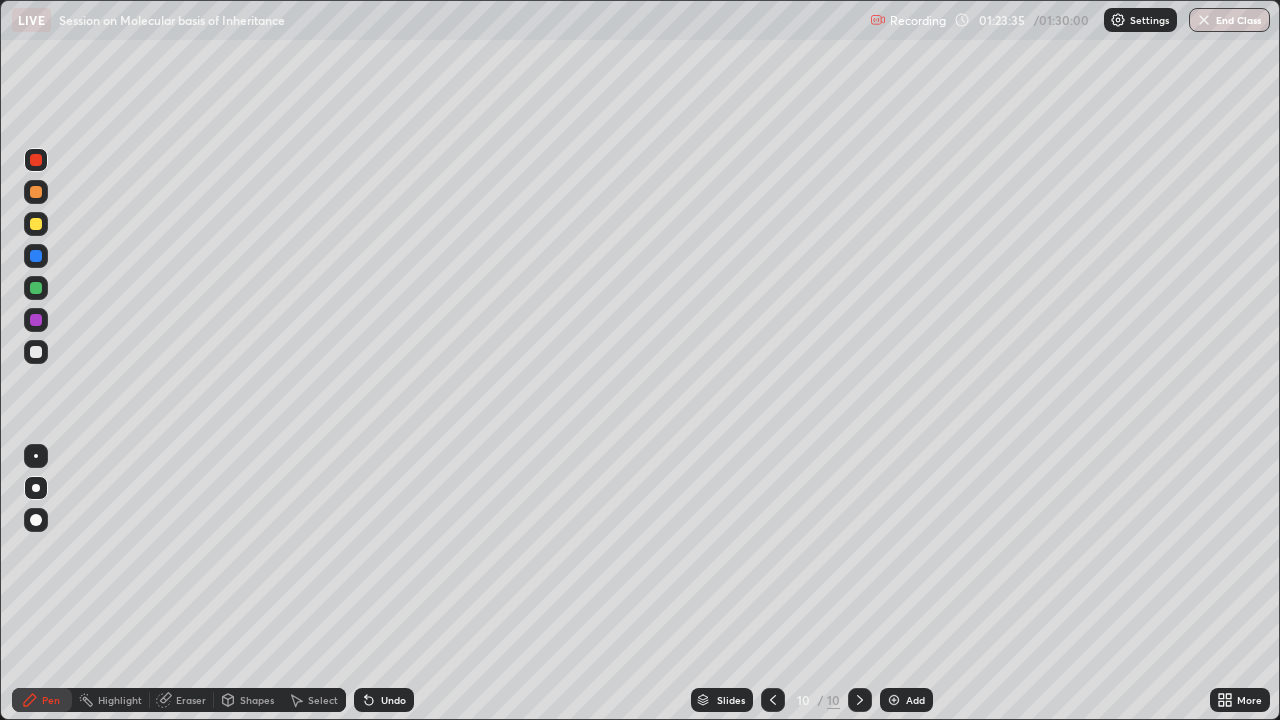 click at bounding box center [36, 352] 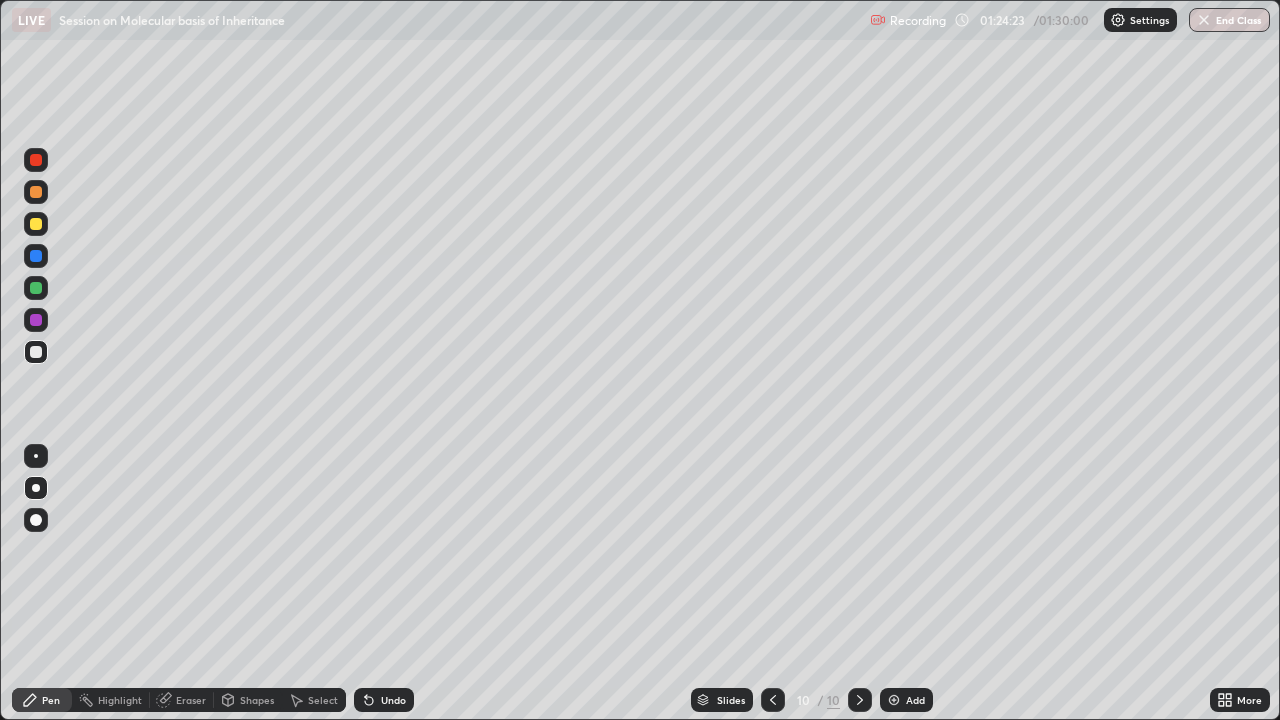 click on "Eraser" at bounding box center [191, 700] 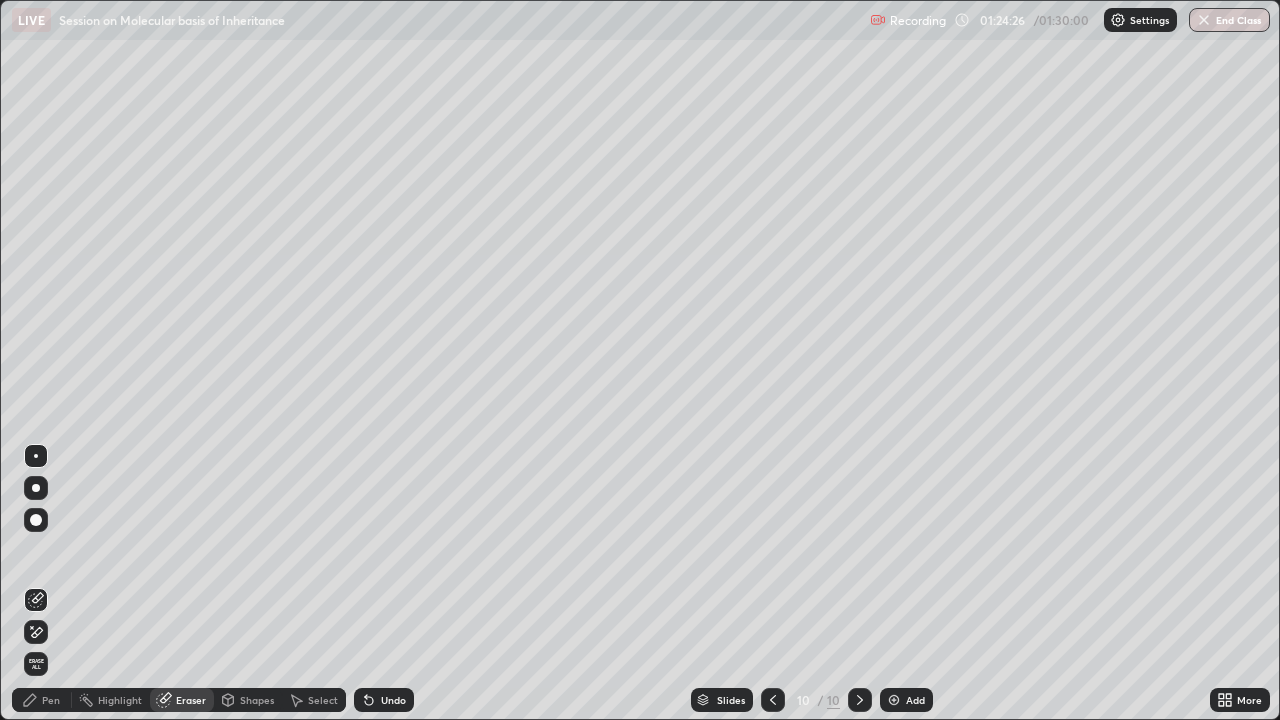 click 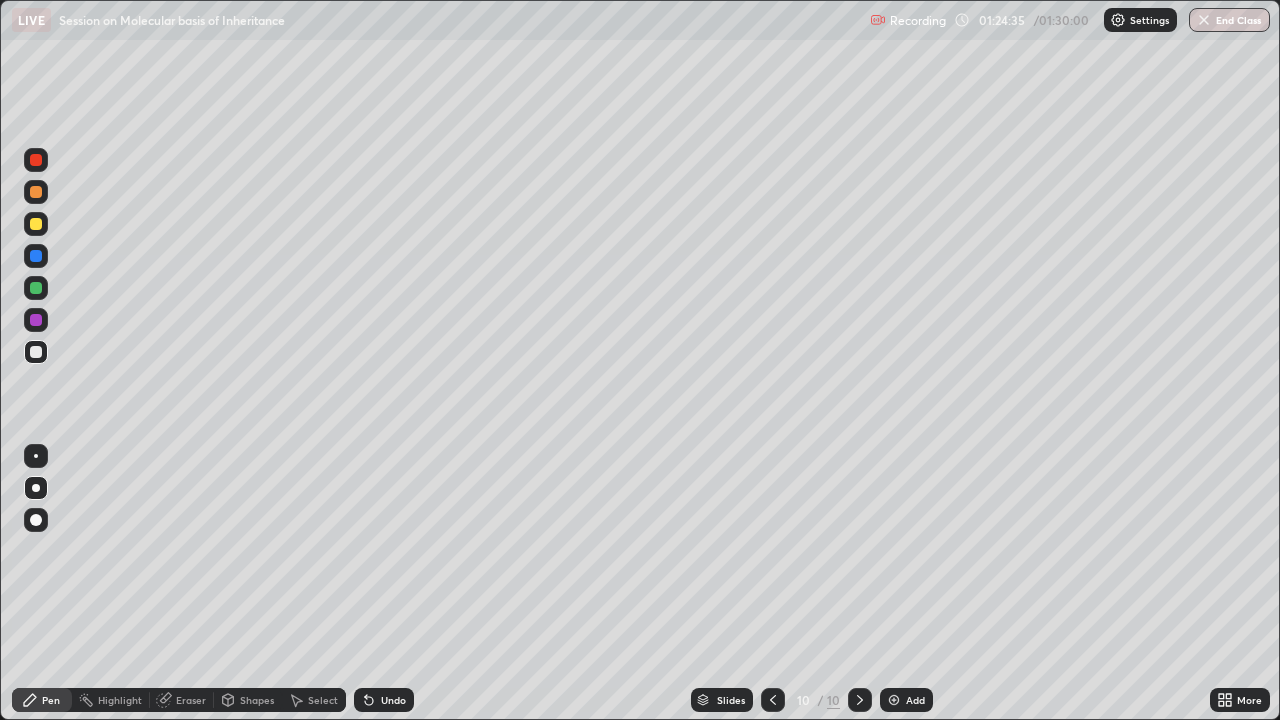 click at bounding box center (36, 320) 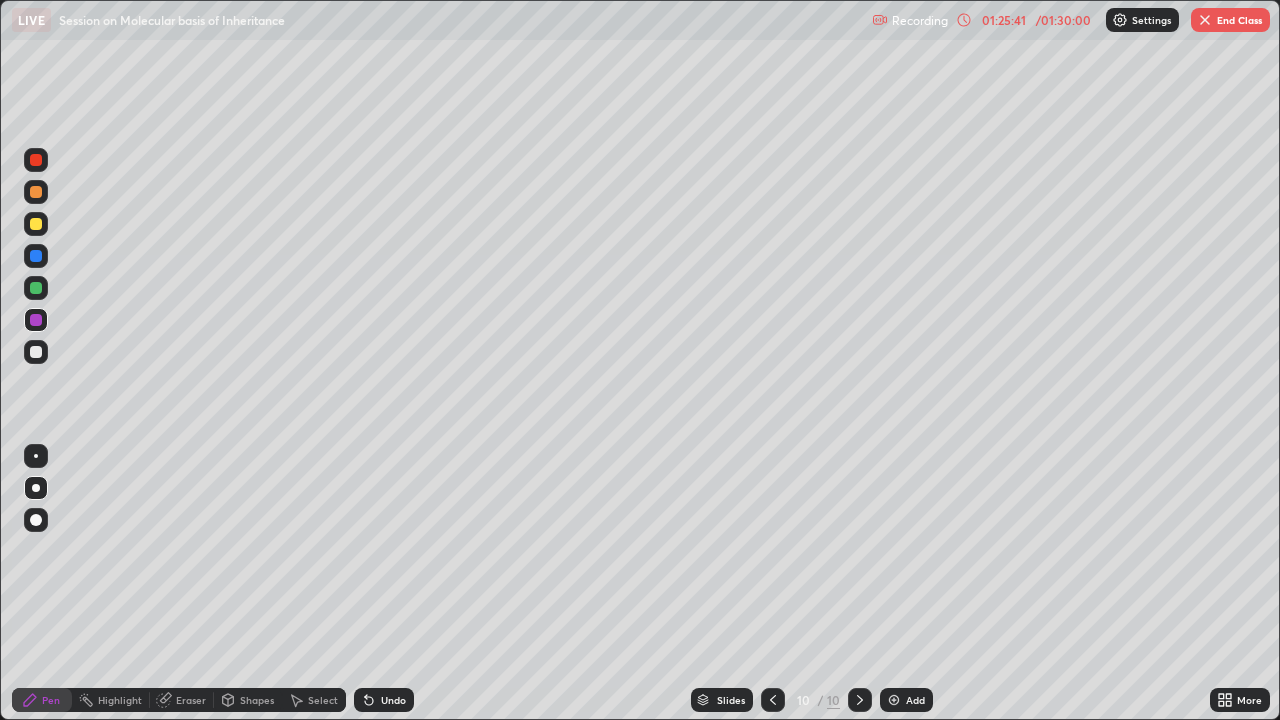 click at bounding box center (773, 700) 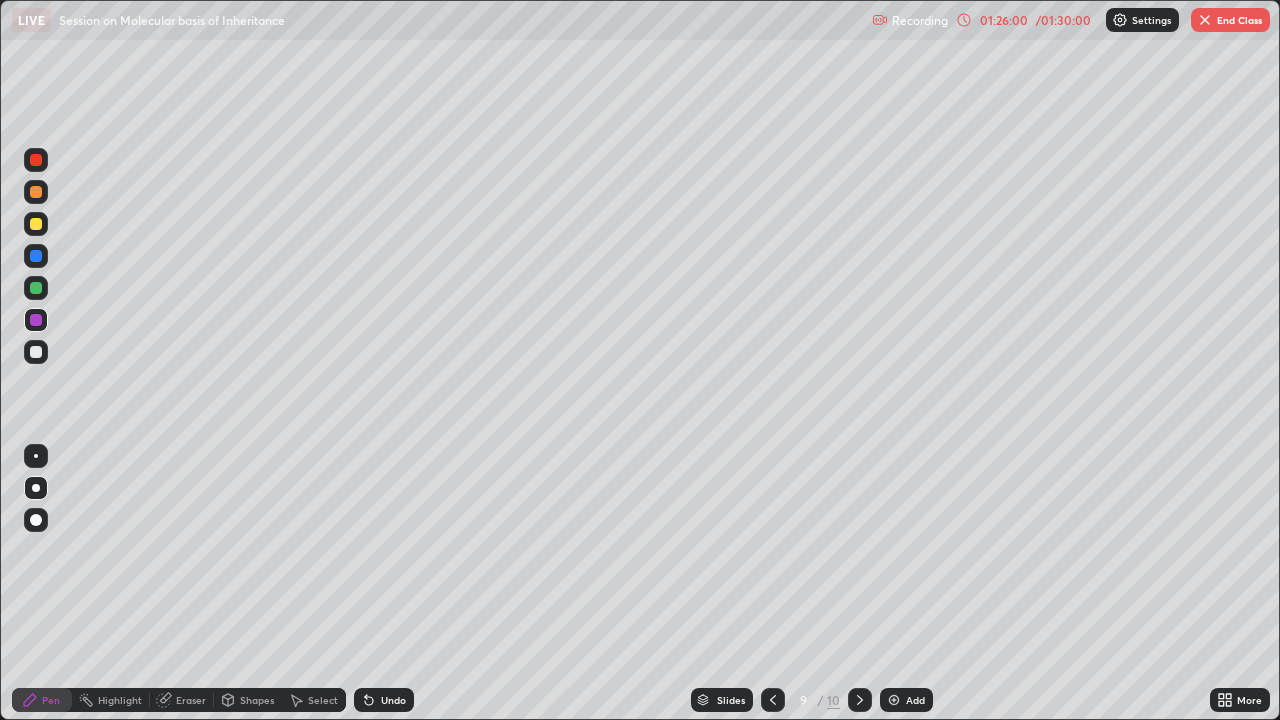 click at bounding box center (860, 700) 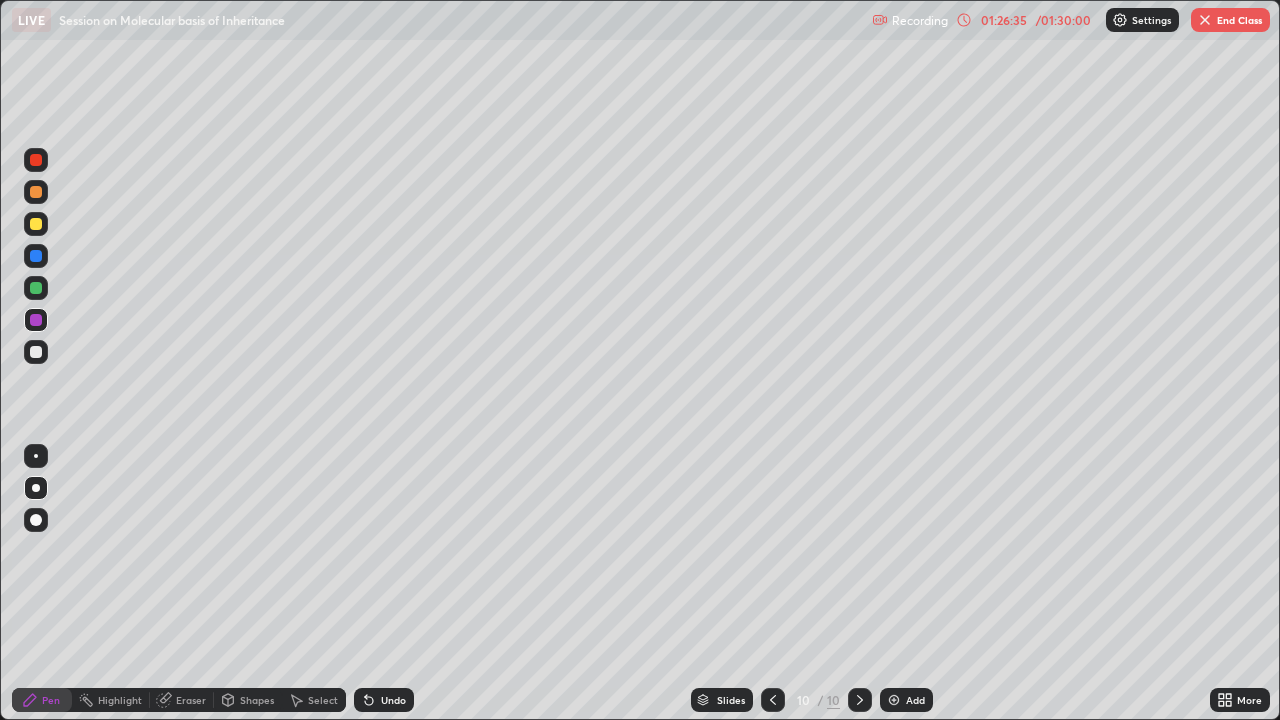 click 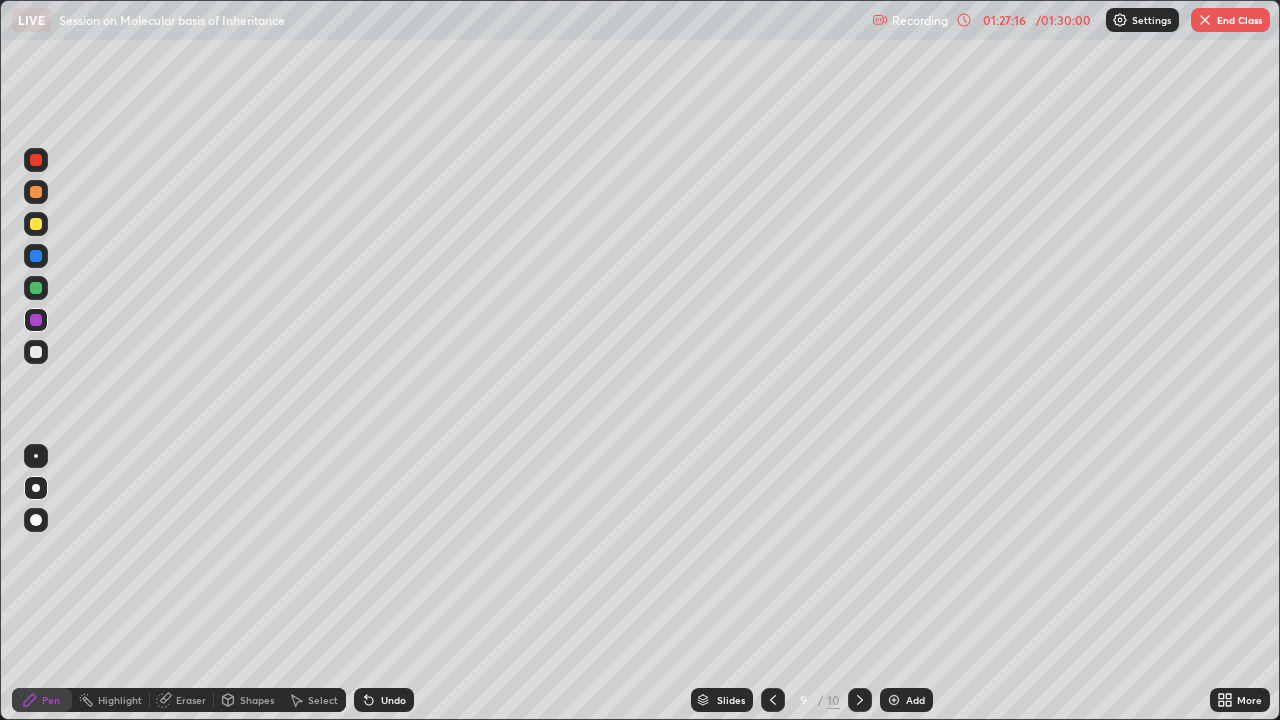 click at bounding box center [860, 700] 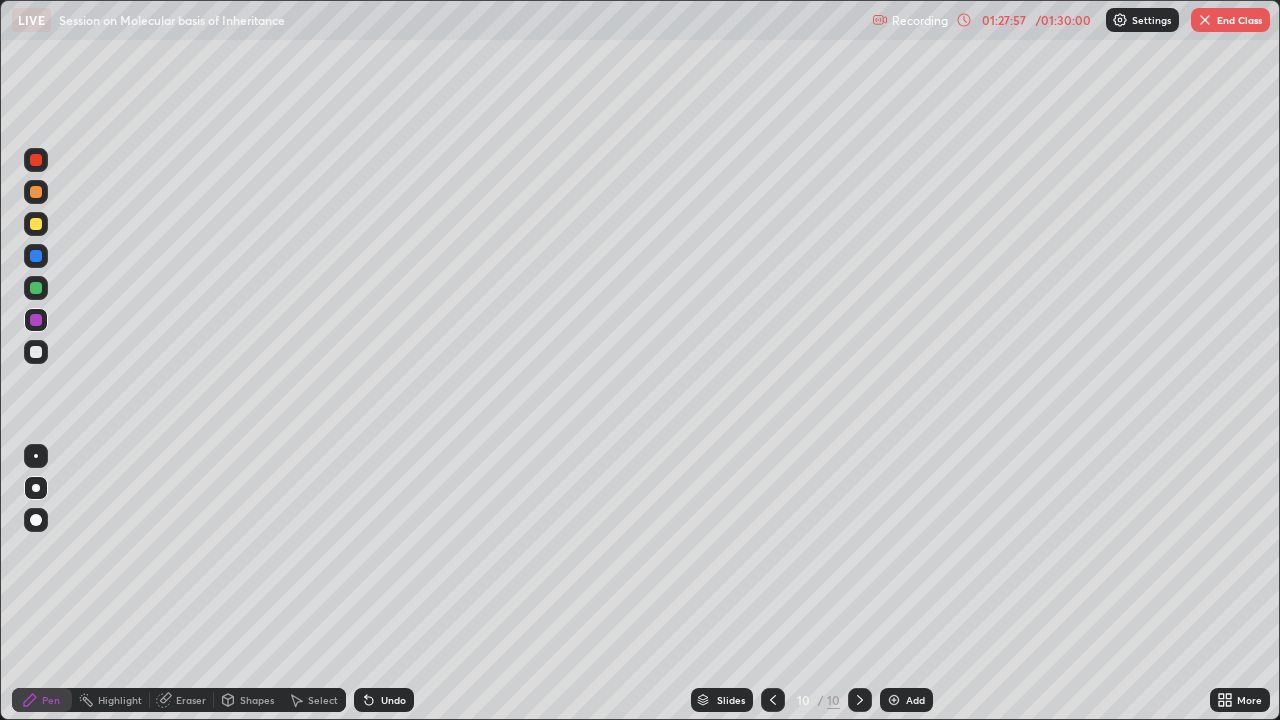 click at bounding box center [36, 352] 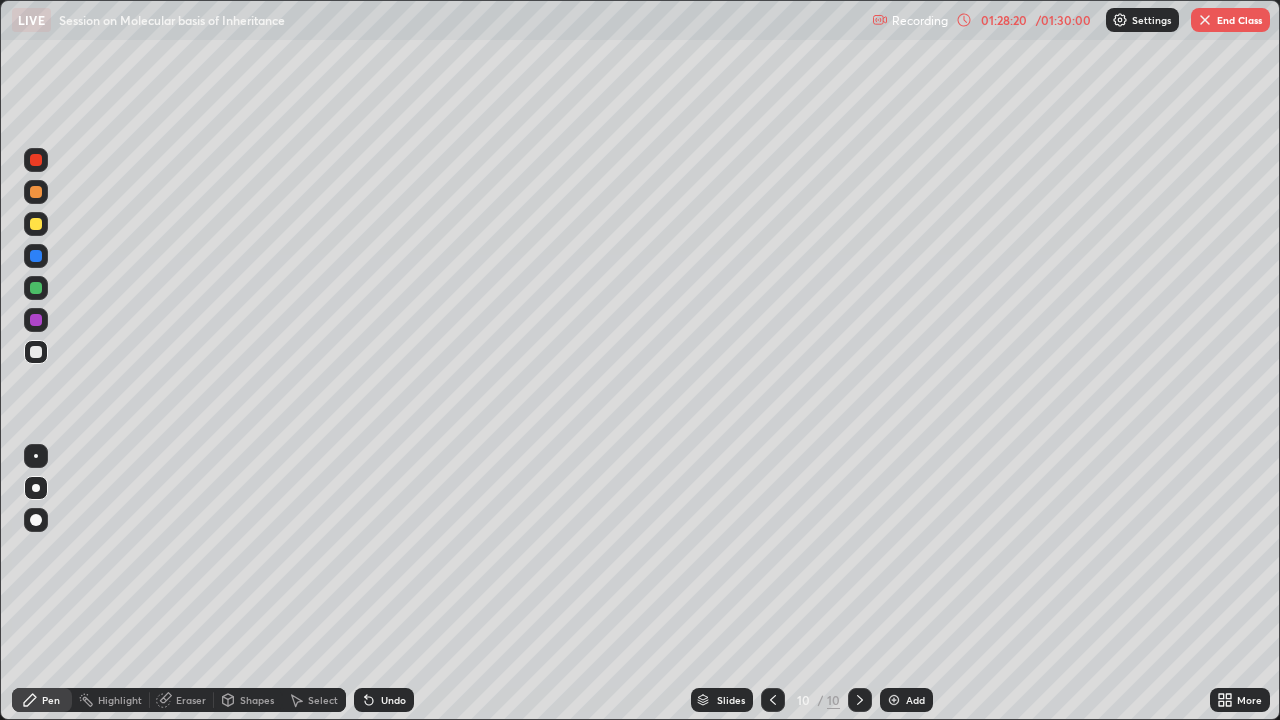 click on "Highlight" at bounding box center (120, 700) 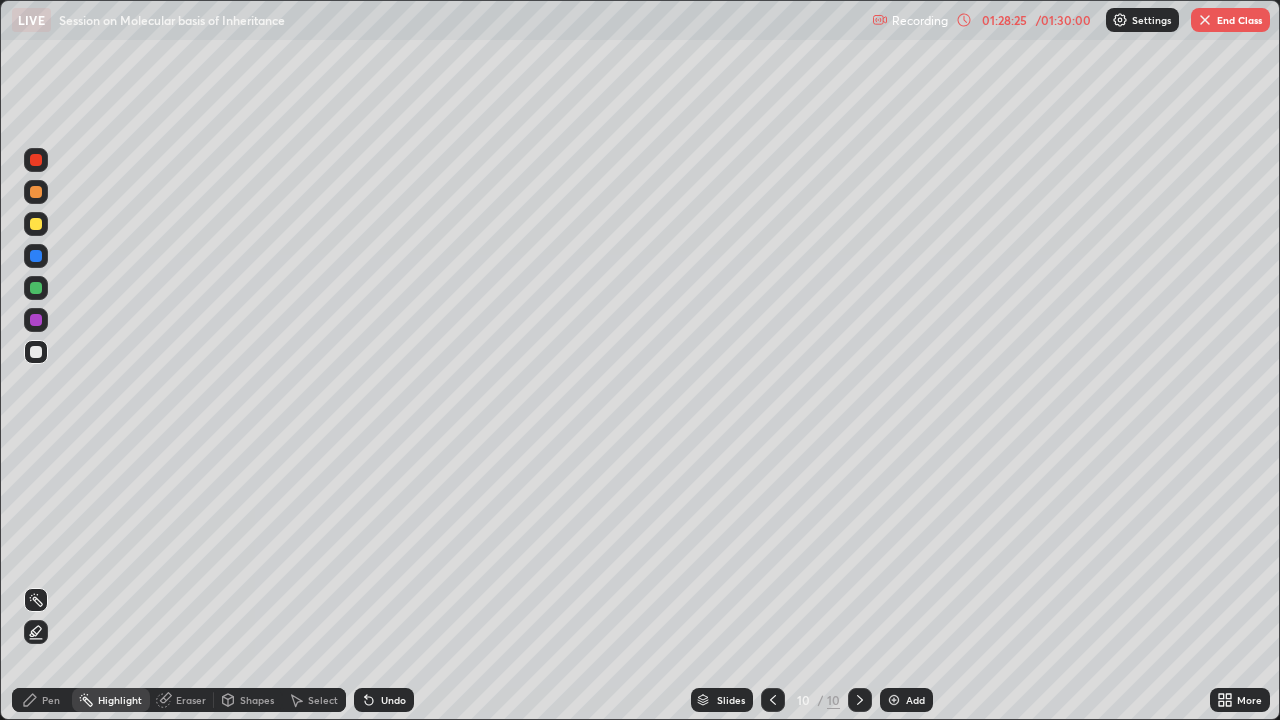 click on "Pen" at bounding box center (51, 700) 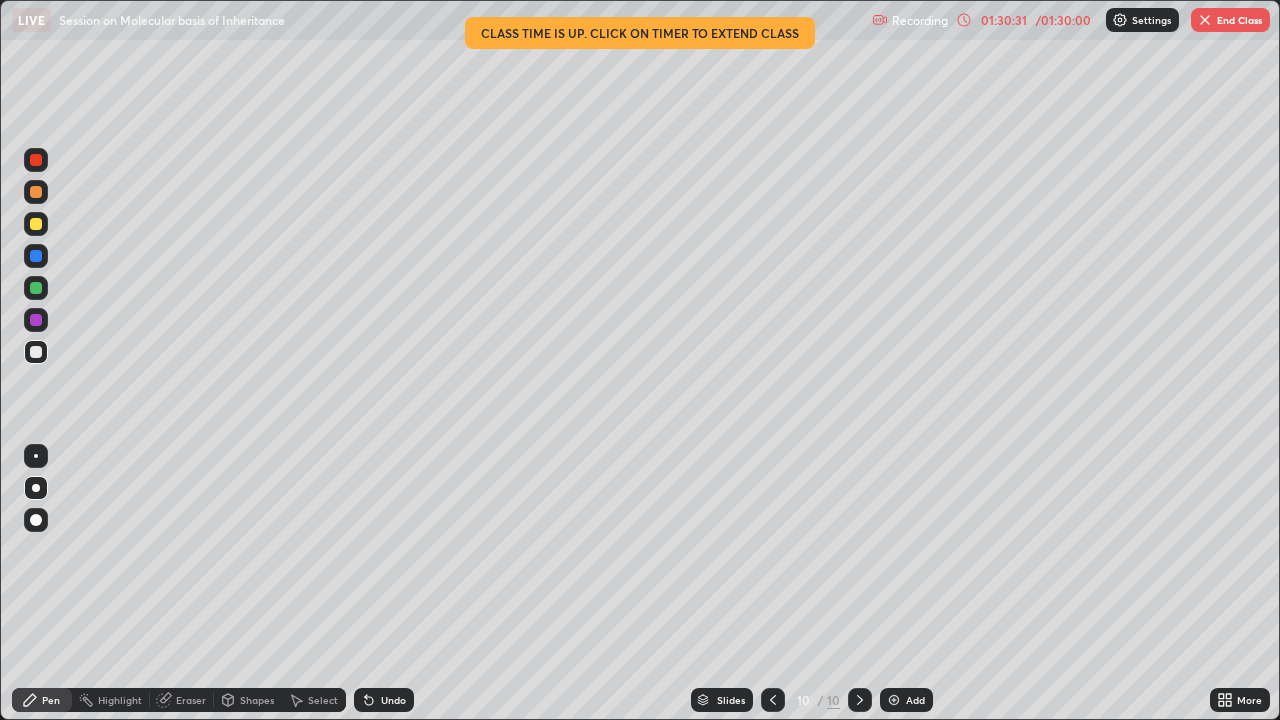 click at bounding box center [36, 160] 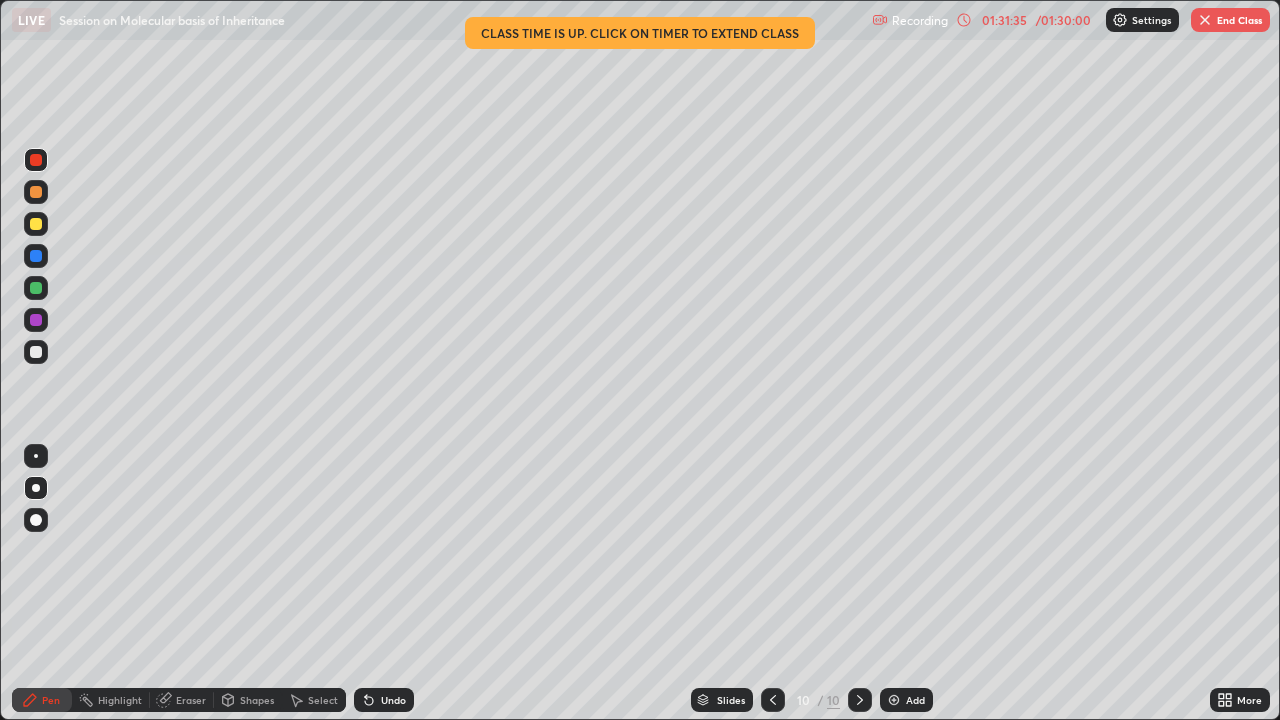 click at bounding box center (36, 352) 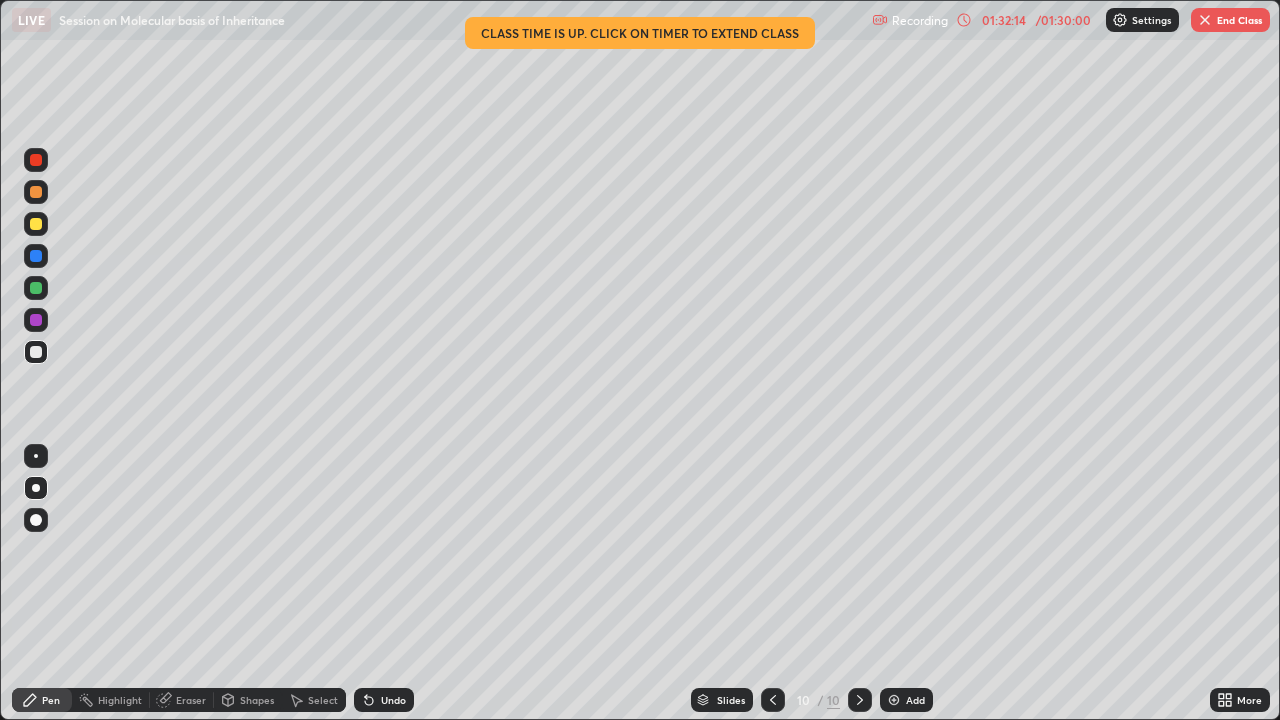 click at bounding box center [36, 320] 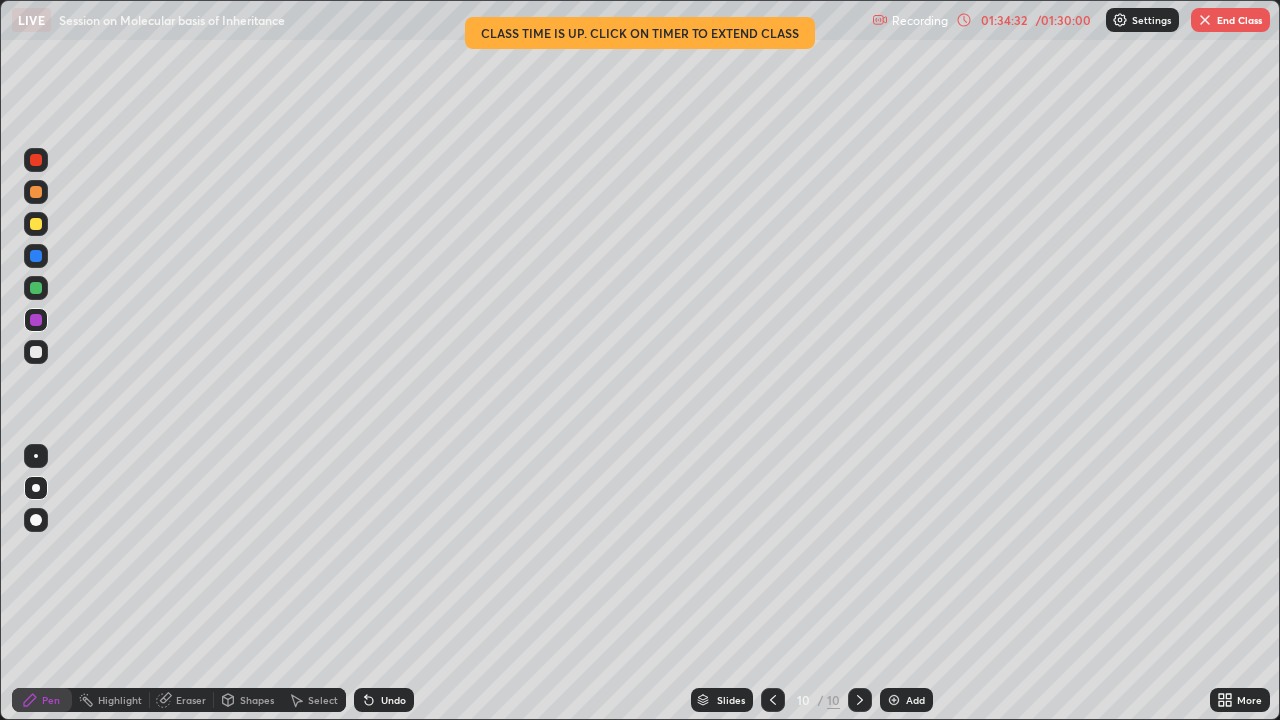 click on "End Class" at bounding box center (1230, 20) 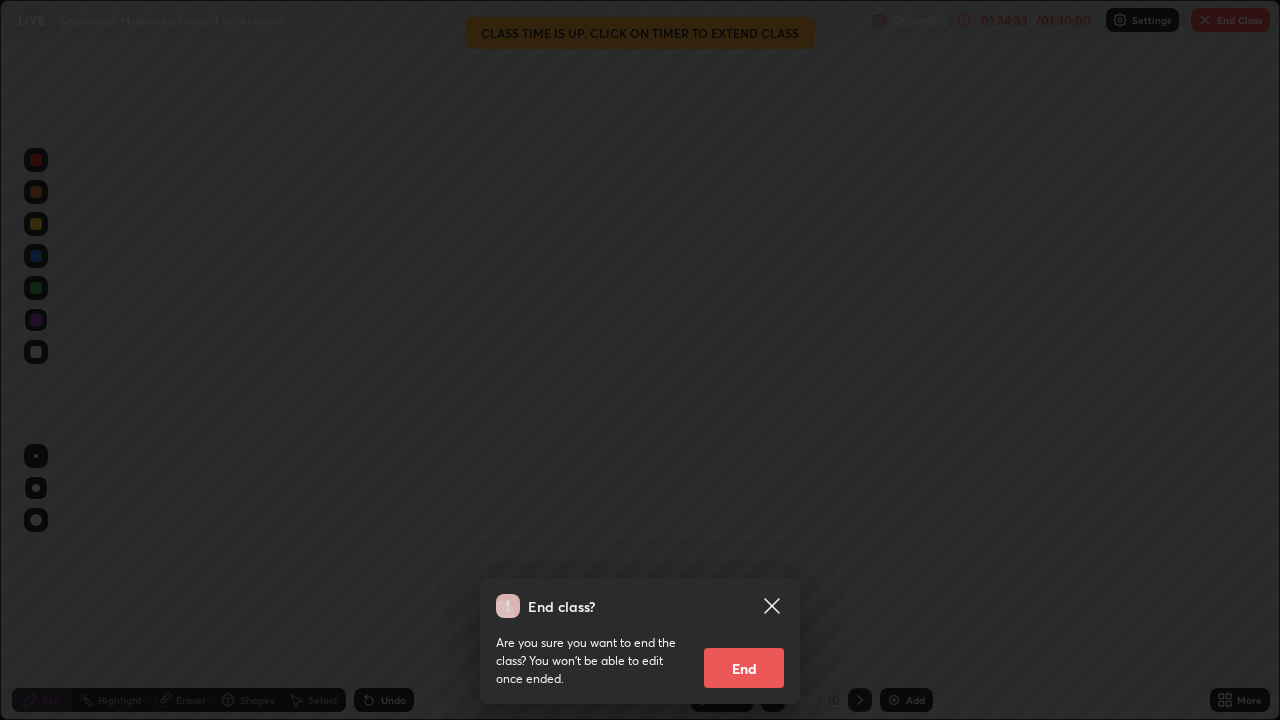 click on "End" at bounding box center (744, 668) 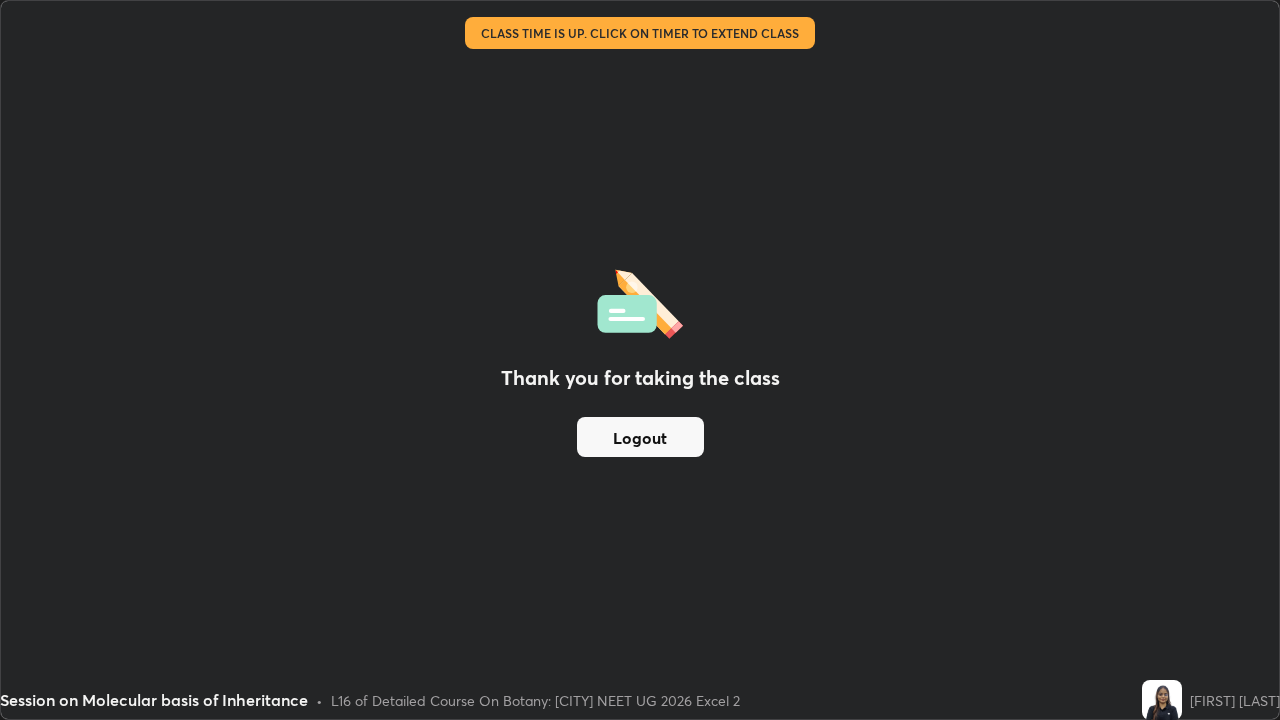click on "Logout" at bounding box center (640, 437) 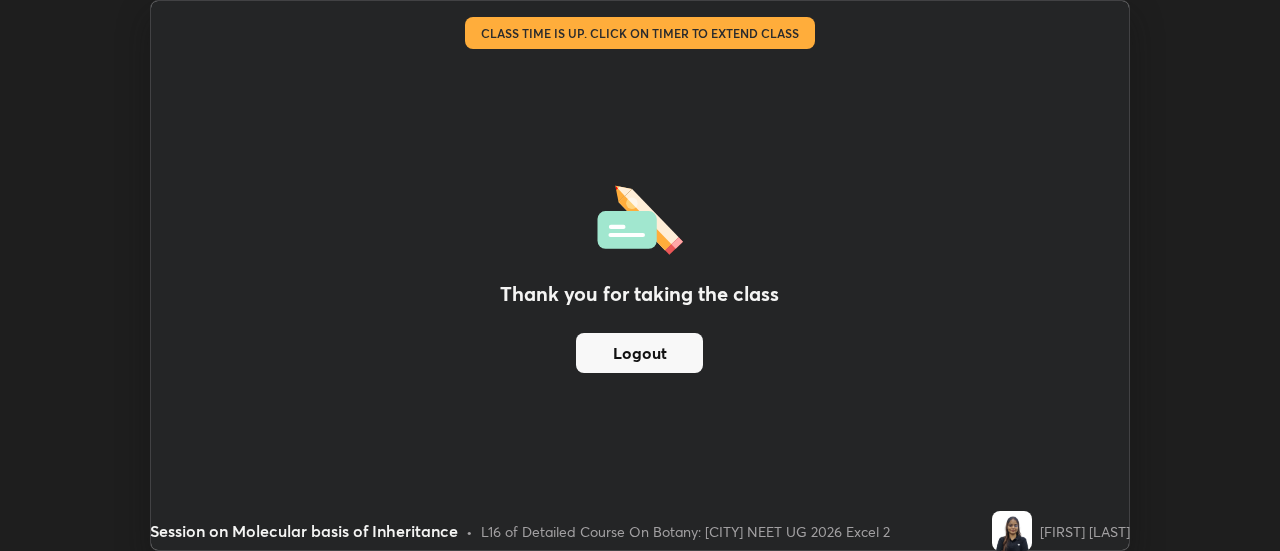 scroll, scrollTop: 551, scrollLeft: 1280, axis: both 